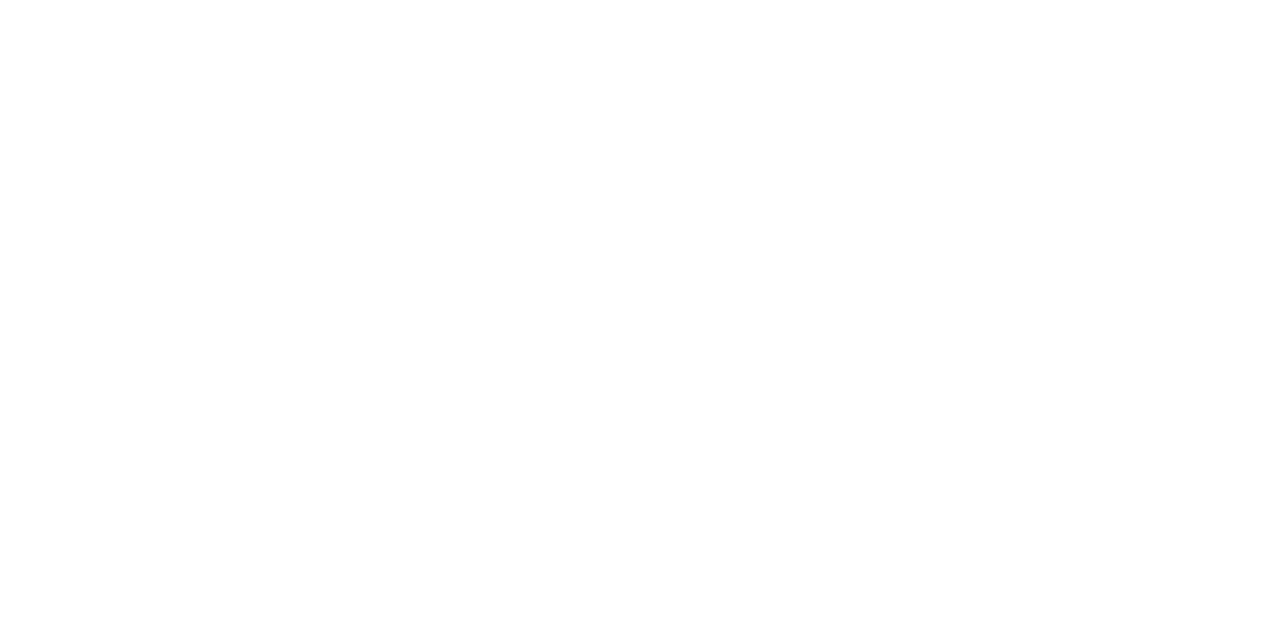 scroll, scrollTop: 0, scrollLeft: 0, axis: both 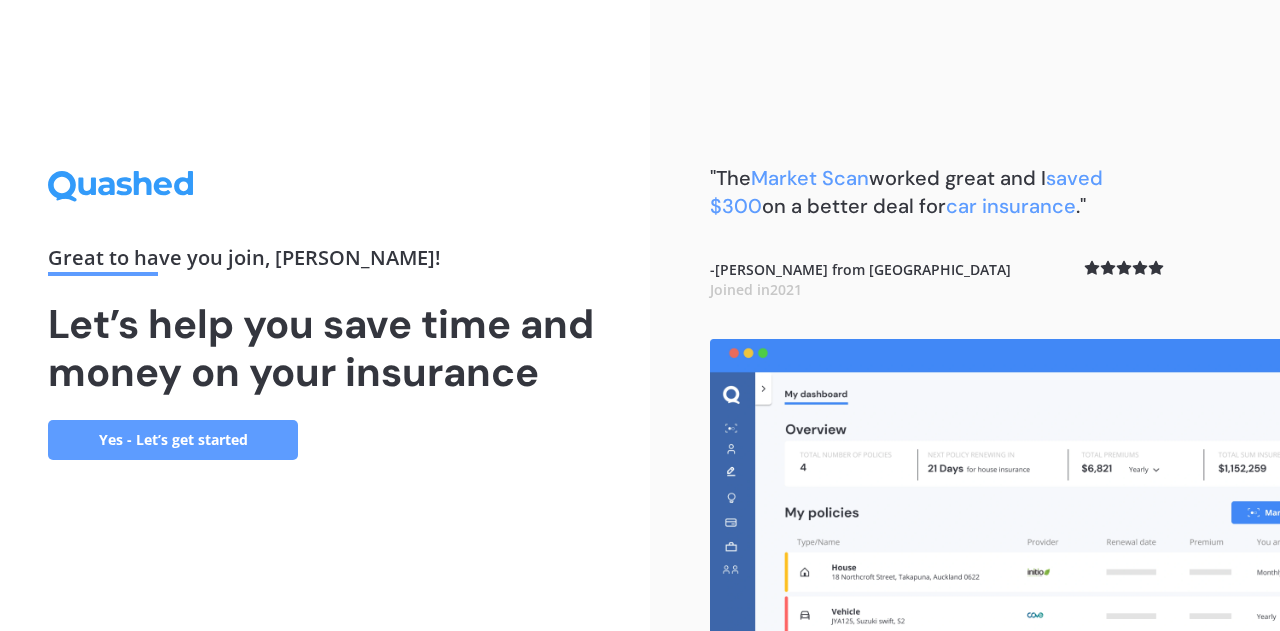 click on "Yes - Let’s get started" at bounding box center [173, 440] 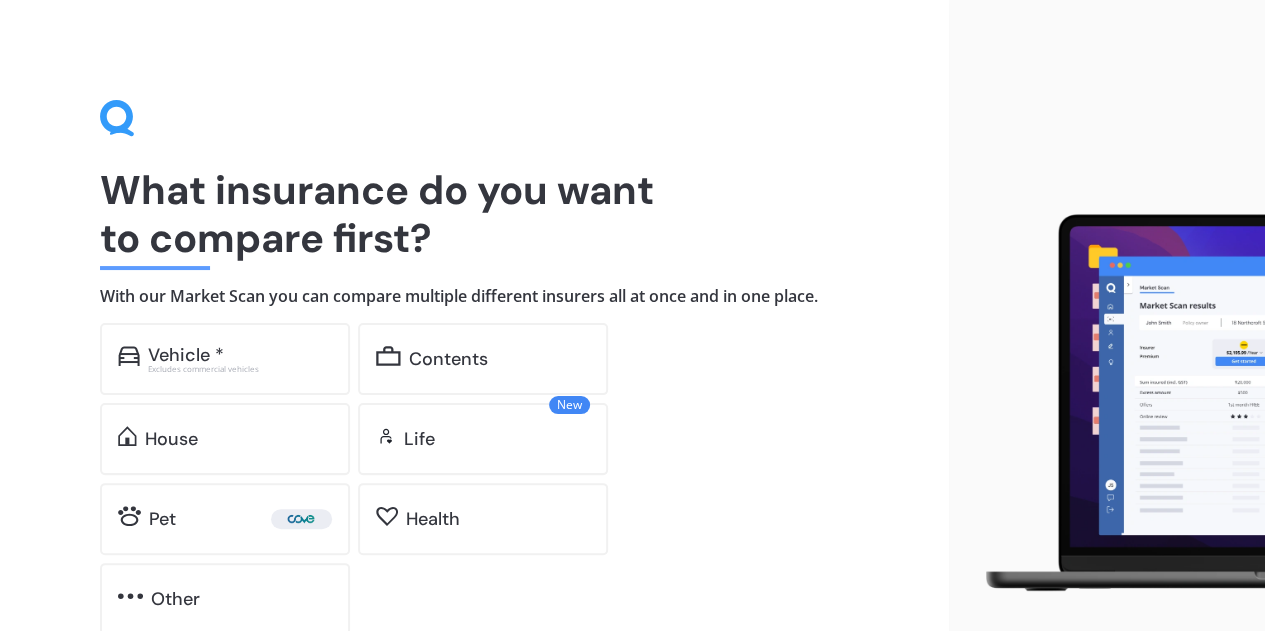 scroll, scrollTop: 100, scrollLeft: 0, axis: vertical 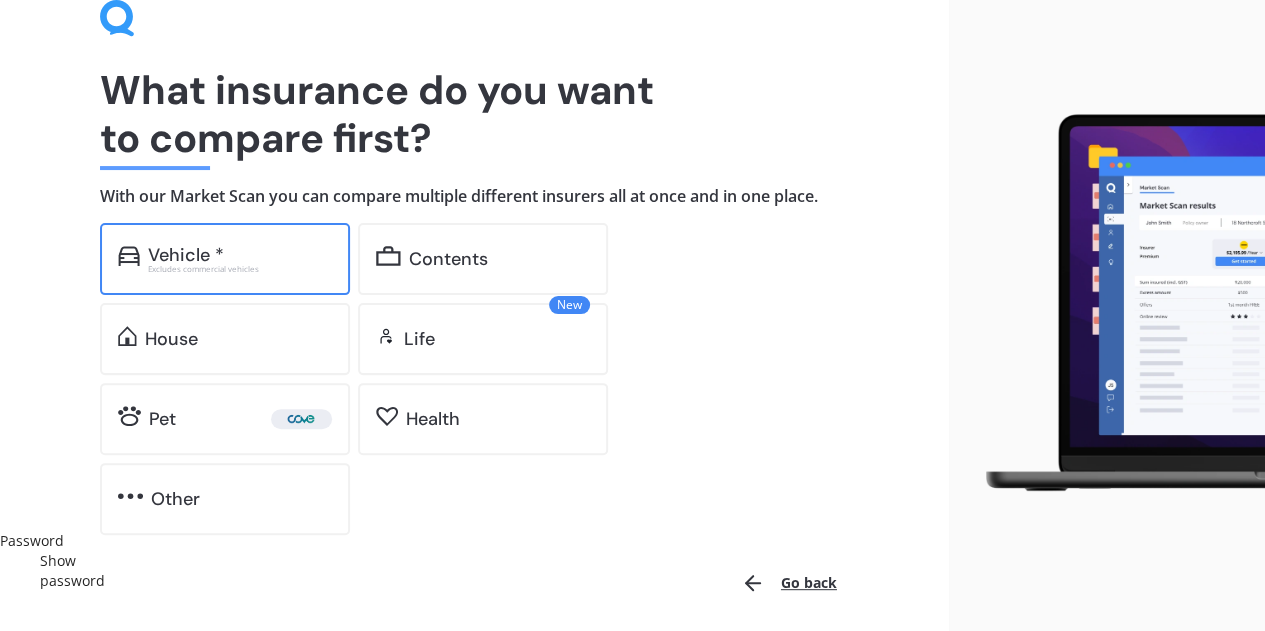 click on "Excludes commercial vehicles" at bounding box center (240, 269) 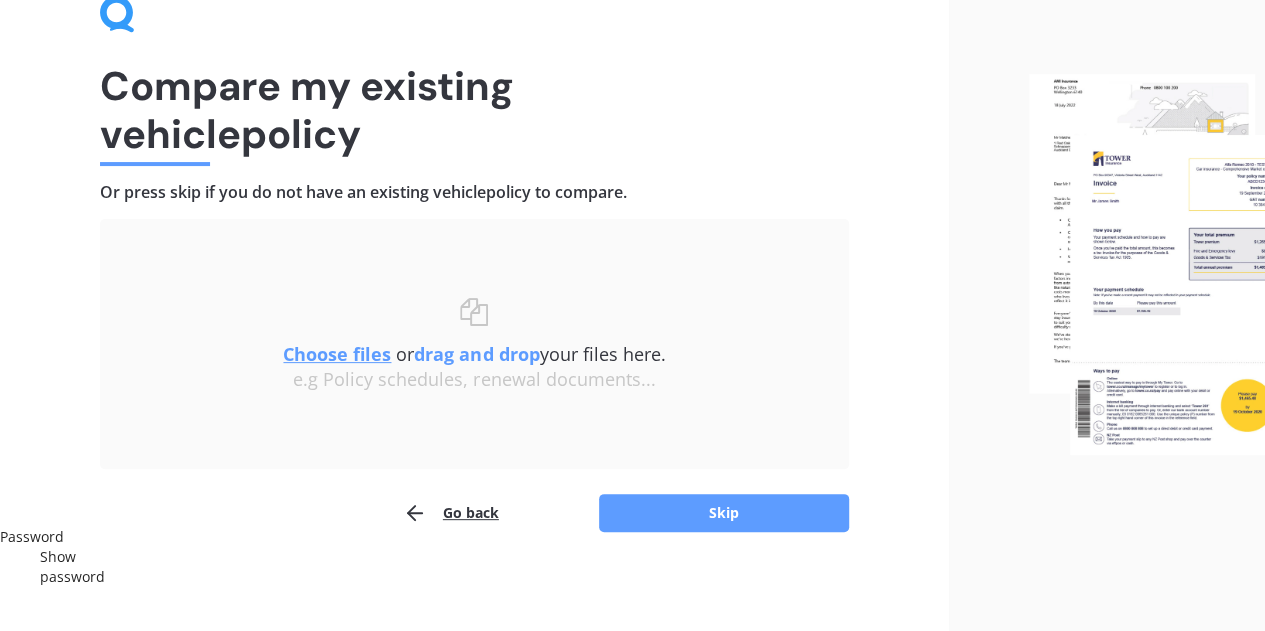 scroll, scrollTop: 105, scrollLeft: 0, axis: vertical 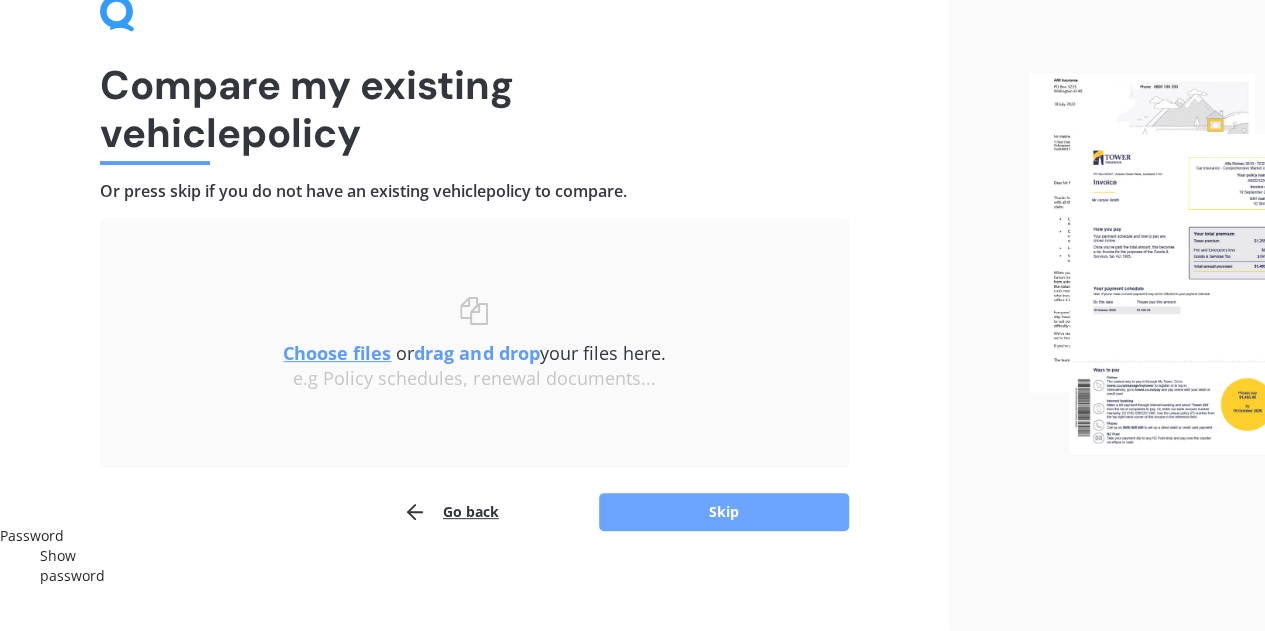 click on "Skip" at bounding box center [724, 512] 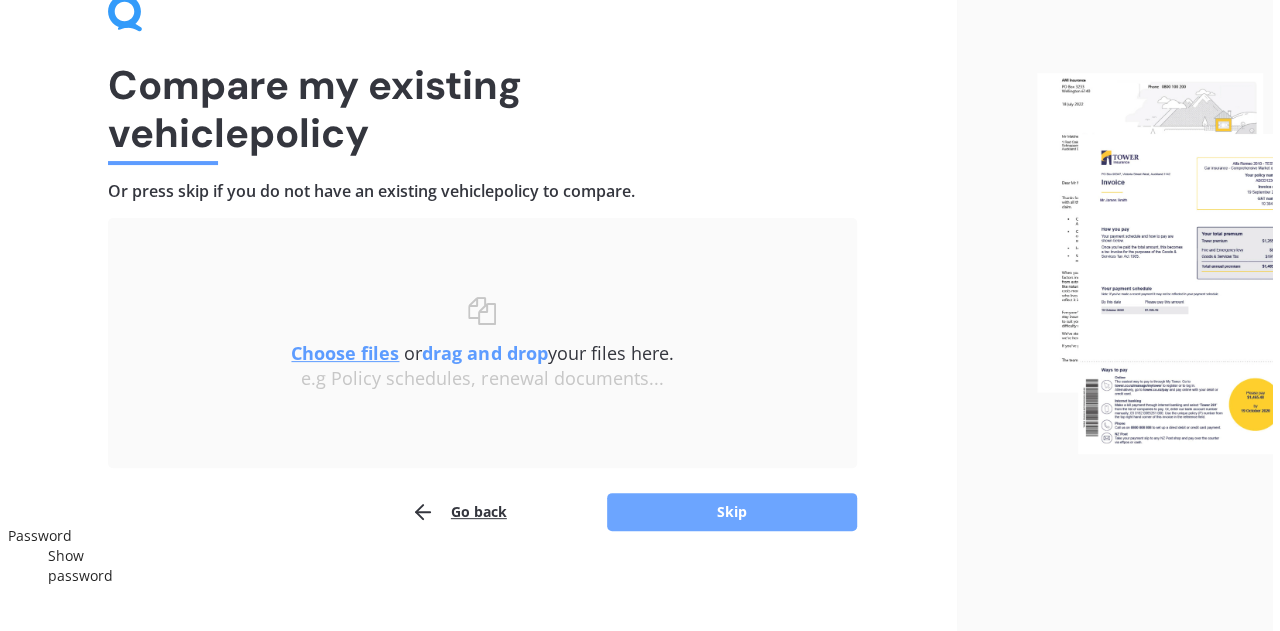 scroll, scrollTop: 0, scrollLeft: 0, axis: both 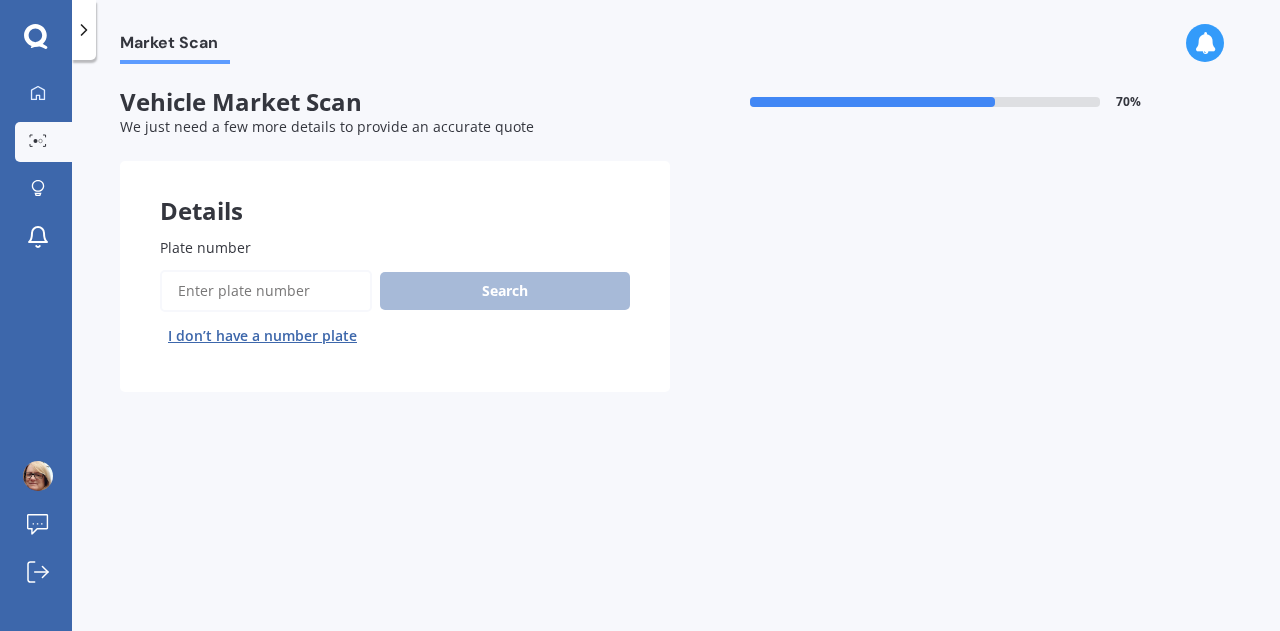 click on "Plate number" at bounding box center (266, 291) 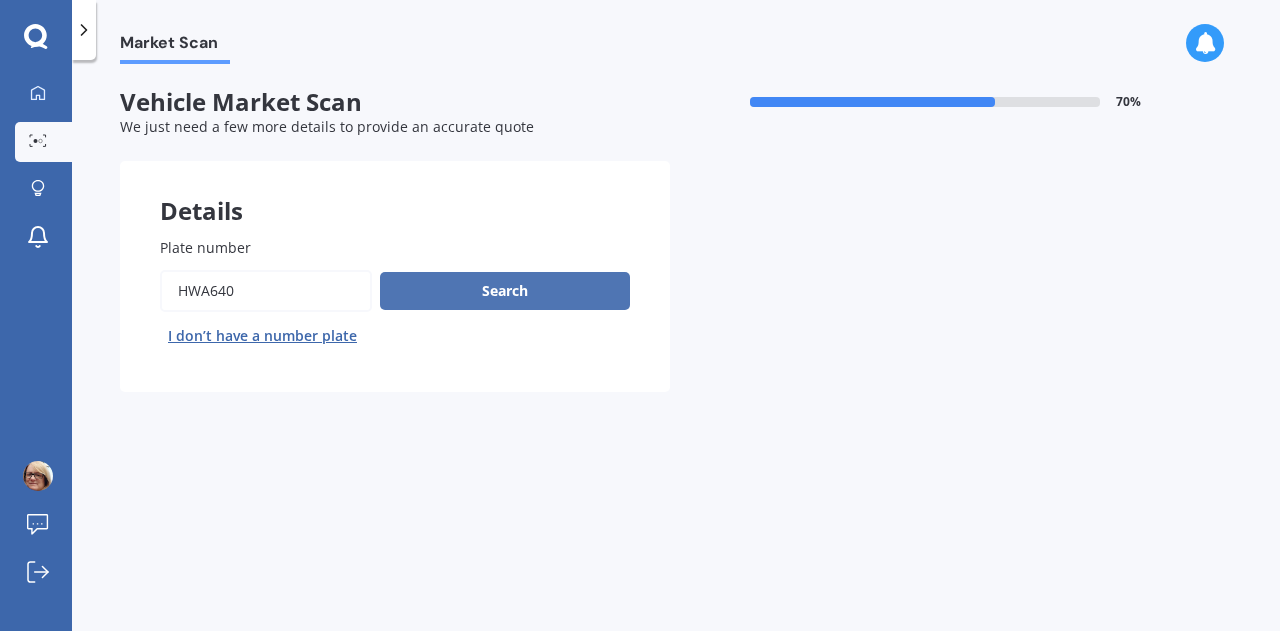 type on "HWA640" 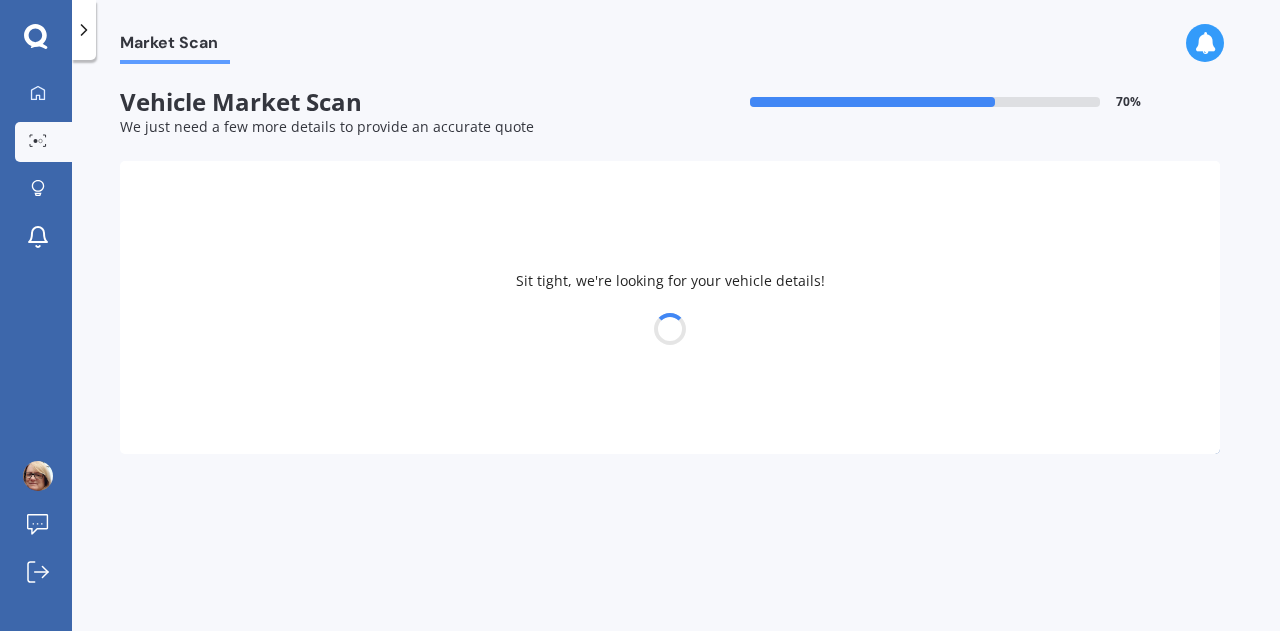 select on "HOLDEN" 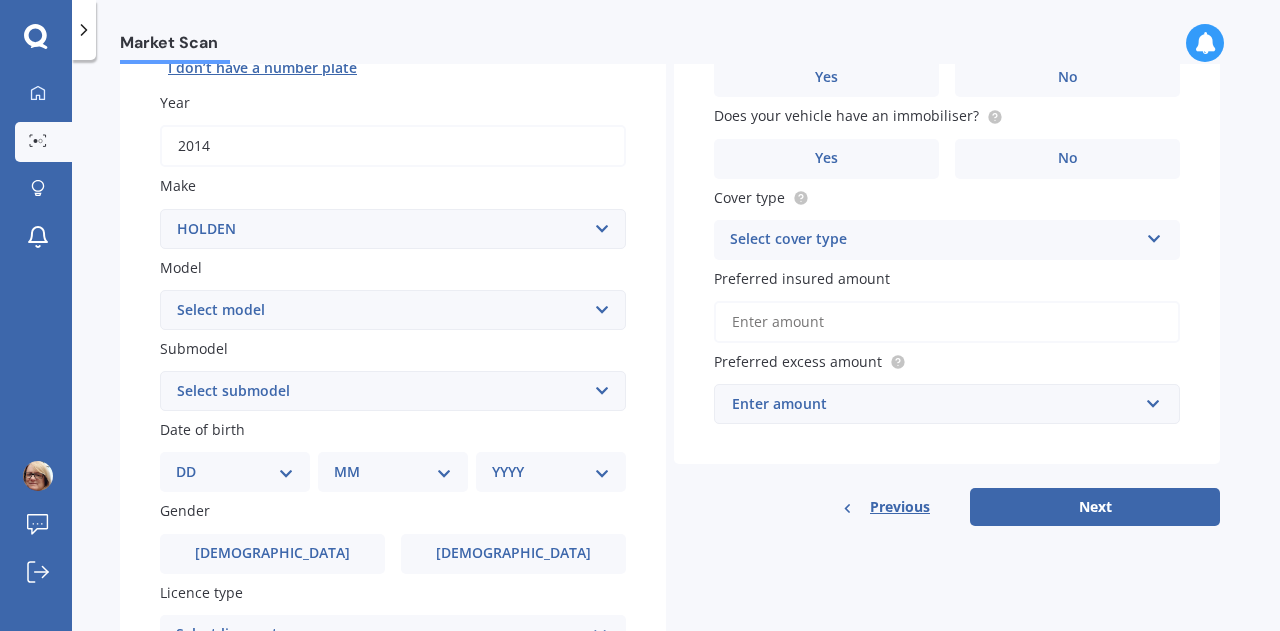 scroll, scrollTop: 300, scrollLeft: 0, axis: vertical 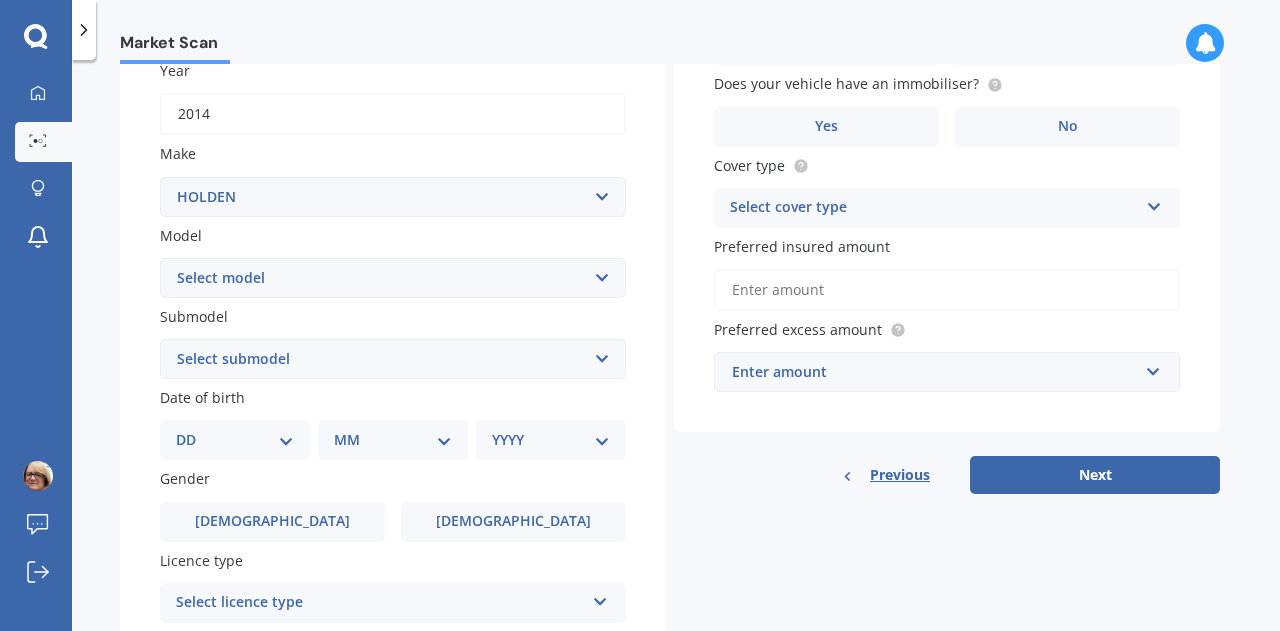 click on "Select submodel 2.8 Turbo Diesel 3.0 Turbo Diesel 2WD 3.0 Turbo Diesel 4WD LS LT 2.8 Diesel LT Petrol 3.6 LTZ Z71 DC PU 2.8D/6AT/U Z71 DC PU 2.8DT/4WD" at bounding box center [393, 359] 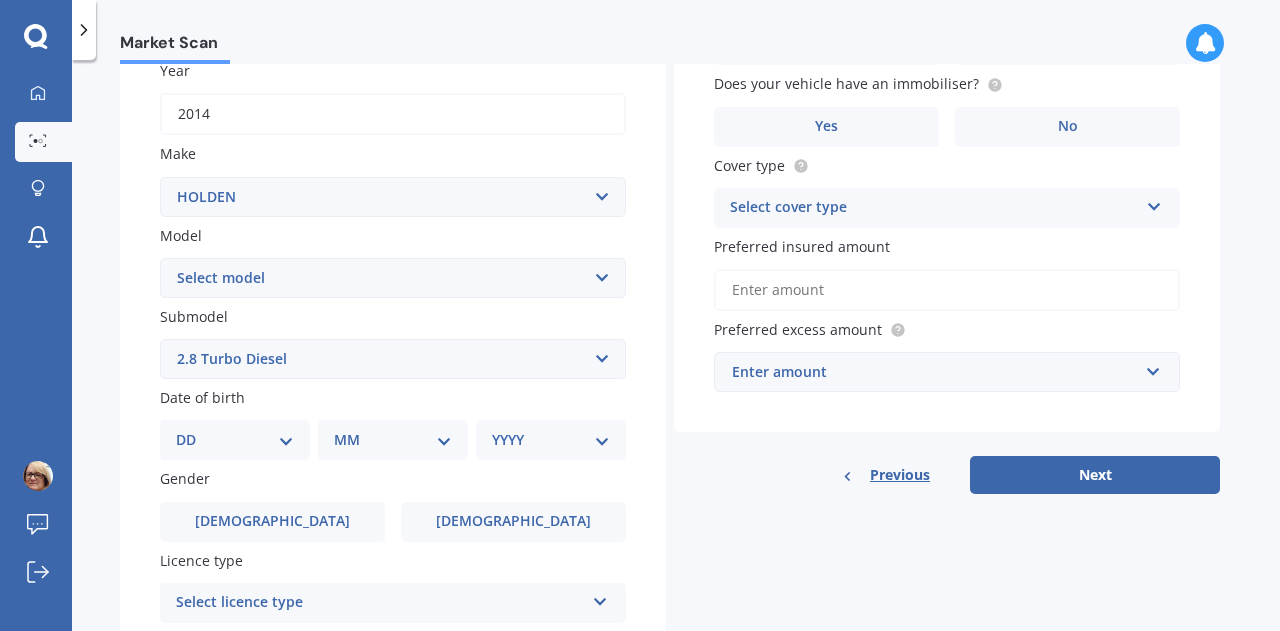 click on "Select submodel 2.8 Turbo Diesel 3.0 Turbo Diesel 2WD 3.0 Turbo Diesel 4WD LS LT 2.8 Diesel LT Petrol 3.6 LTZ Z71 DC PU 2.8D/6AT/U Z71 DC PU 2.8DT/4WD" at bounding box center (393, 359) 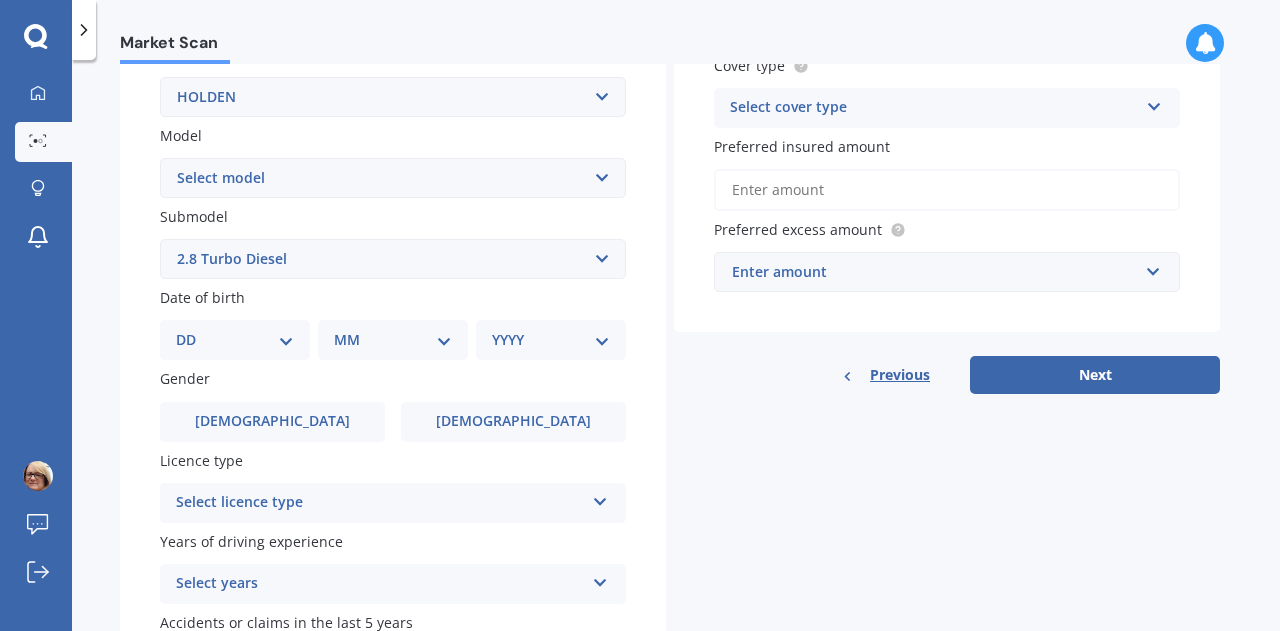 click on "DD 01 02 03 04 05 06 07 08 09 10 11 12 13 14 15 16 17 18 19 20 21 22 23 24 25 26 27 28 29 30 31" at bounding box center [235, 340] 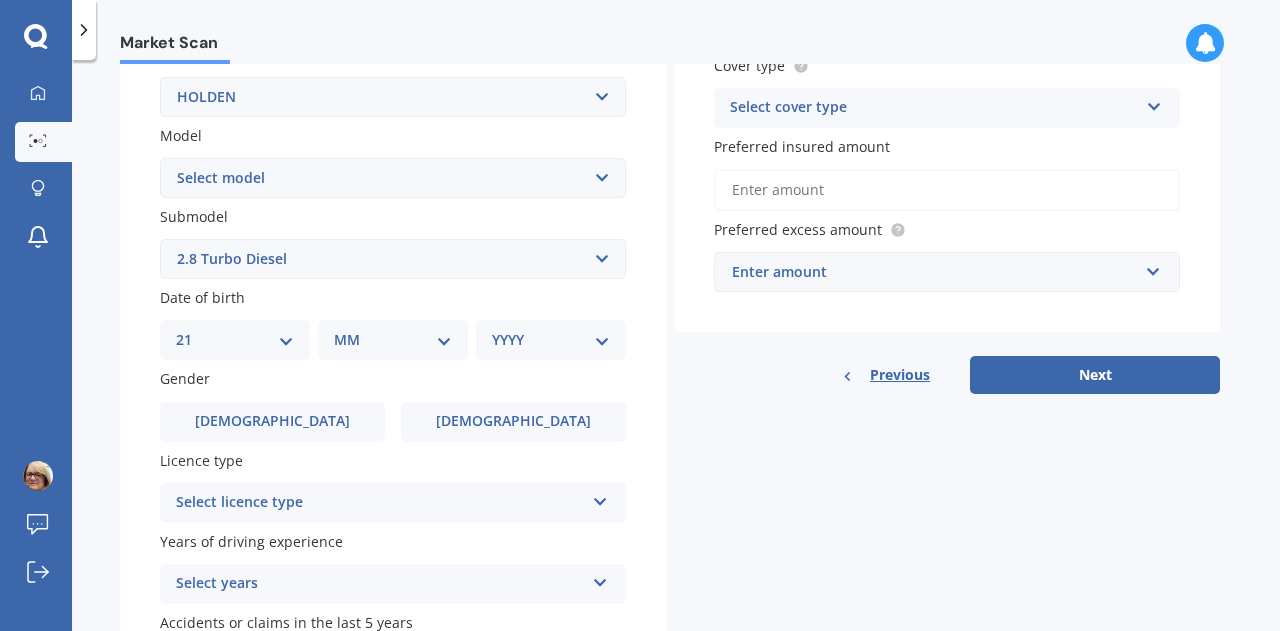 click on "DD 01 02 03 04 05 06 07 08 09 10 11 12 13 14 15 16 17 18 19 20 21 22 23 24 25 26 27 28 29 30 31" at bounding box center (235, 340) 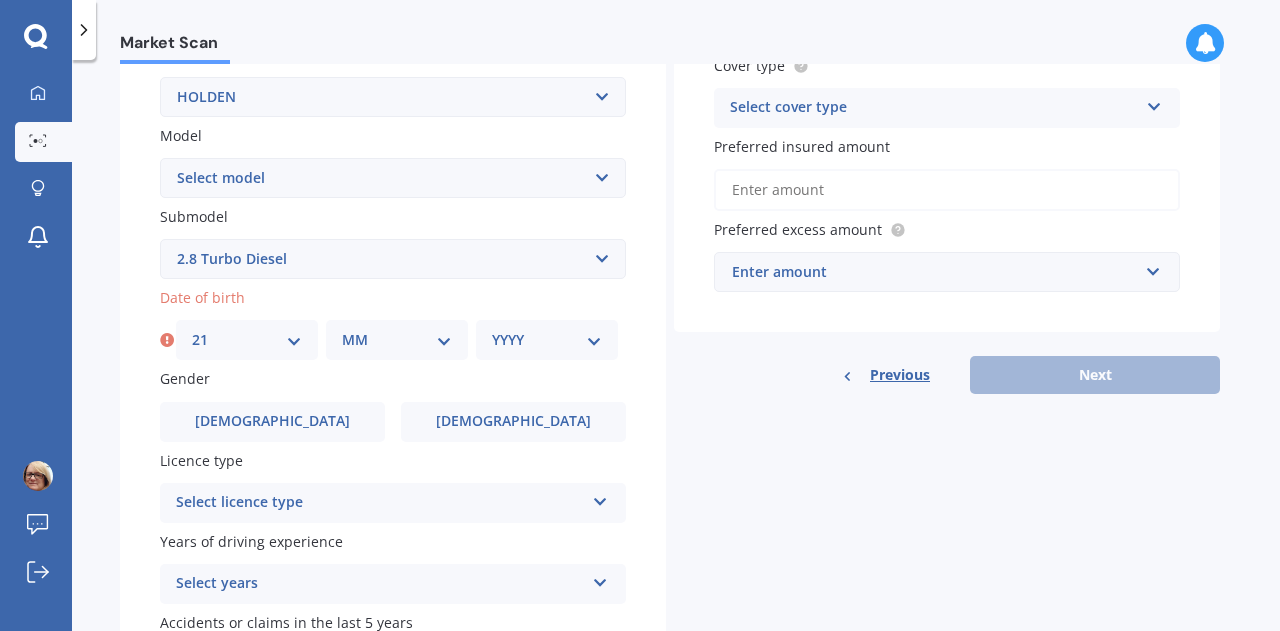 click on "MM 01 02 03 04 05 06 07 08 09 10 11 12" at bounding box center [397, 340] 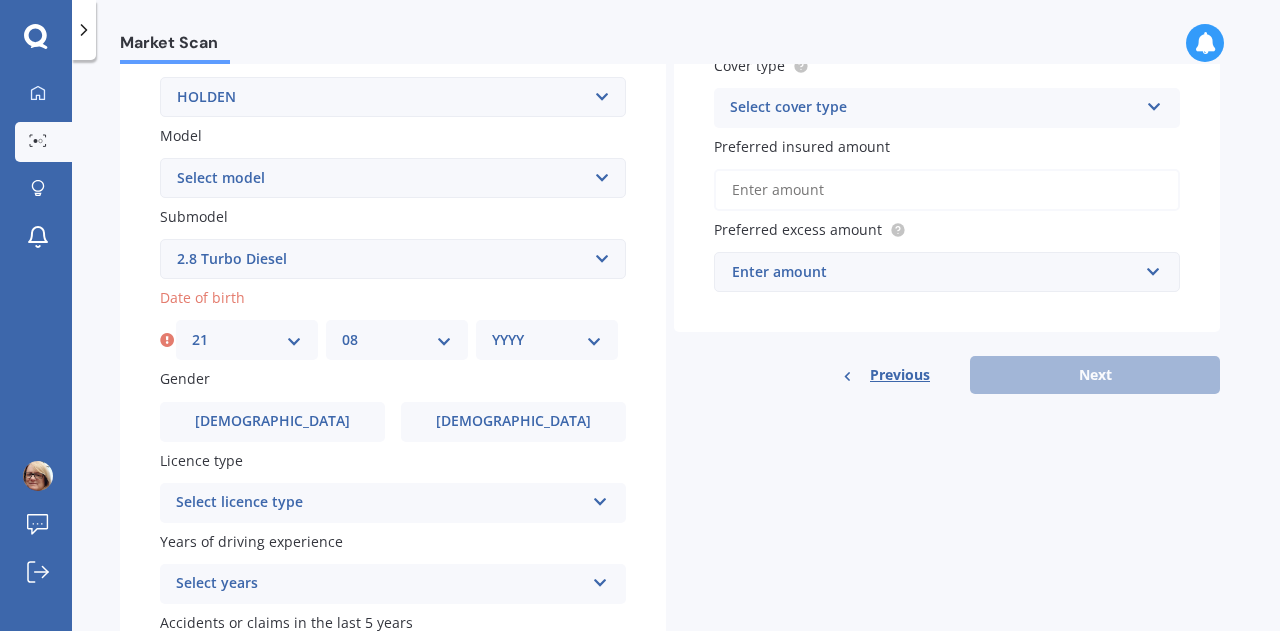 click on "MM 01 02 03 04 05 06 07 08 09 10 11 12" at bounding box center (397, 340) 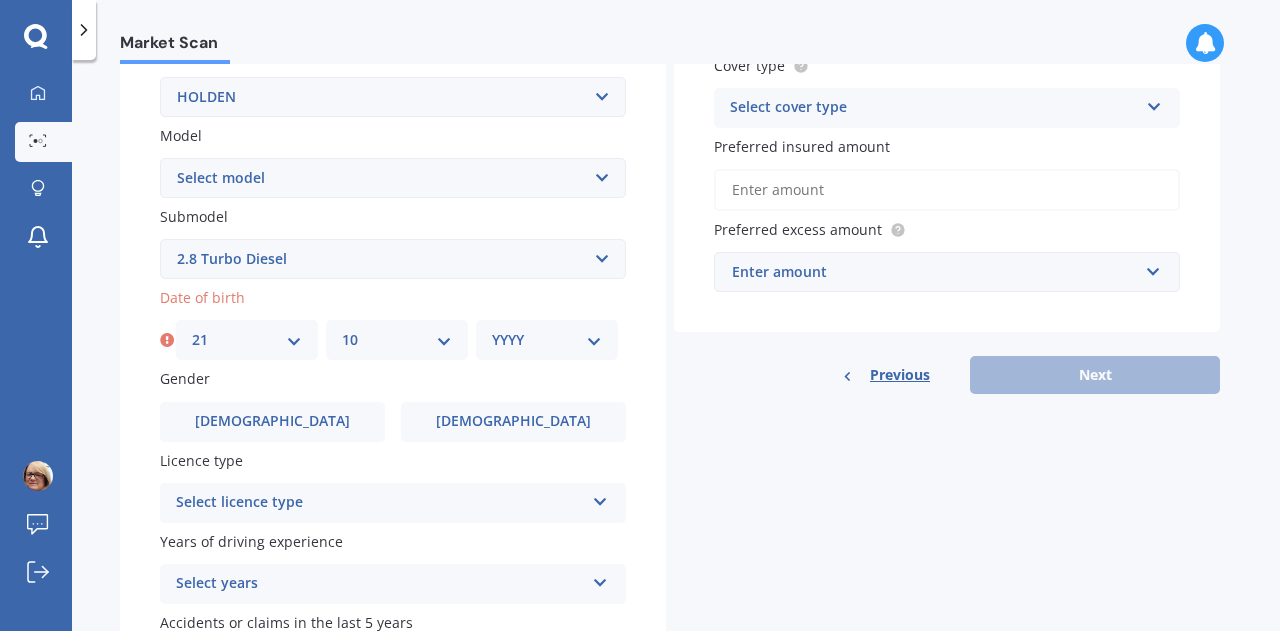 click on "MM 01 02 03 04 05 06 07 08 09 10 11 12" at bounding box center [397, 340] 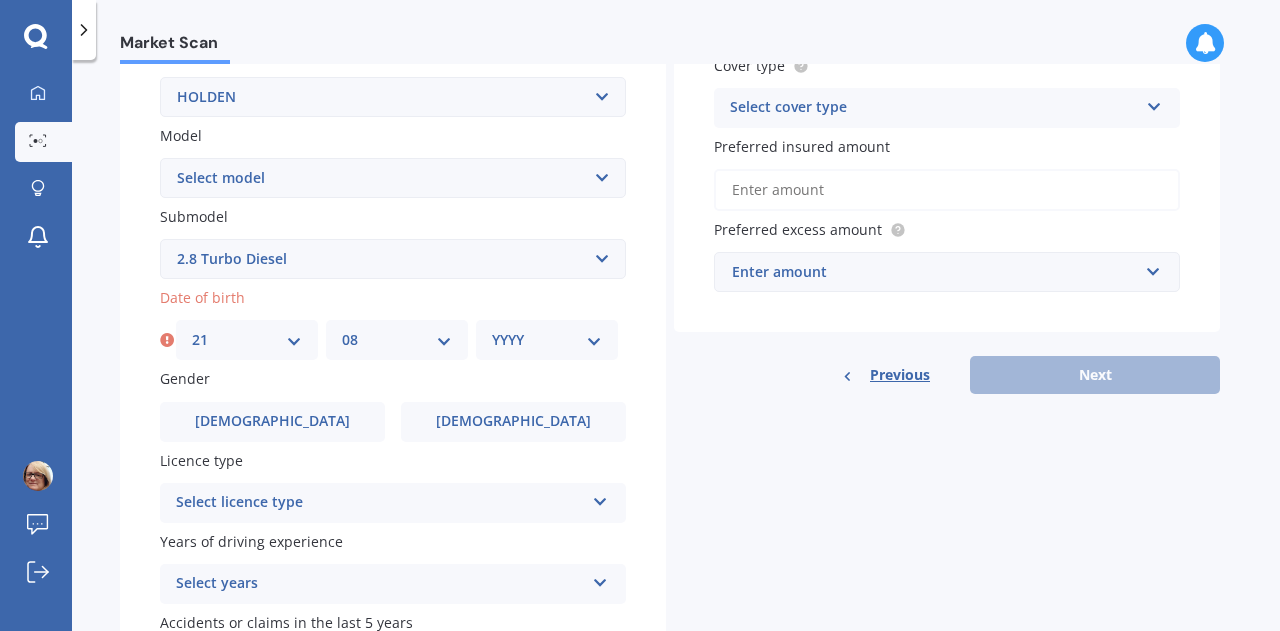 click on "MM 01 02 03 04 05 06 07 08 09 10 11 12" at bounding box center [397, 340] 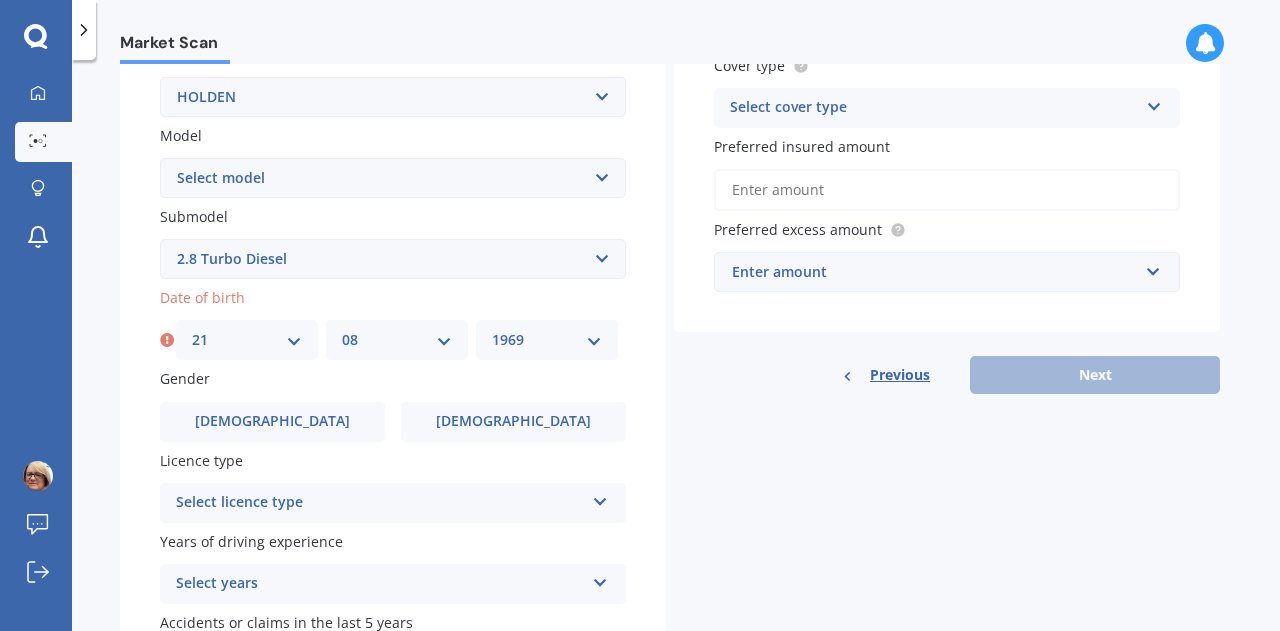 click on "YYYY 2025 2024 2023 2022 2021 2020 2019 2018 2017 2016 2015 2014 2013 2012 2011 2010 2009 2008 2007 2006 2005 2004 2003 2002 2001 2000 1999 1998 1997 1996 1995 1994 1993 1992 1991 1990 1989 1988 1987 1986 1985 1984 1983 1982 1981 1980 1979 1978 1977 1976 1975 1974 1973 1972 1971 1970 1969 1968 1967 1966 1965 1964 1963 1962 1961 1960 1959 1958 1957 1956 1955 1954 1953 1952 1951 1950 1949 1948 1947 1946 1945 1944 1943 1942 1941 1940 1939 1938 1937 1936 1935 1934 1933 1932 1931 1930 1929 1928 1927 1926" at bounding box center (547, 340) 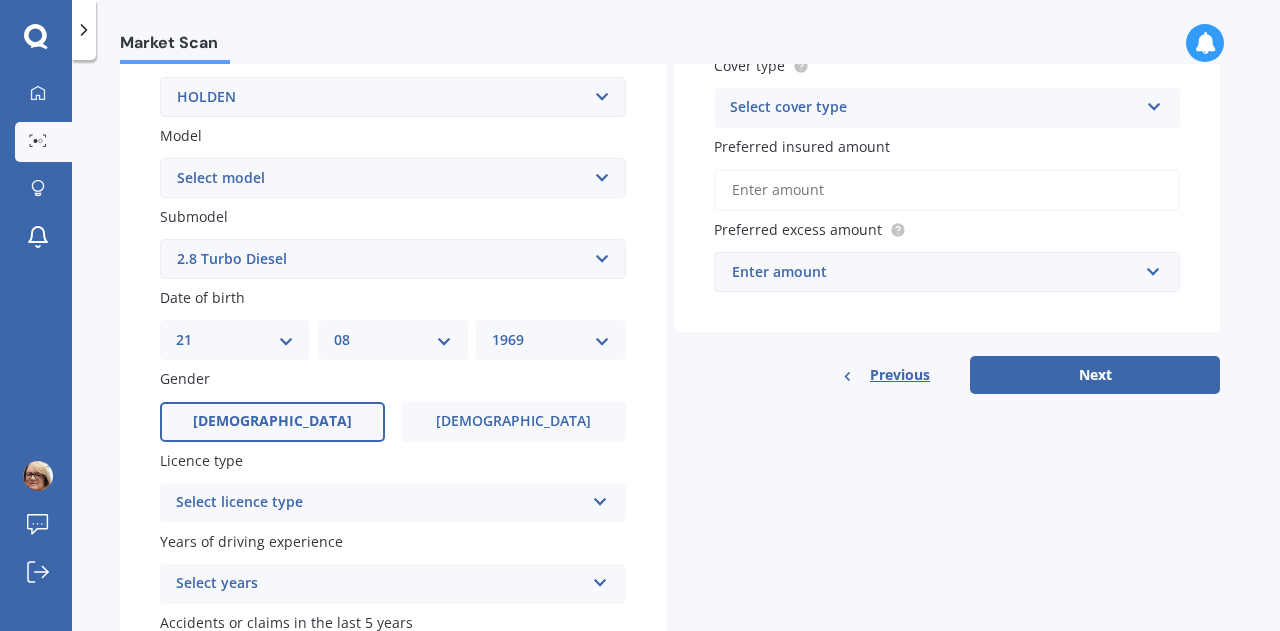 click on "[DEMOGRAPHIC_DATA]" at bounding box center (272, 421) 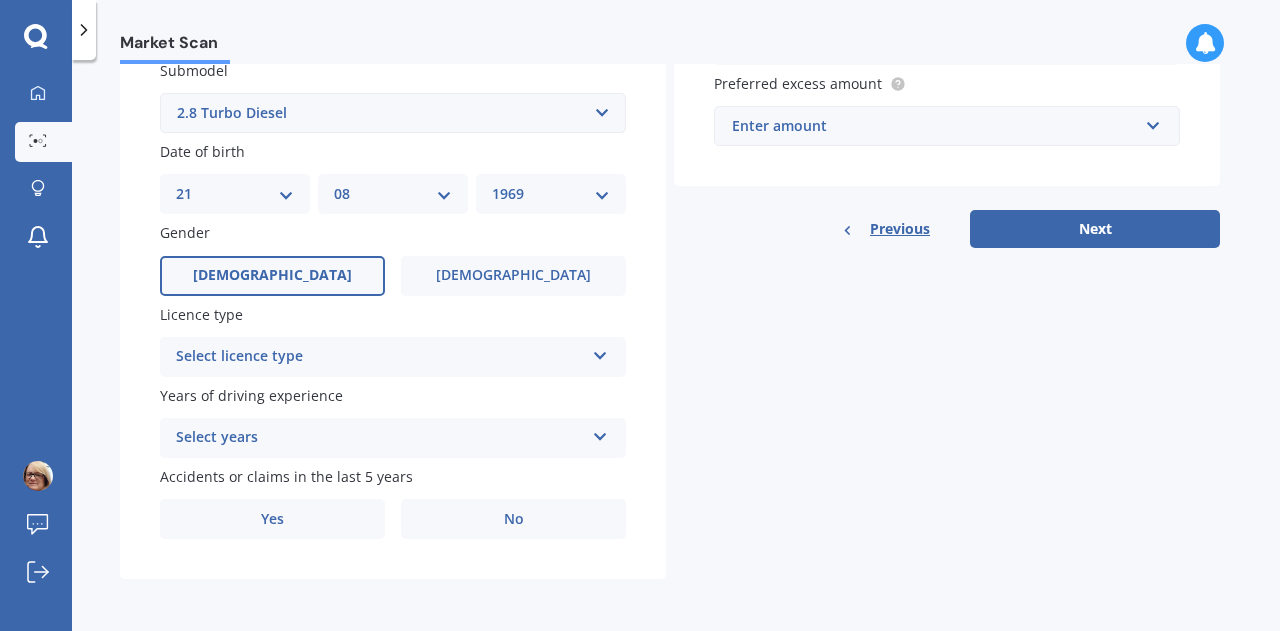 scroll, scrollTop: 549, scrollLeft: 0, axis: vertical 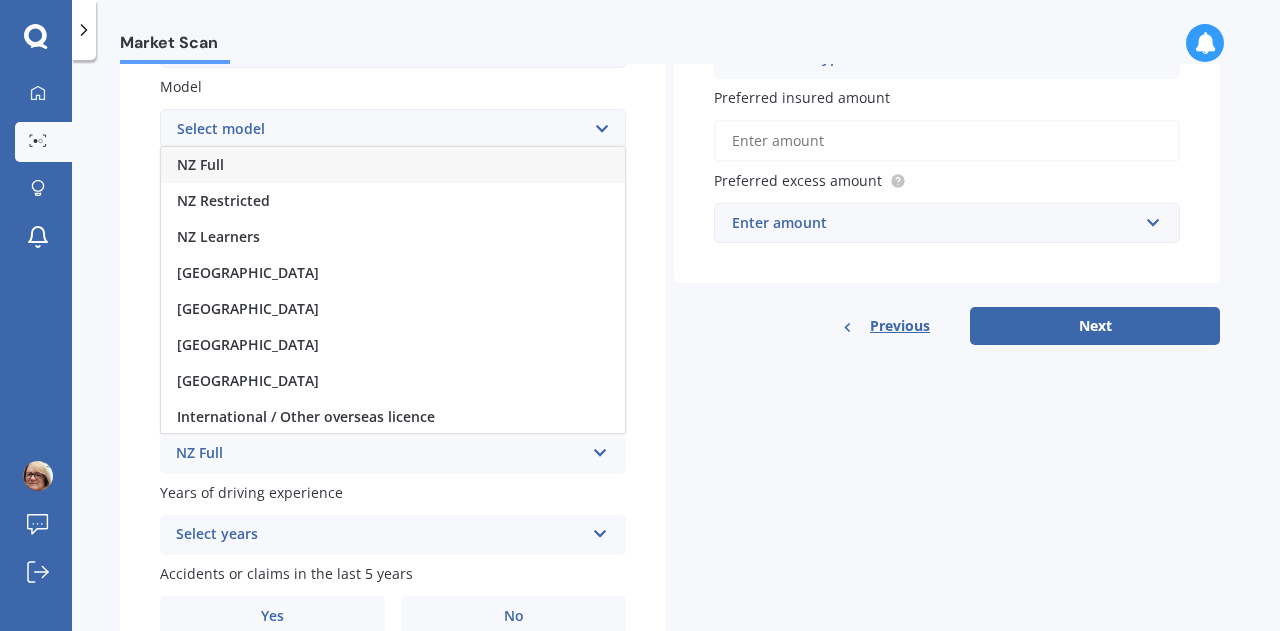 click on "NZ Full" at bounding box center [393, 165] 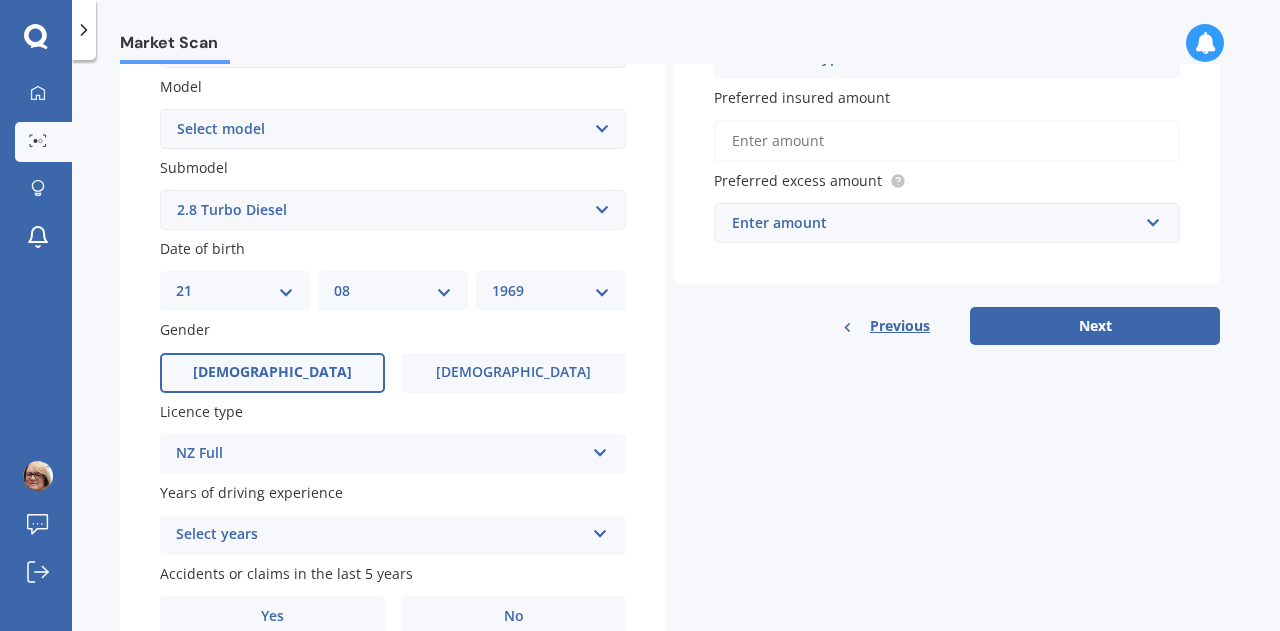 scroll, scrollTop: 549, scrollLeft: 0, axis: vertical 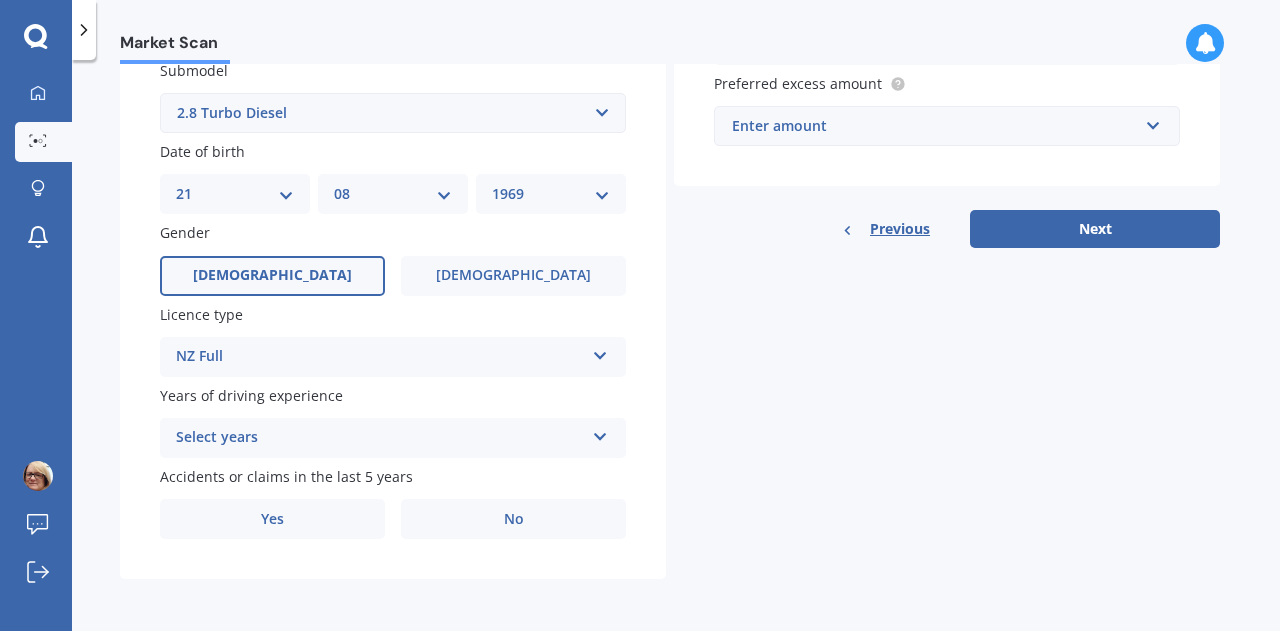 click on "Select years 5 or more years 4 years 3 years 2 years 1 year" at bounding box center (393, 438) 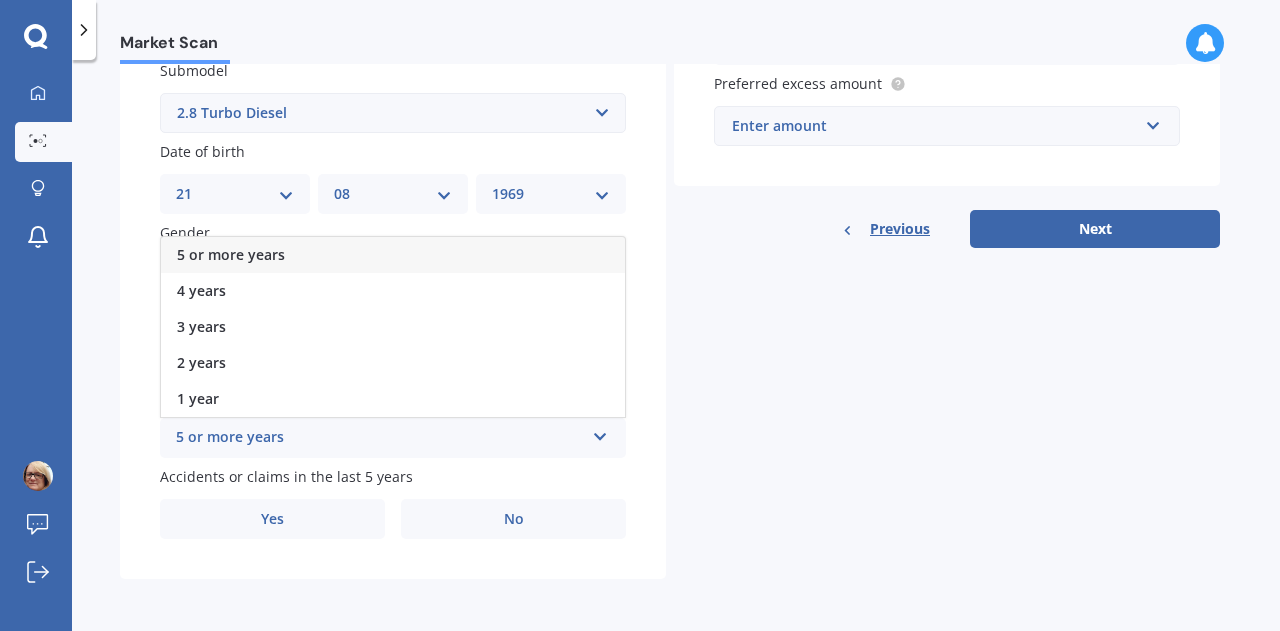 click on "5 or more years" at bounding box center [393, 255] 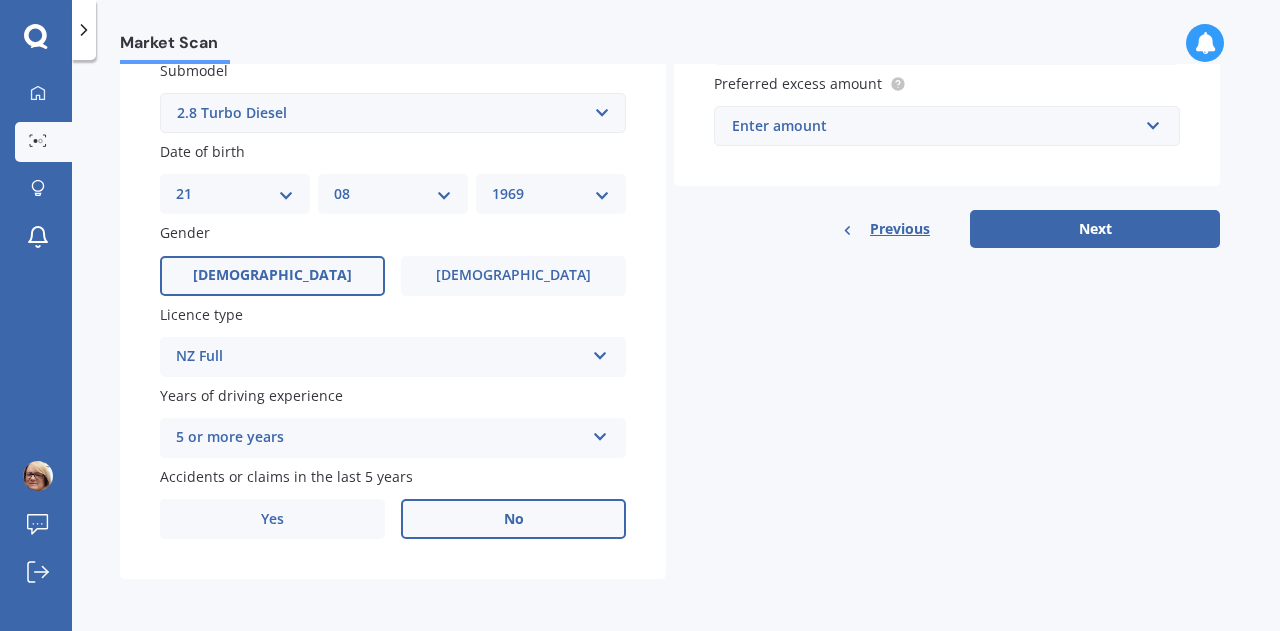 click on "No" at bounding box center (514, 519) 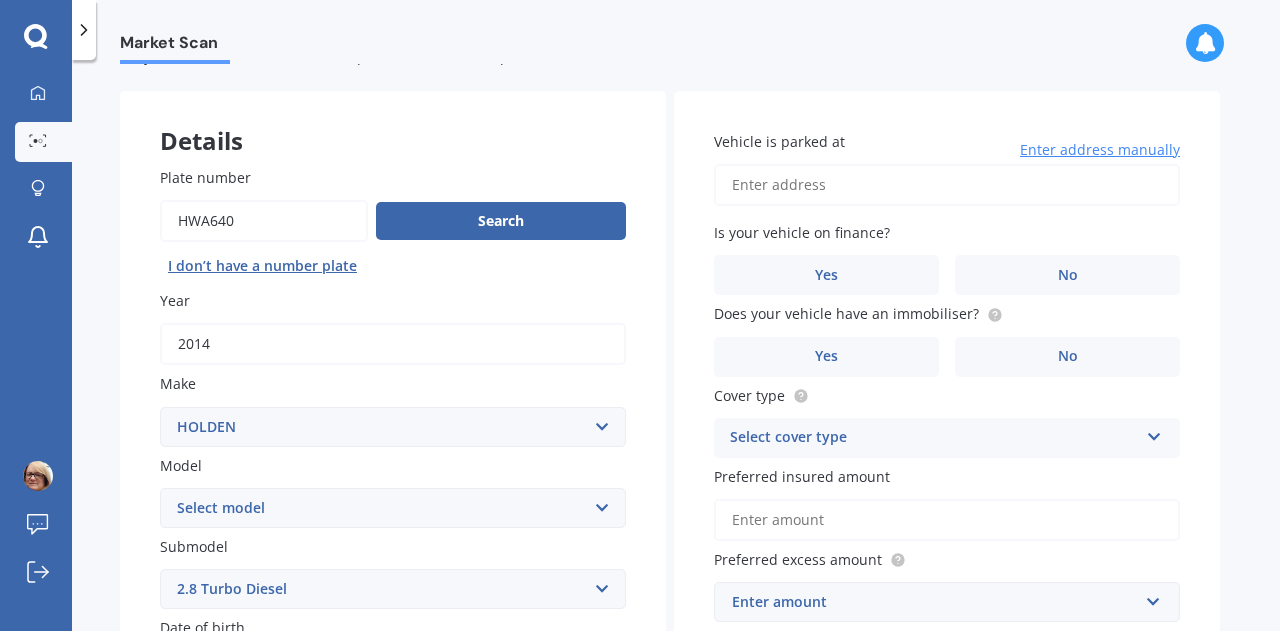 scroll, scrollTop: 0, scrollLeft: 0, axis: both 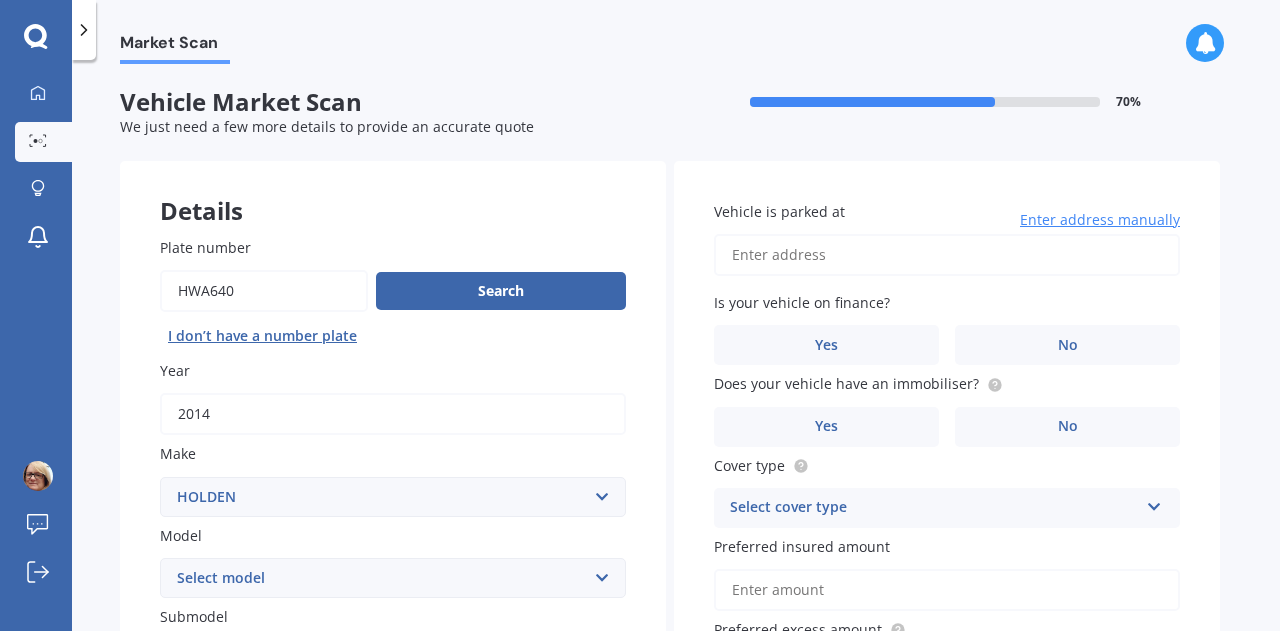 click on "Vehicle is parked at" at bounding box center (947, 255) 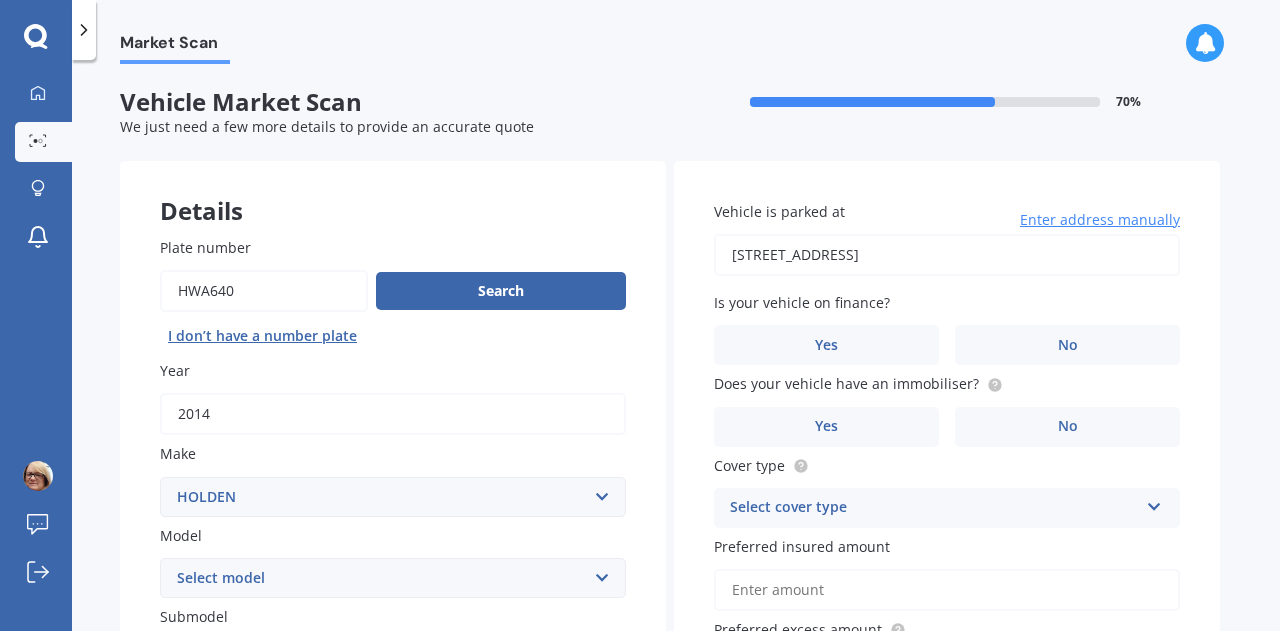 type on "[STREET_ADDRESS]" 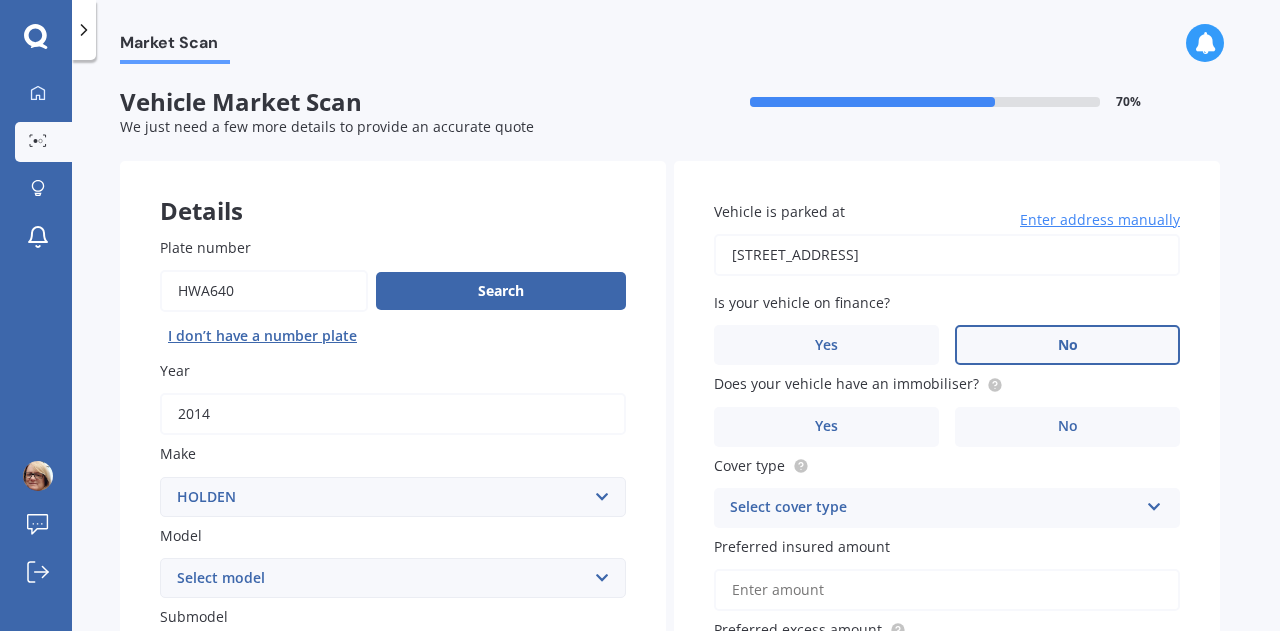 click on "No" at bounding box center [1067, 345] 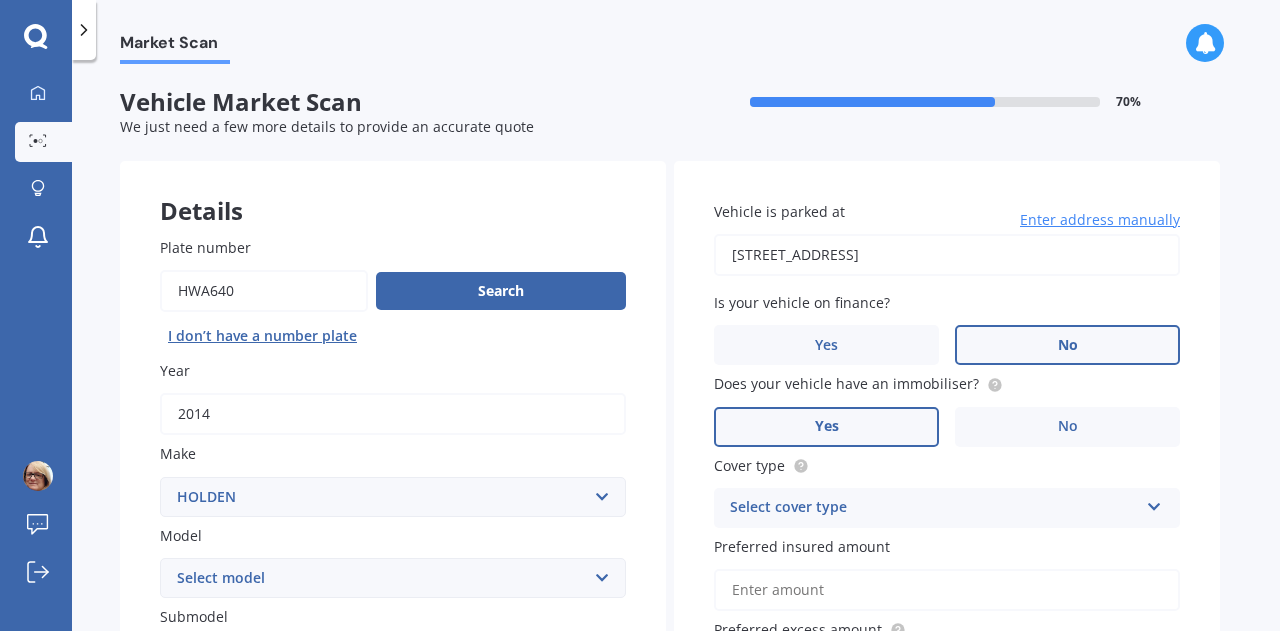 click on "Yes" at bounding box center [826, 427] 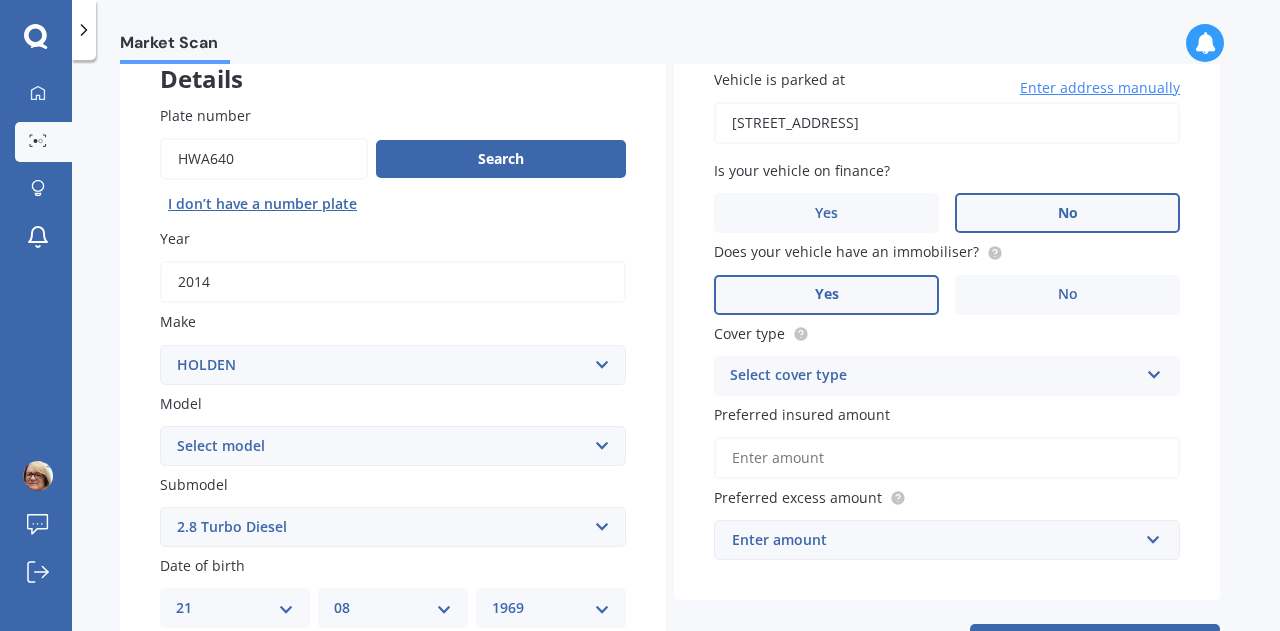 scroll, scrollTop: 200, scrollLeft: 0, axis: vertical 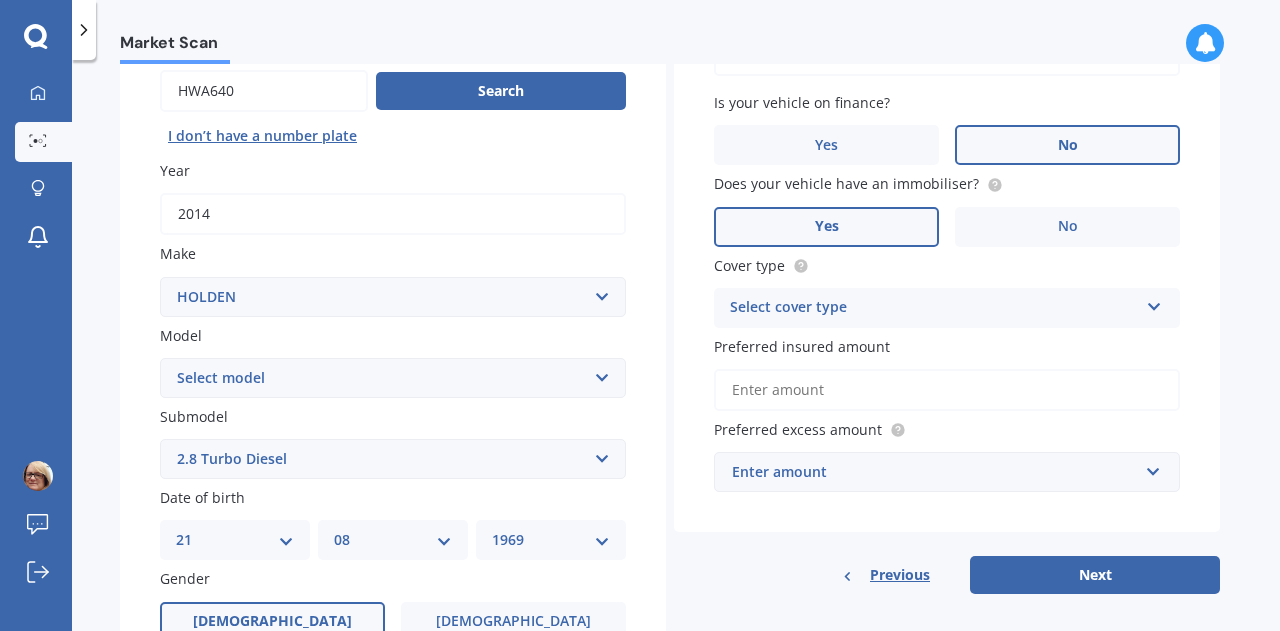 click on "Select cover type" at bounding box center [934, 308] 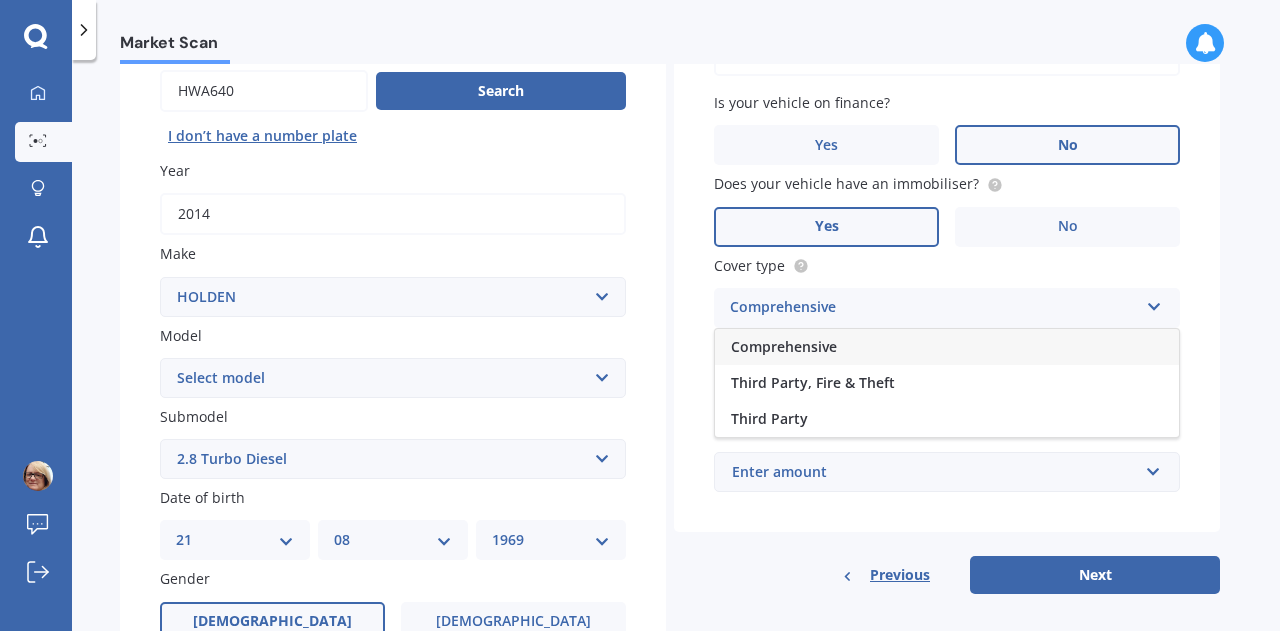 click on "Comprehensive" at bounding box center [947, 347] 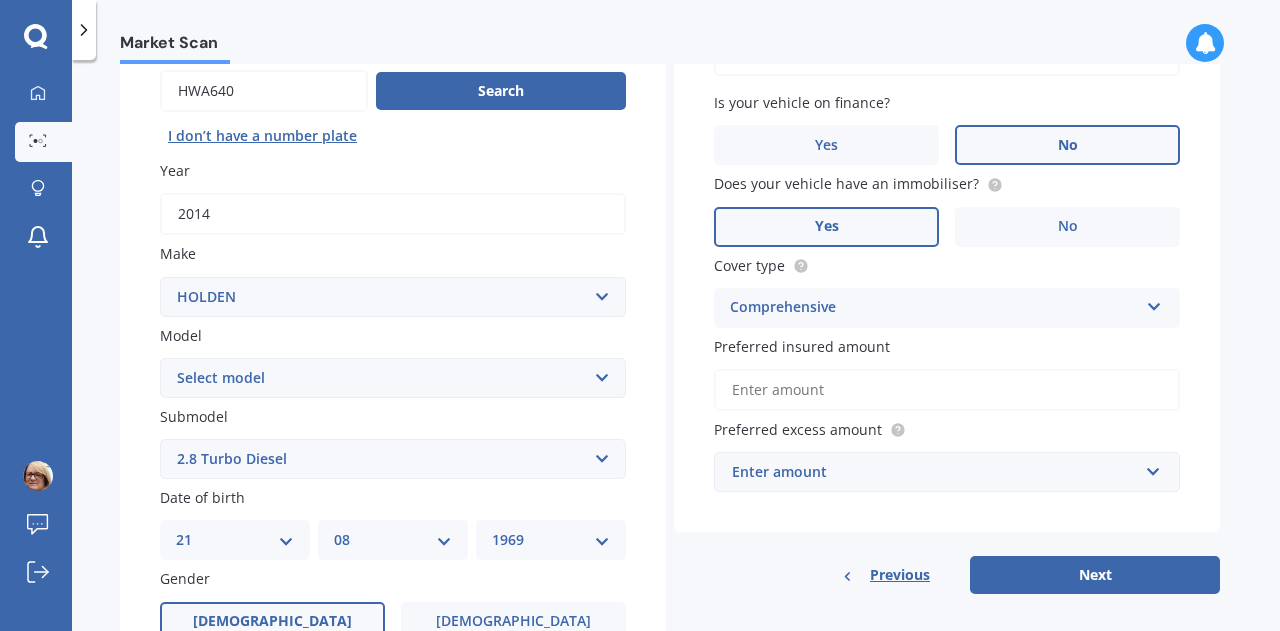 click on "Preferred insured amount" at bounding box center (947, 390) 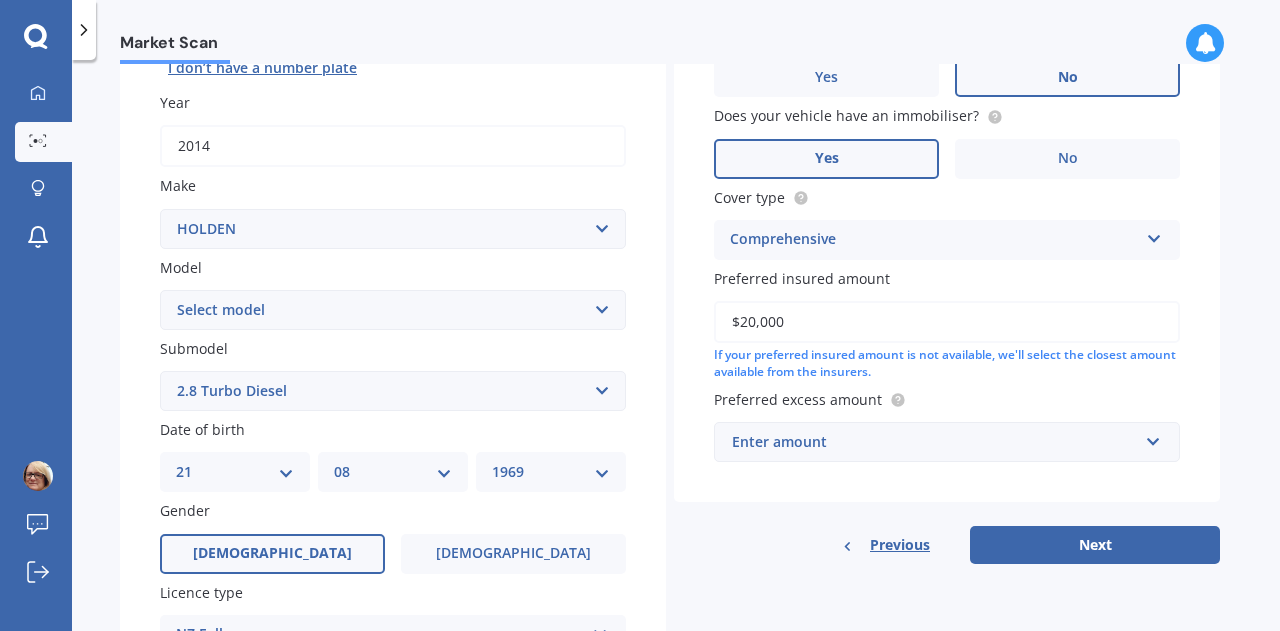 scroll, scrollTop: 300, scrollLeft: 0, axis: vertical 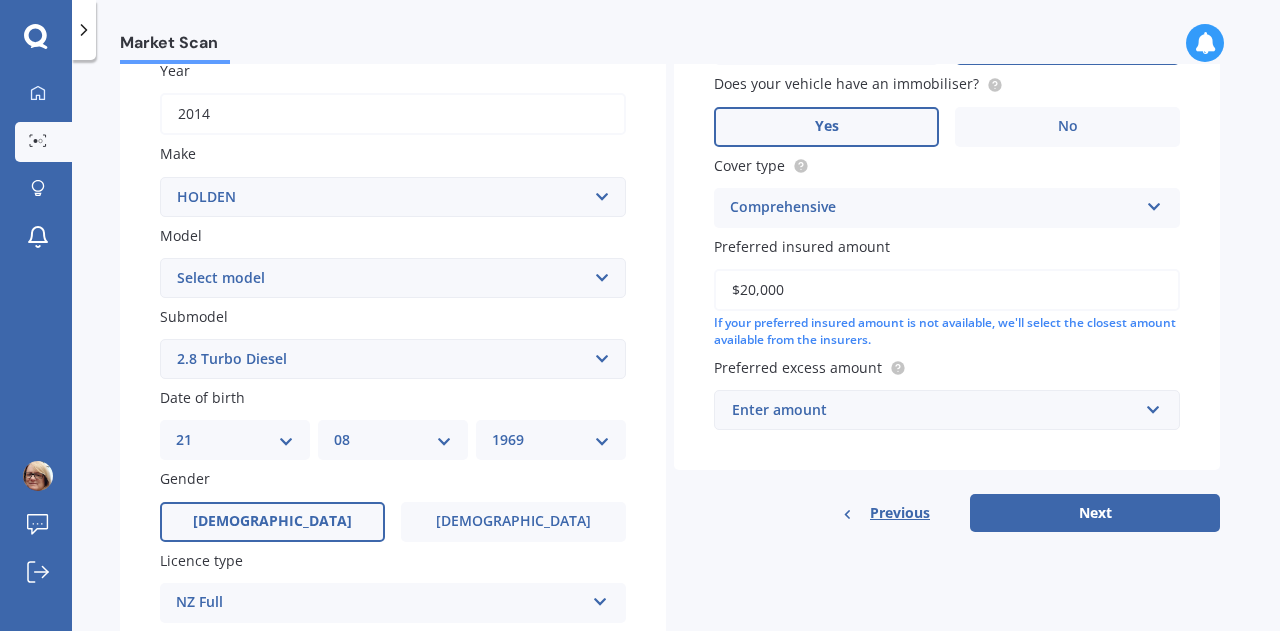 type on "$20,000" 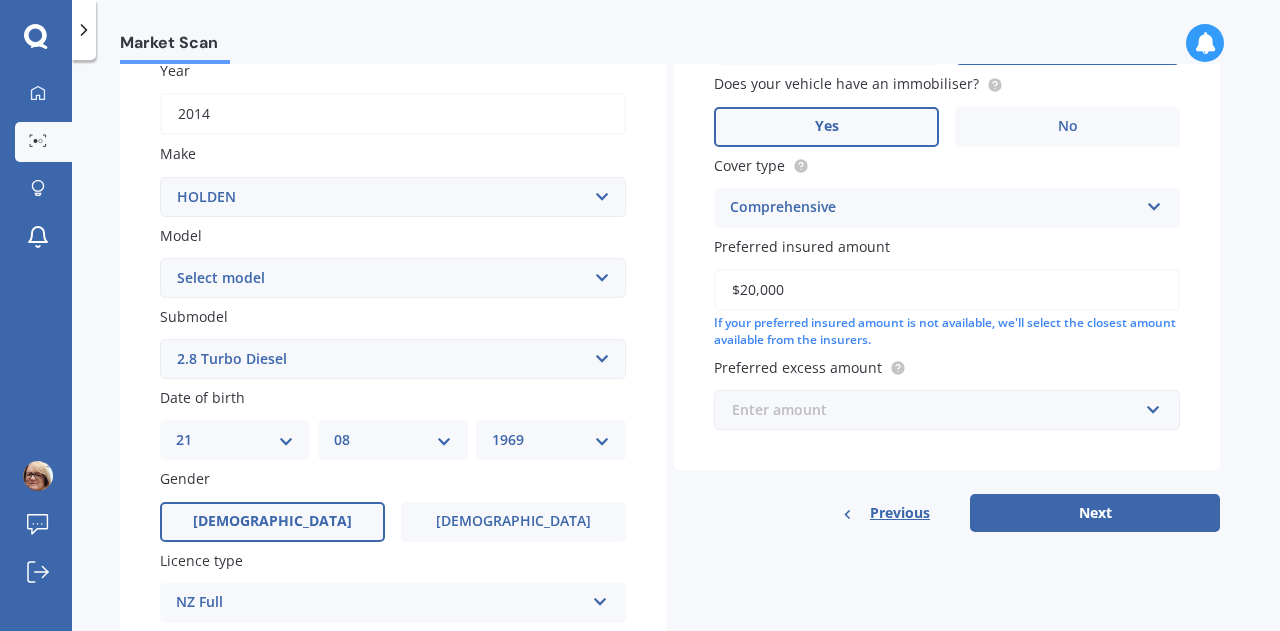 click at bounding box center [940, 410] 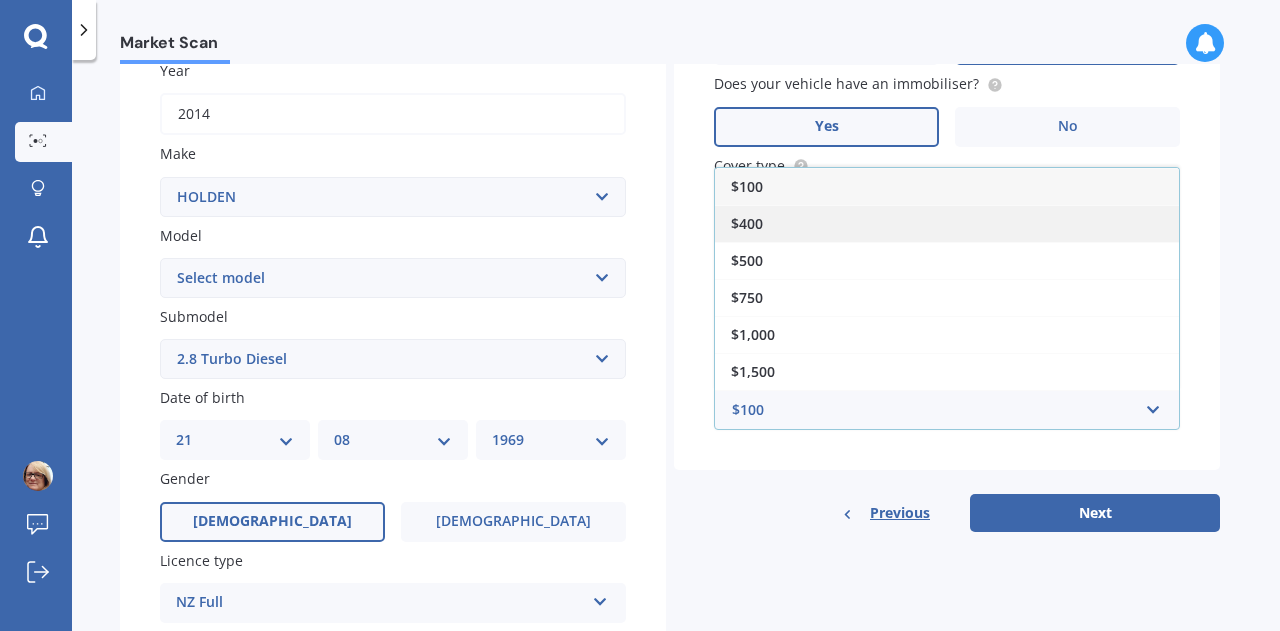 click on "$400" at bounding box center [947, 223] 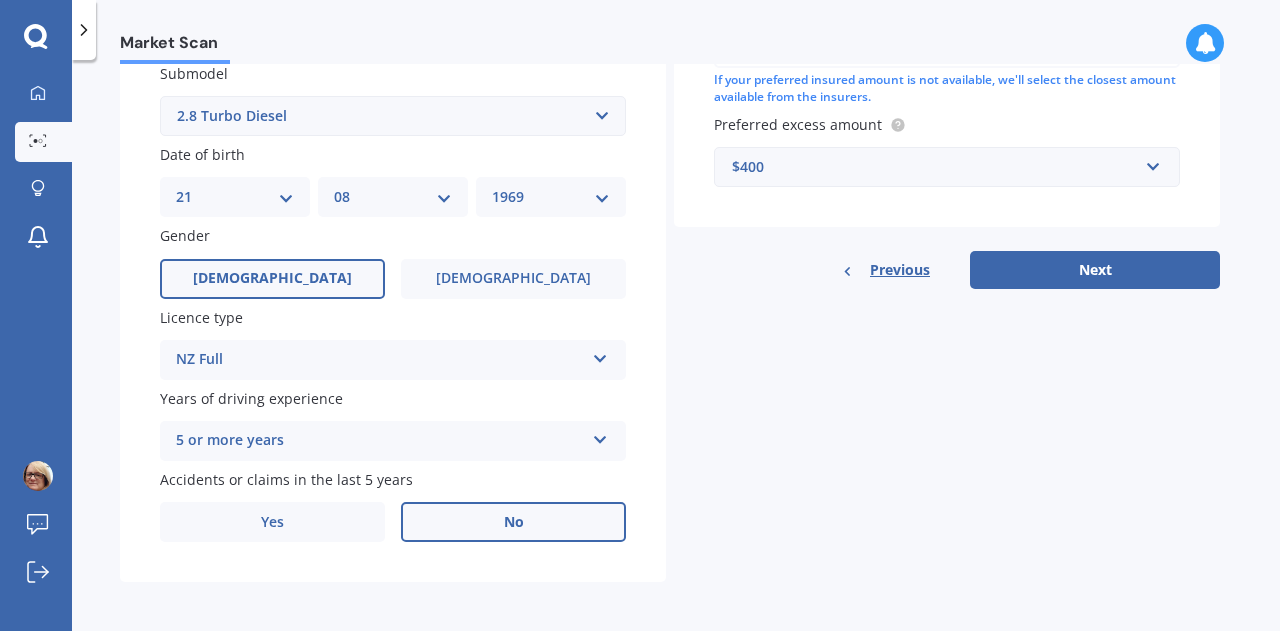 scroll, scrollTop: 549, scrollLeft: 0, axis: vertical 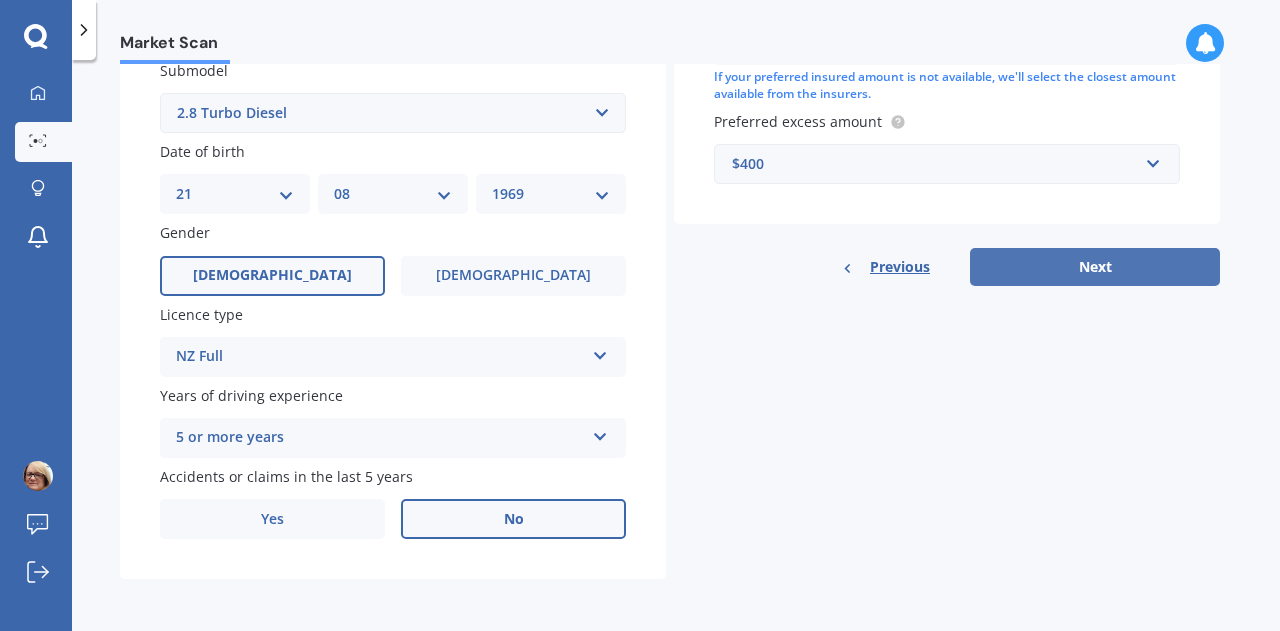 click on "Next" at bounding box center [1095, 267] 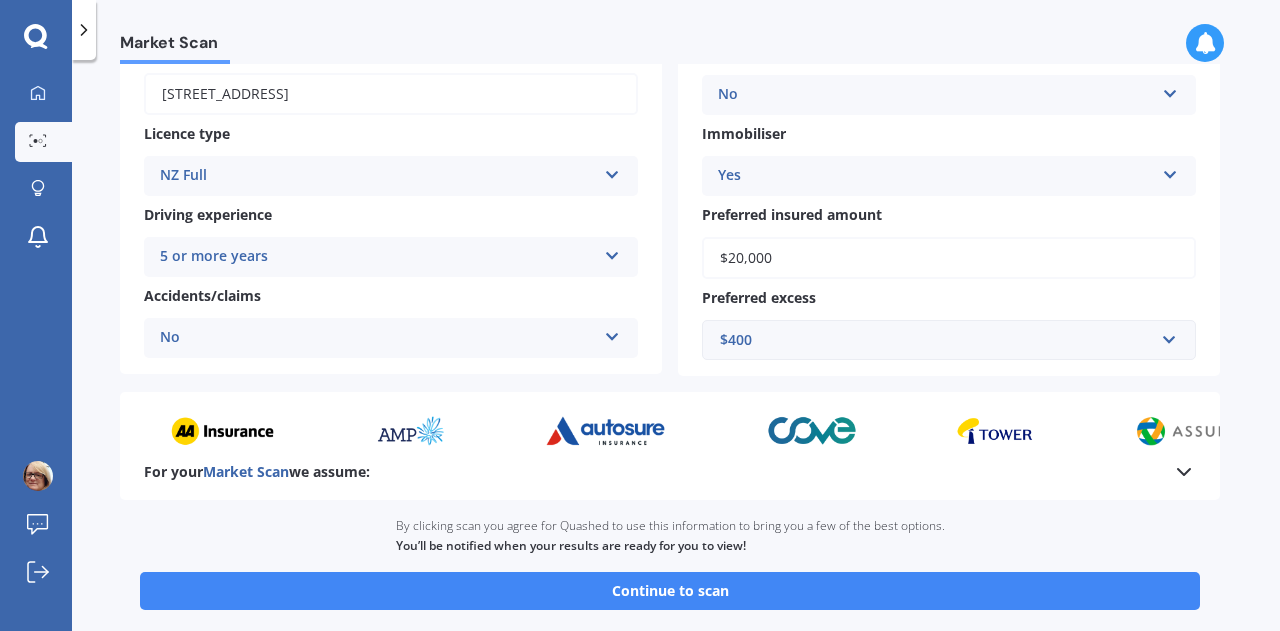 scroll, scrollTop: 400, scrollLeft: 0, axis: vertical 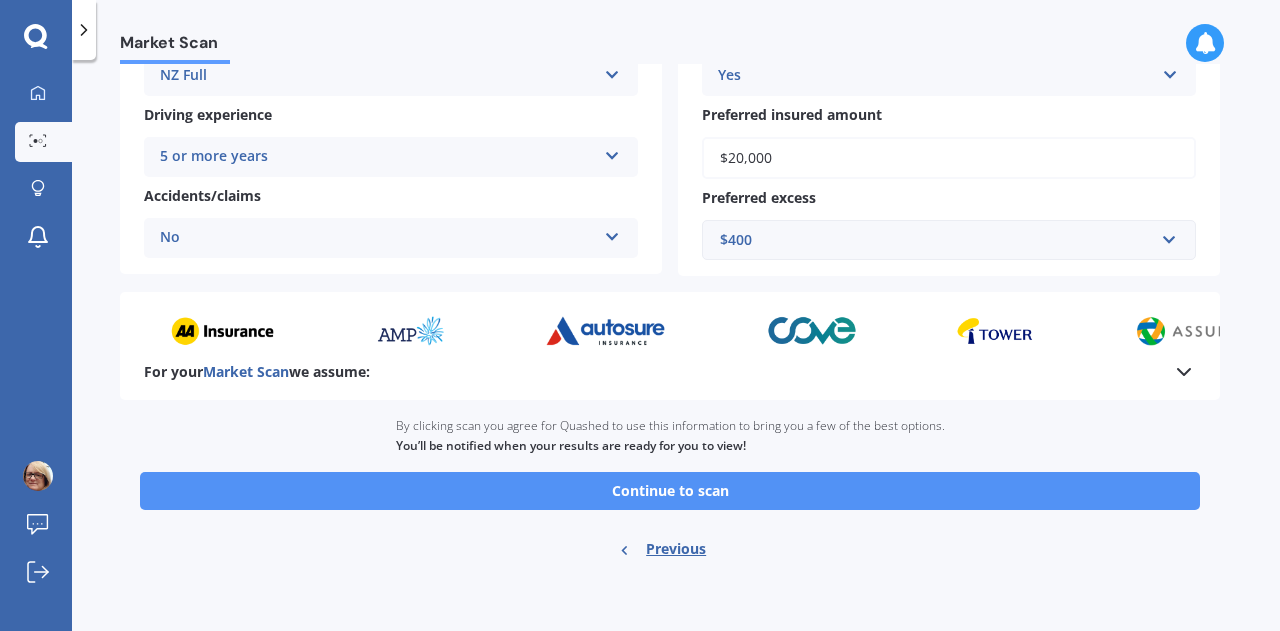 click on "Continue to scan" at bounding box center [670, 491] 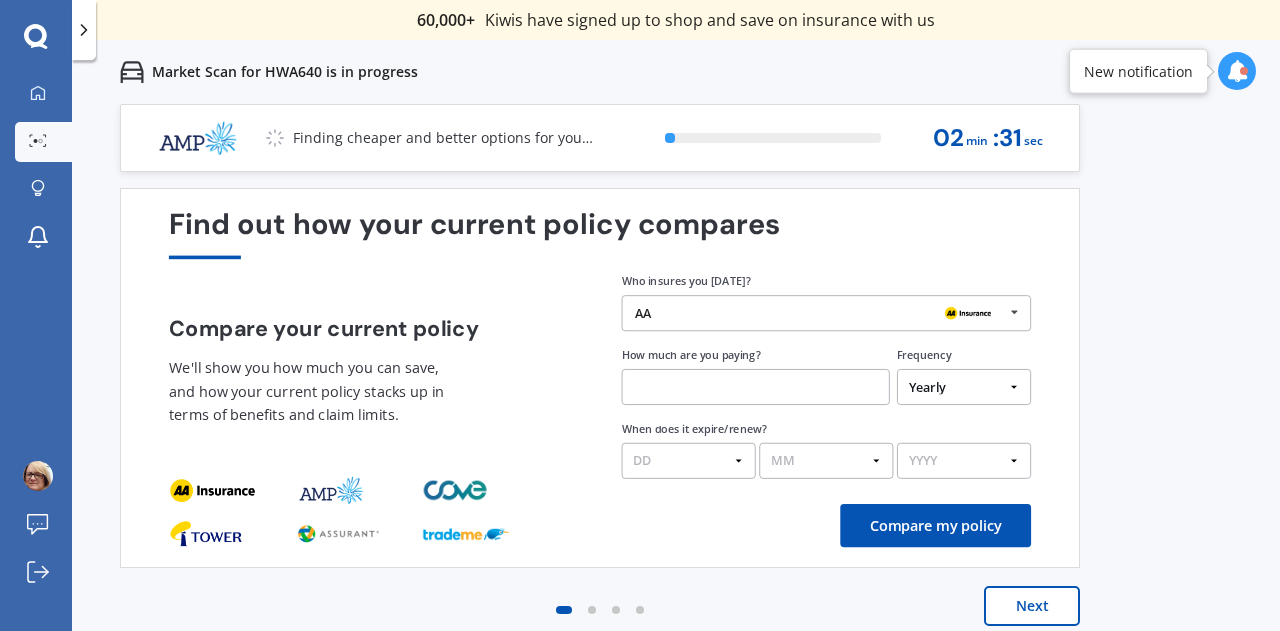 scroll, scrollTop: 14, scrollLeft: 0, axis: vertical 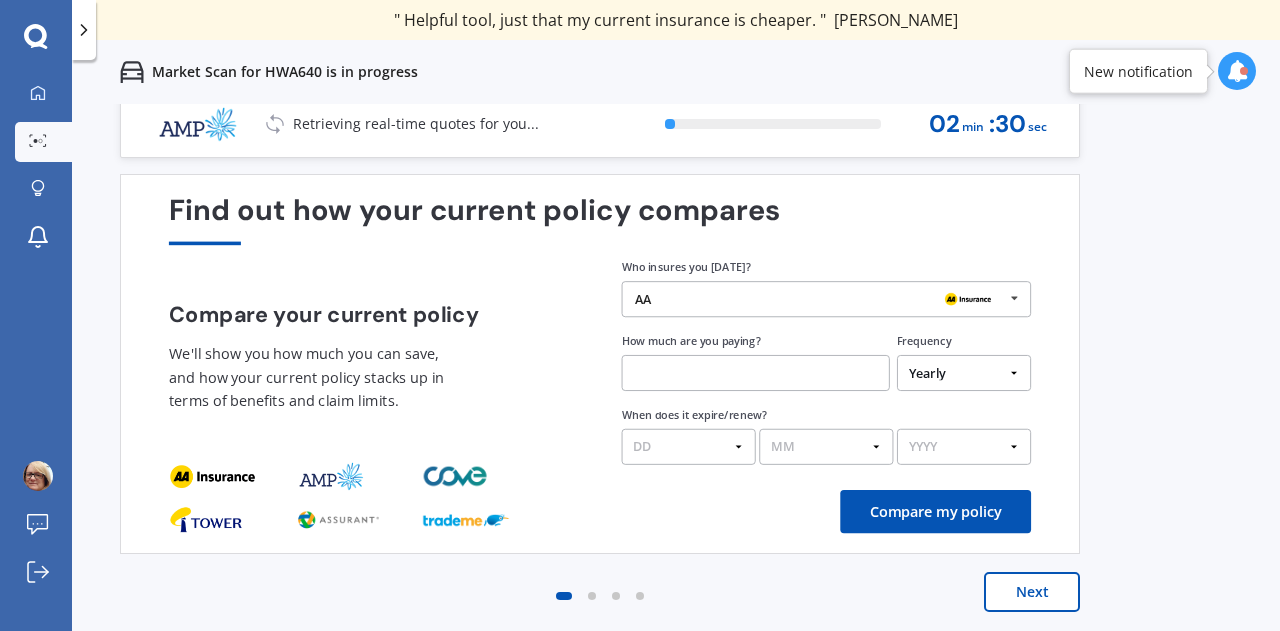click at bounding box center [1014, 298] 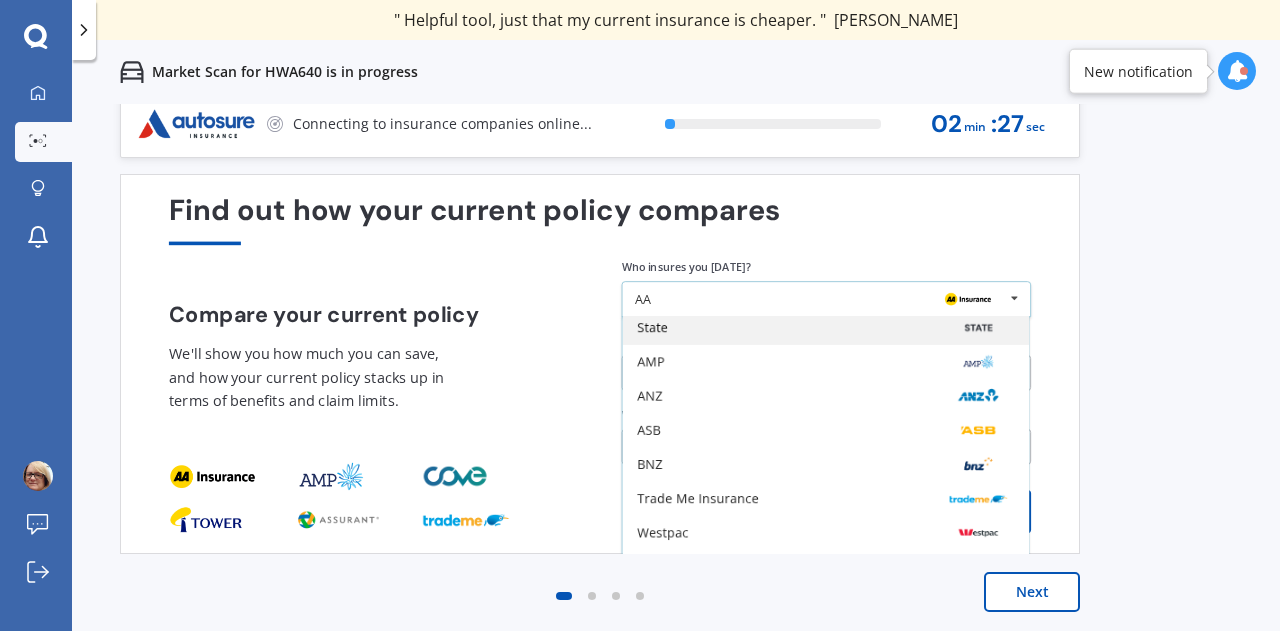 scroll, scrollTop: 130, scrollLeft: 0, axis: vertical 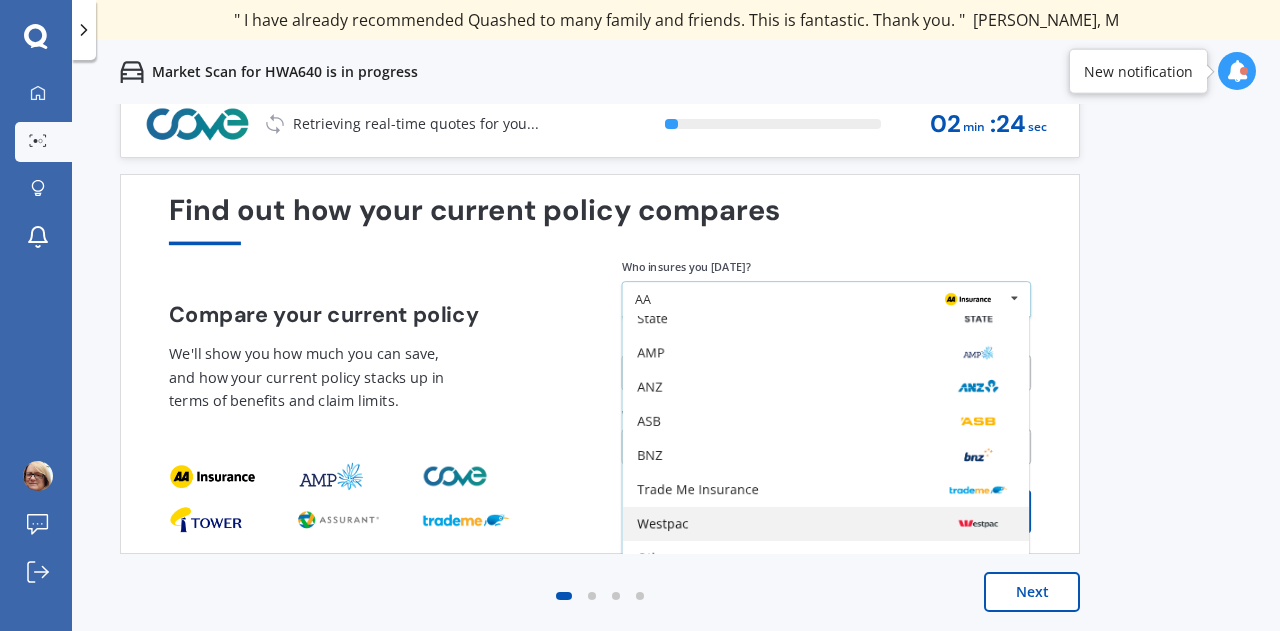 click on "Westpac" at bounding box center (825, 524) 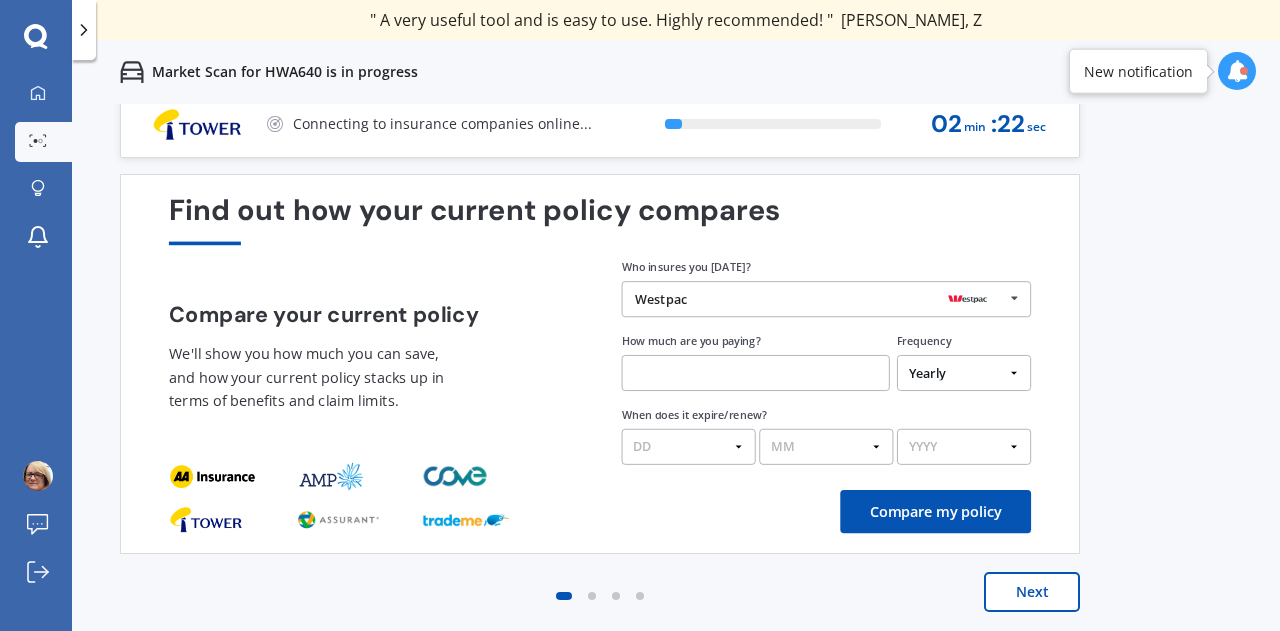 click at bounding box center [756, 373] 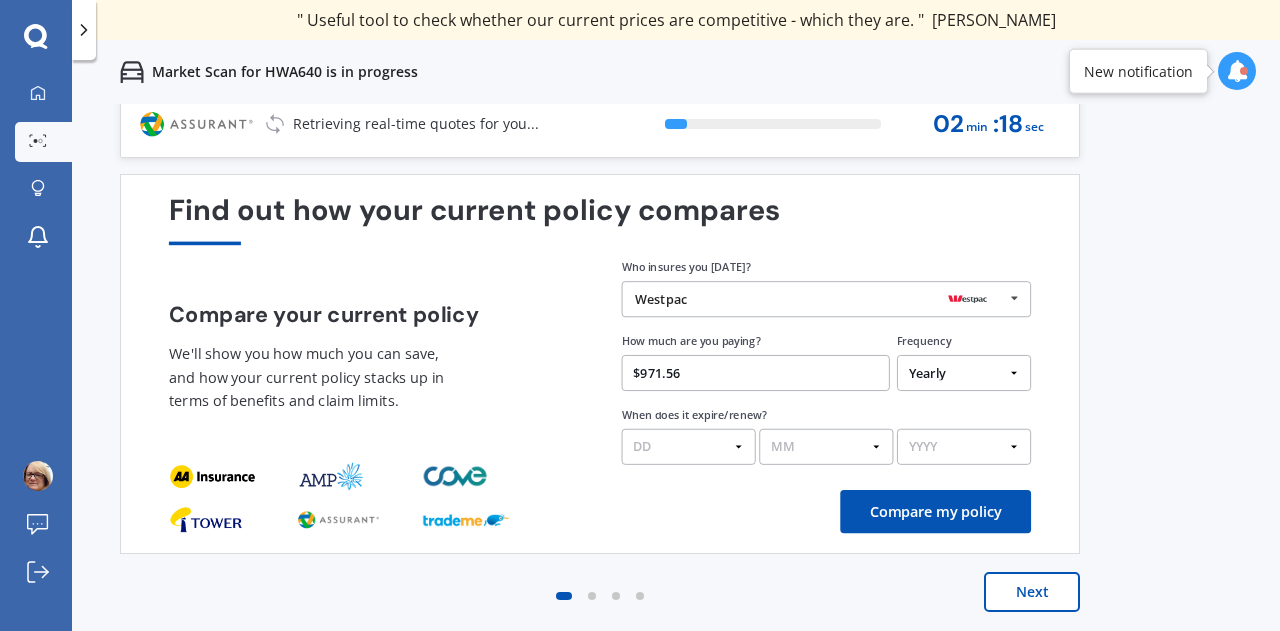 type on "$971.56" 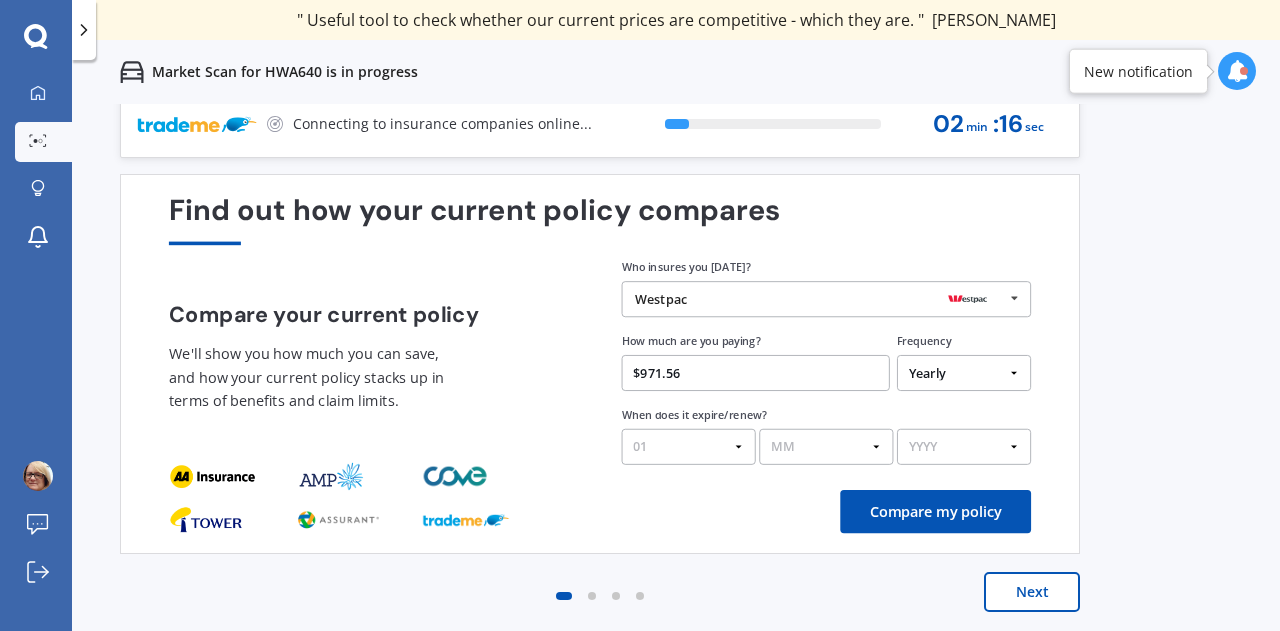 click on "DD 01 02 03 04 05 06 07 08 09 10 11 12 13 14 15 16 17 18 19 20 21 22 23 24 25 26 27 28 29 30 31" at bounding box center (689, 447) 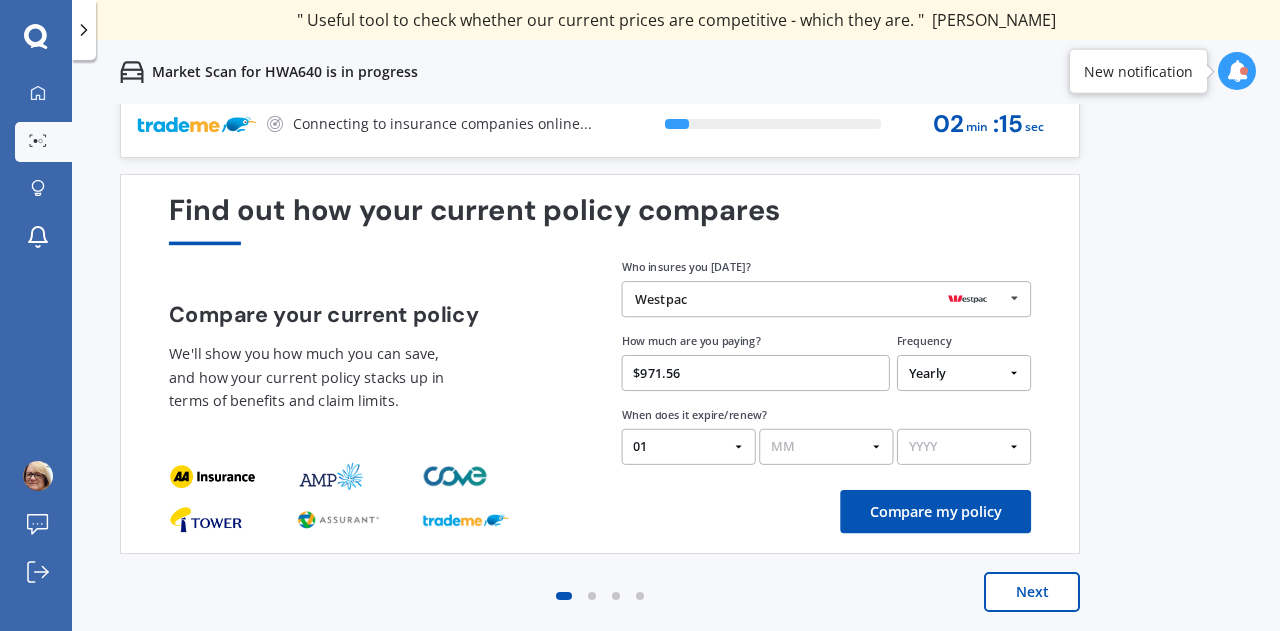select on "02" 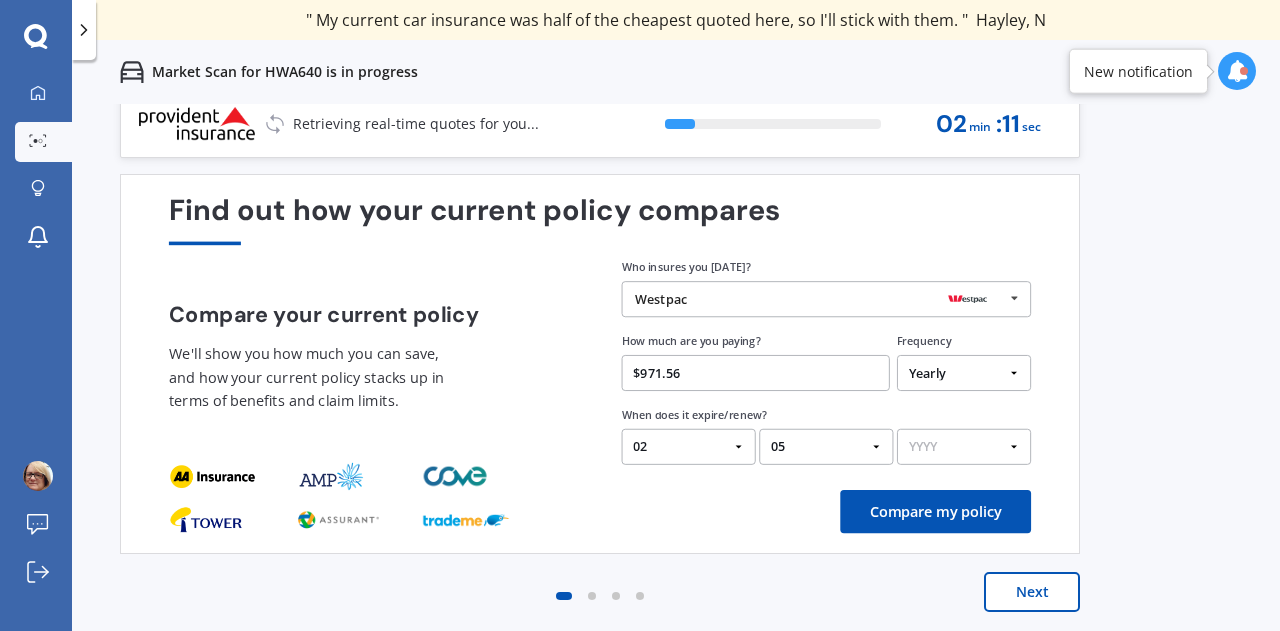 select on "06" 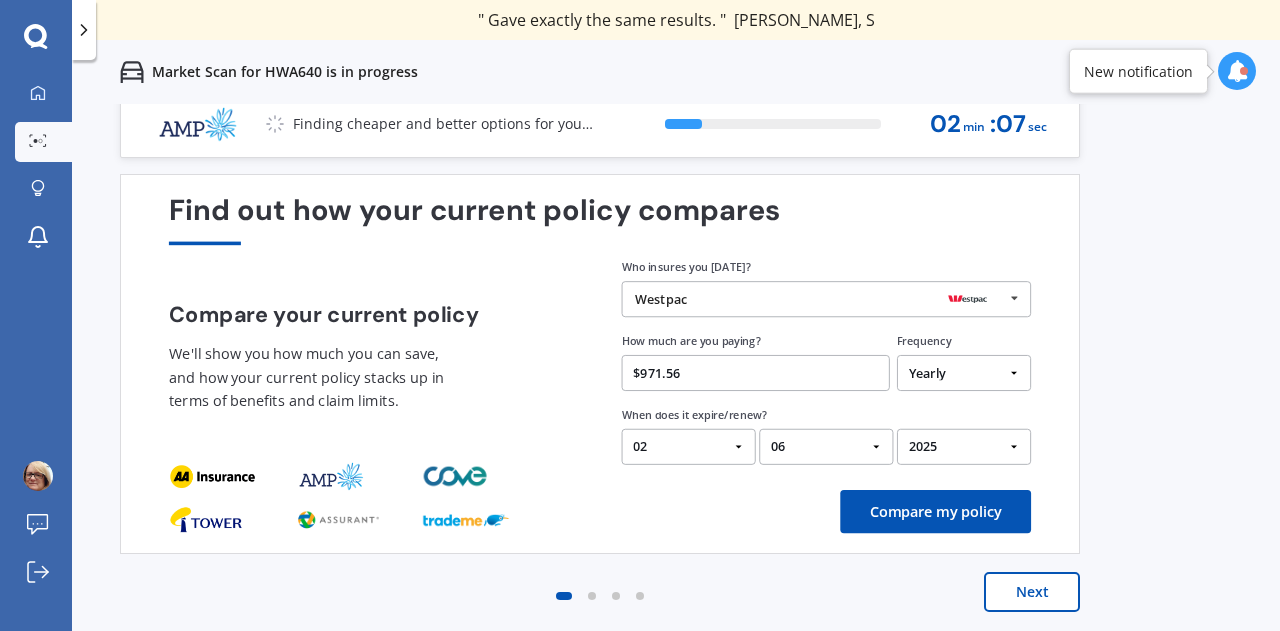 select on "2026" 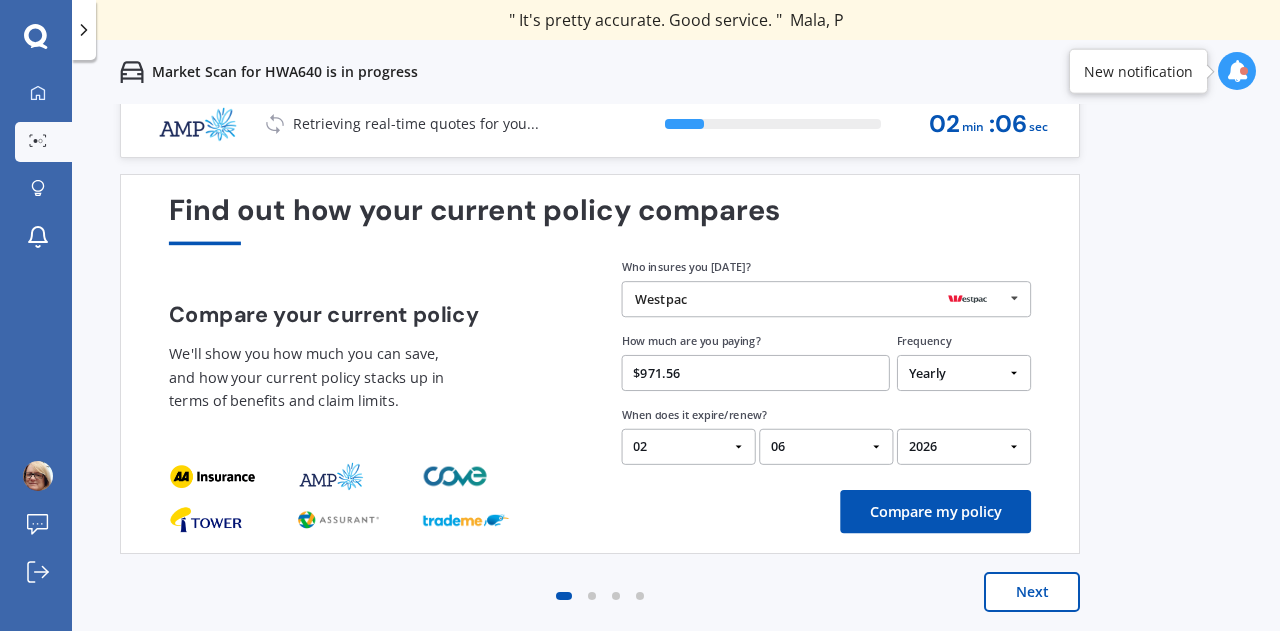 click on "Compare my policy" at bounding box center [935, 511] 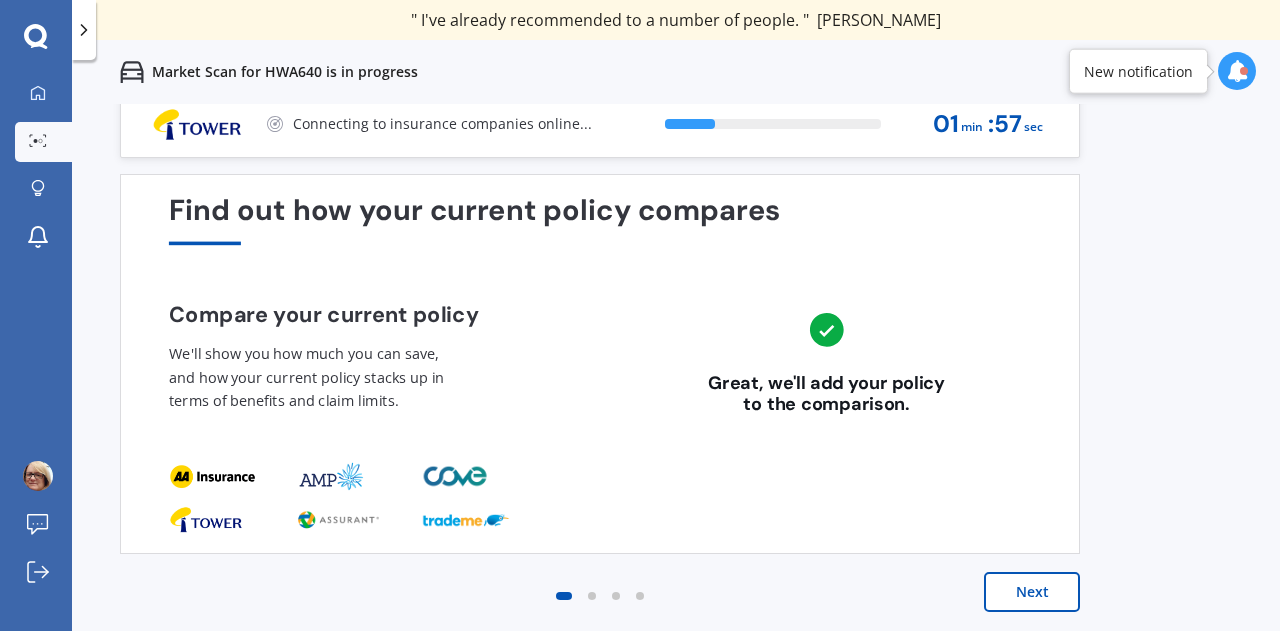 click on "Next" at bounding box center [1032, 592] 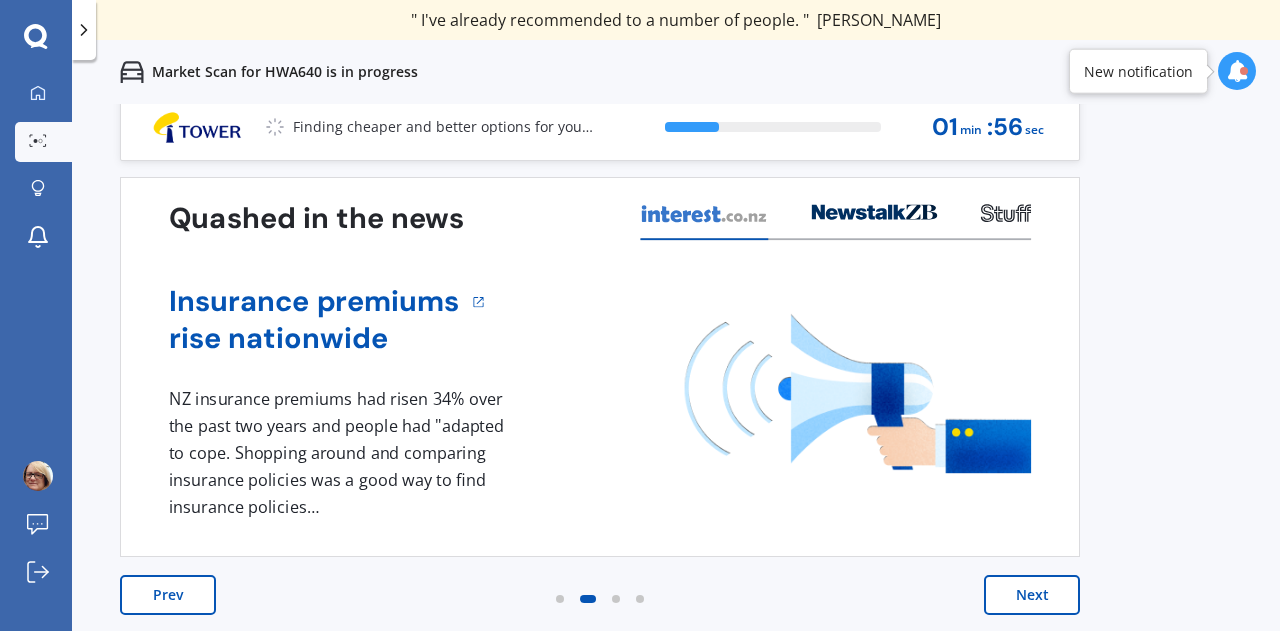 scroll, scrollTop: 14, scrollLeft: 0, axis: vertical 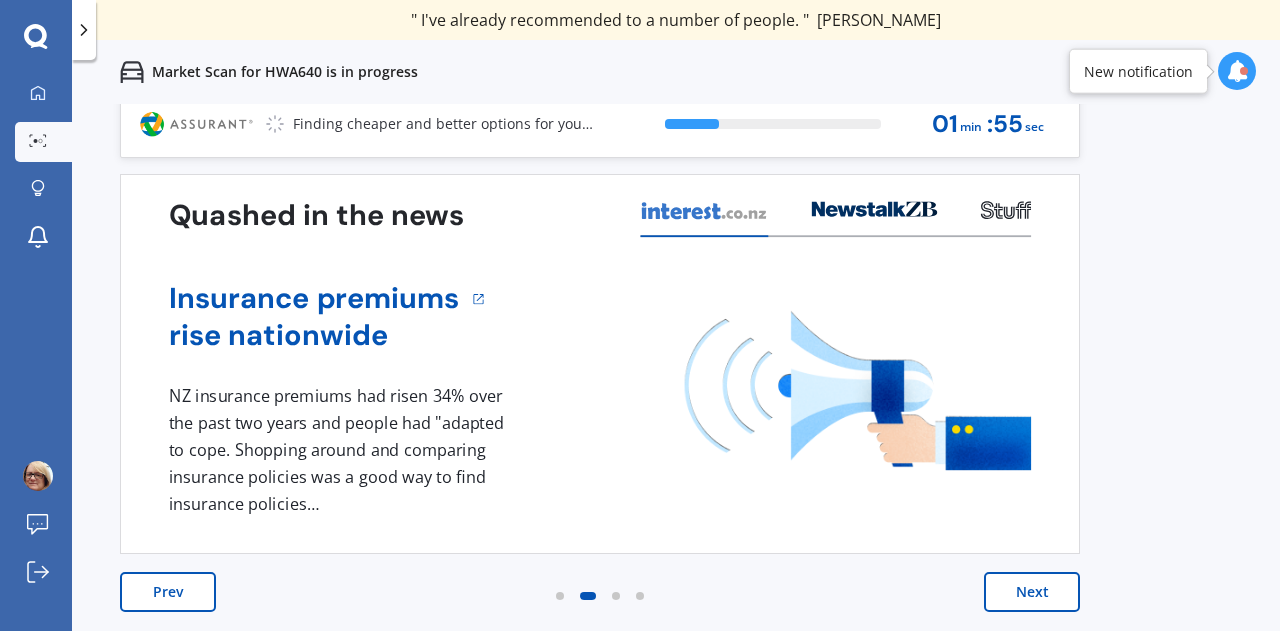 click on "Next" at bounding box center (1032, 592) 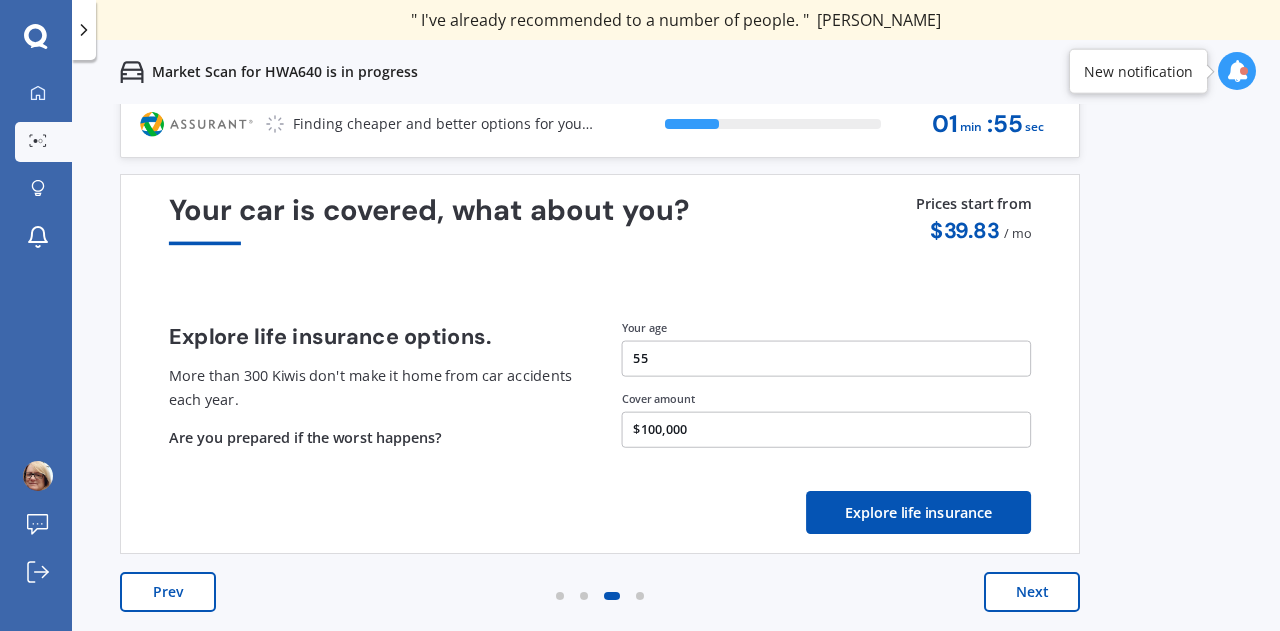 scroll, scrollTop: 0, scrollLeft: 0, axis: both 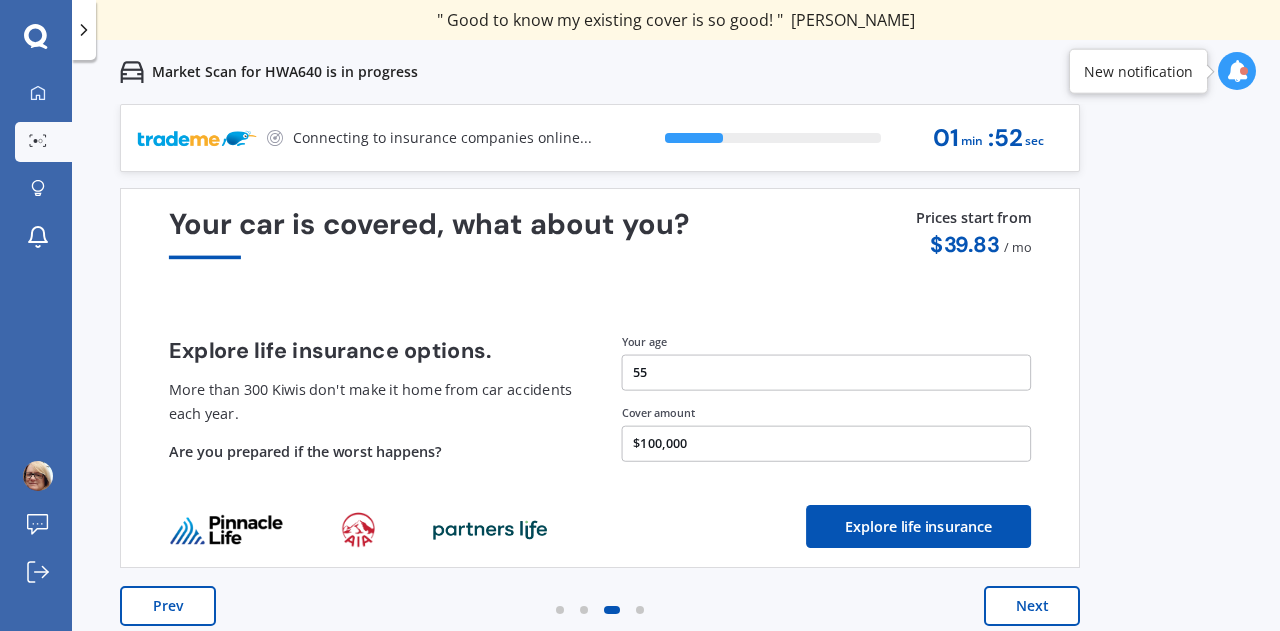 click on "Next" at bounding box center (1032, 606) 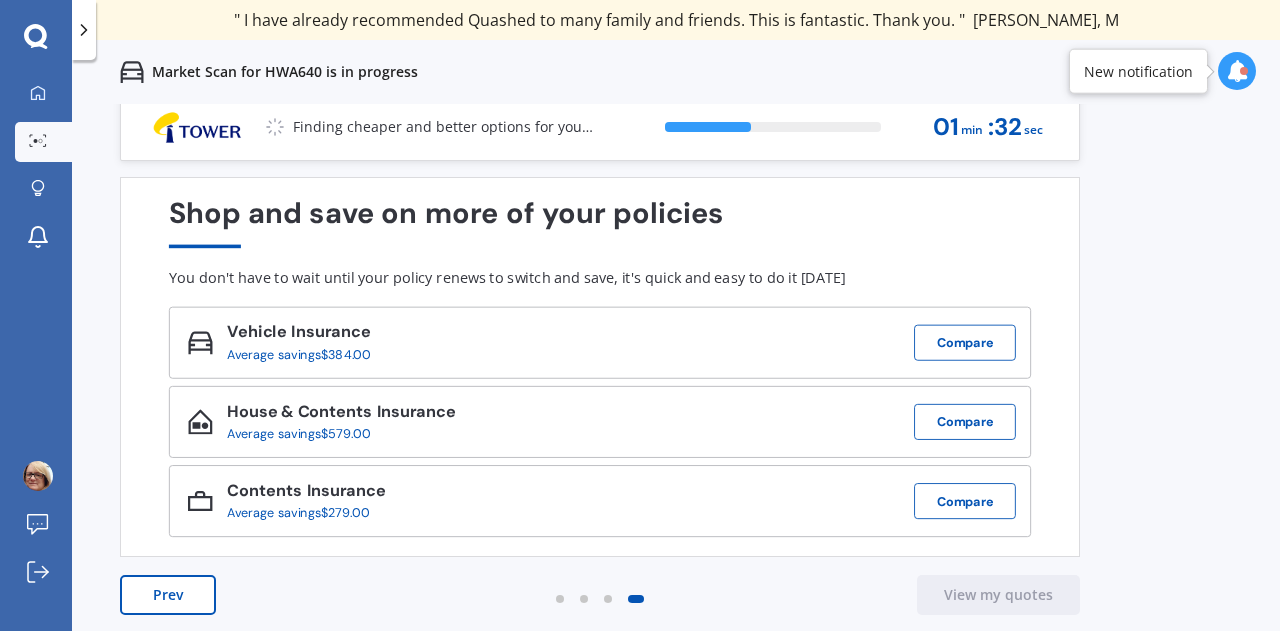 scroll, scrollTop: 14, scrollLeft: 0, axis: vertical 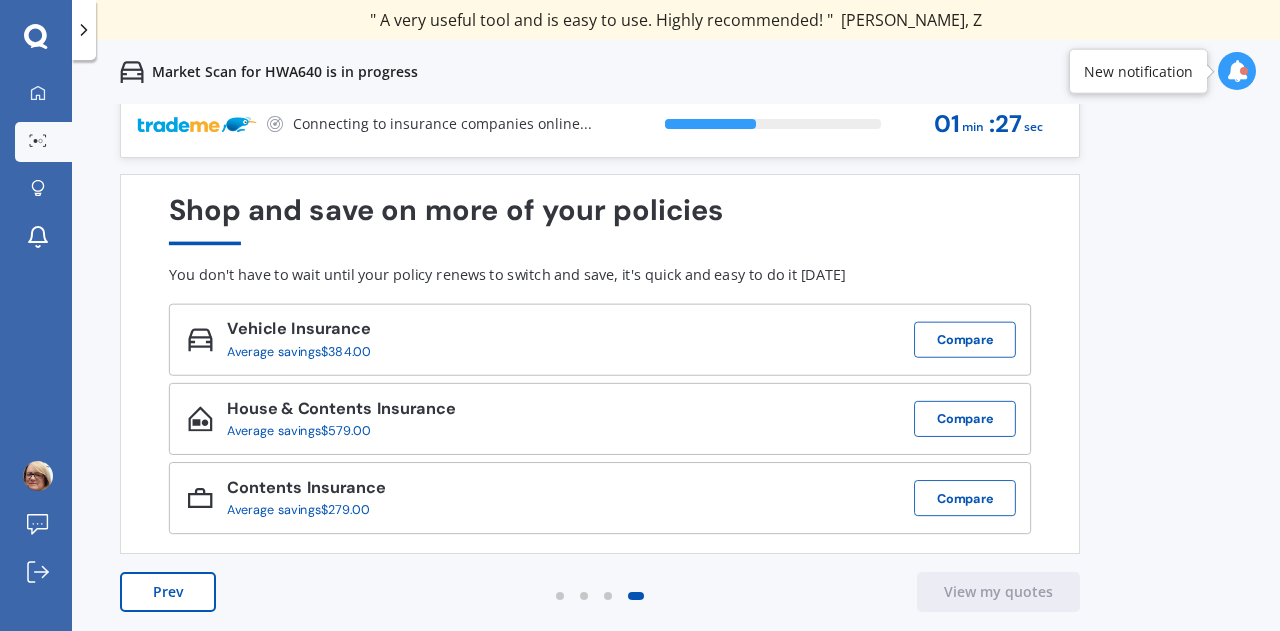 click on "Prev" at bounding box center (168, 592) 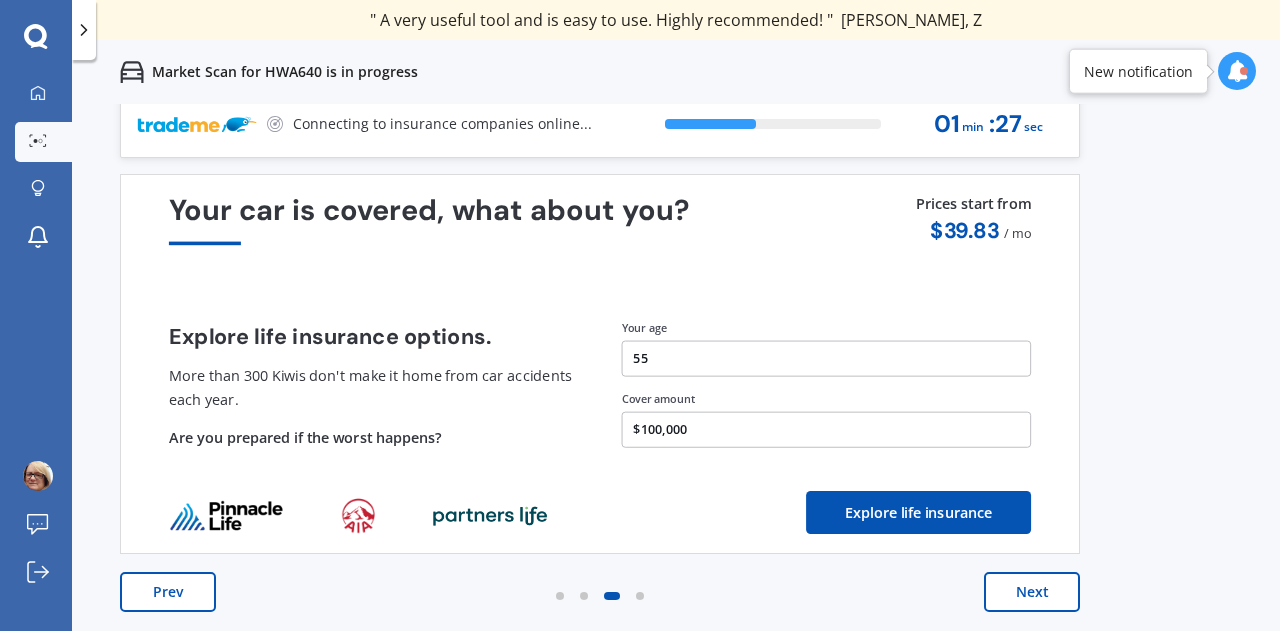scroll, scrollTop: 0, scrollLeft: 0, axis: both 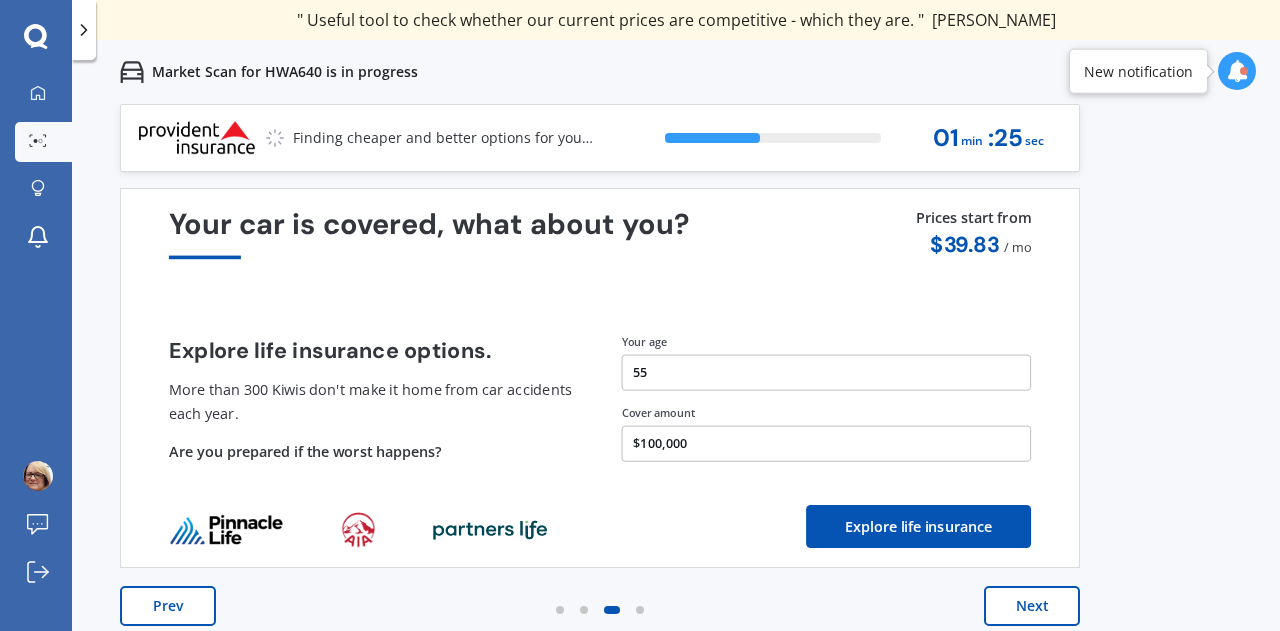 click on "Next" at bounding box center [1032, 606] 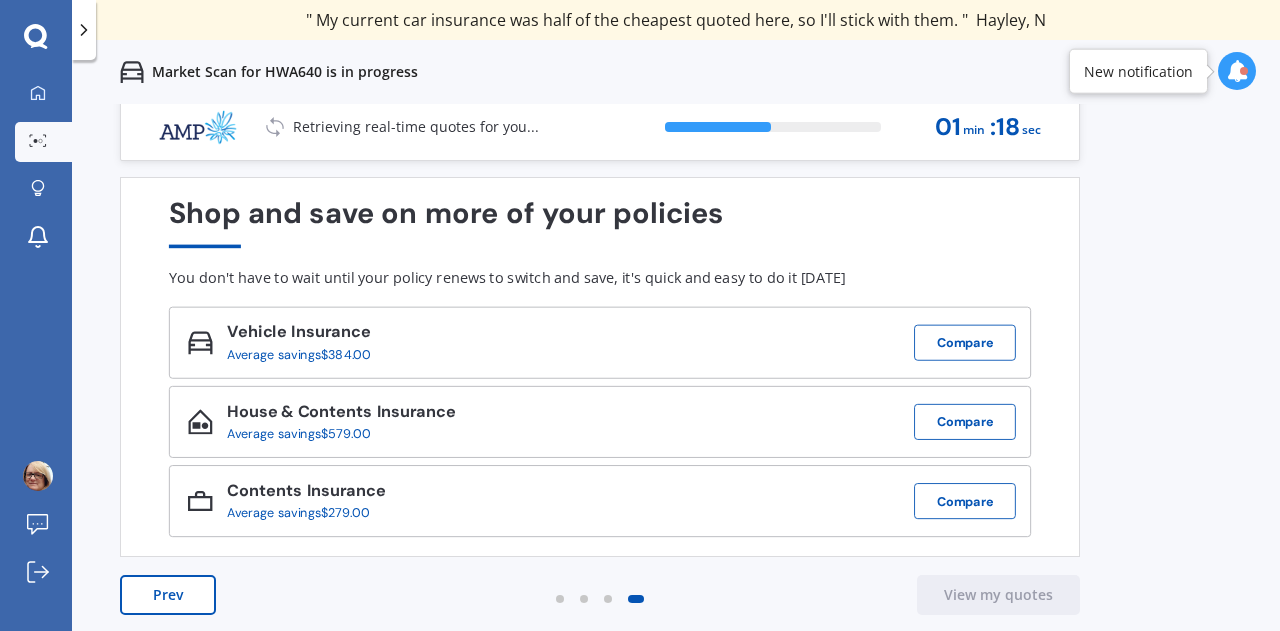scroll, scrollTop: 14, scrollLeft: 0, axis: vertical 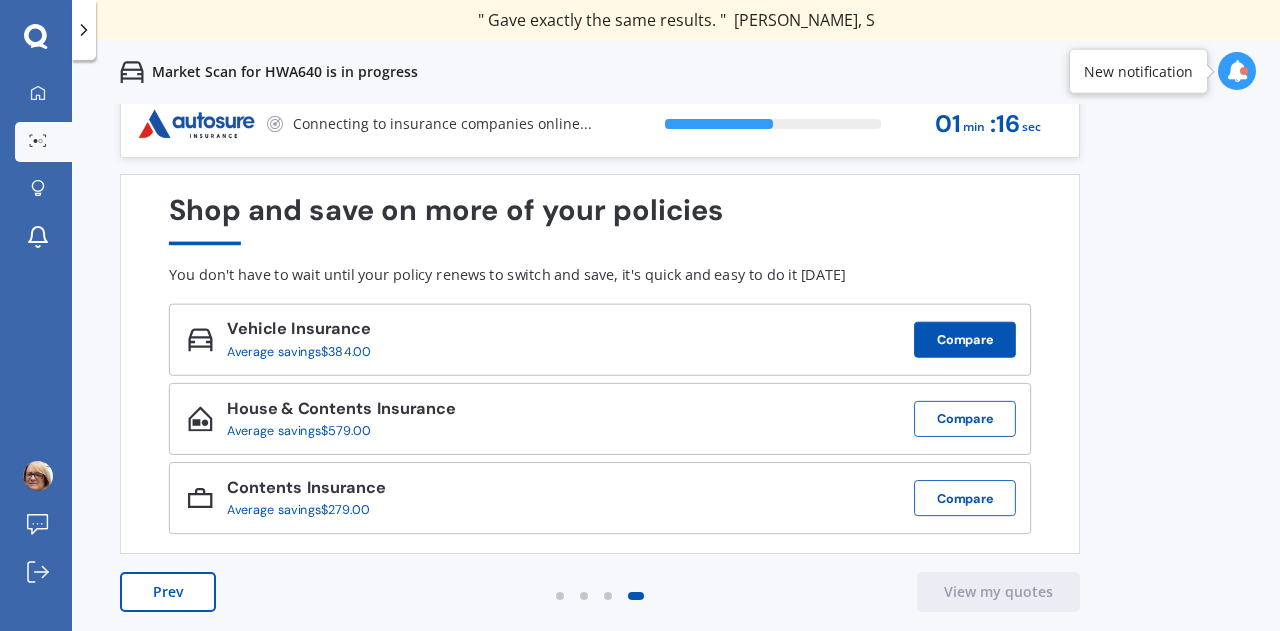 click on "Compare" at bounding box center [965, 340] 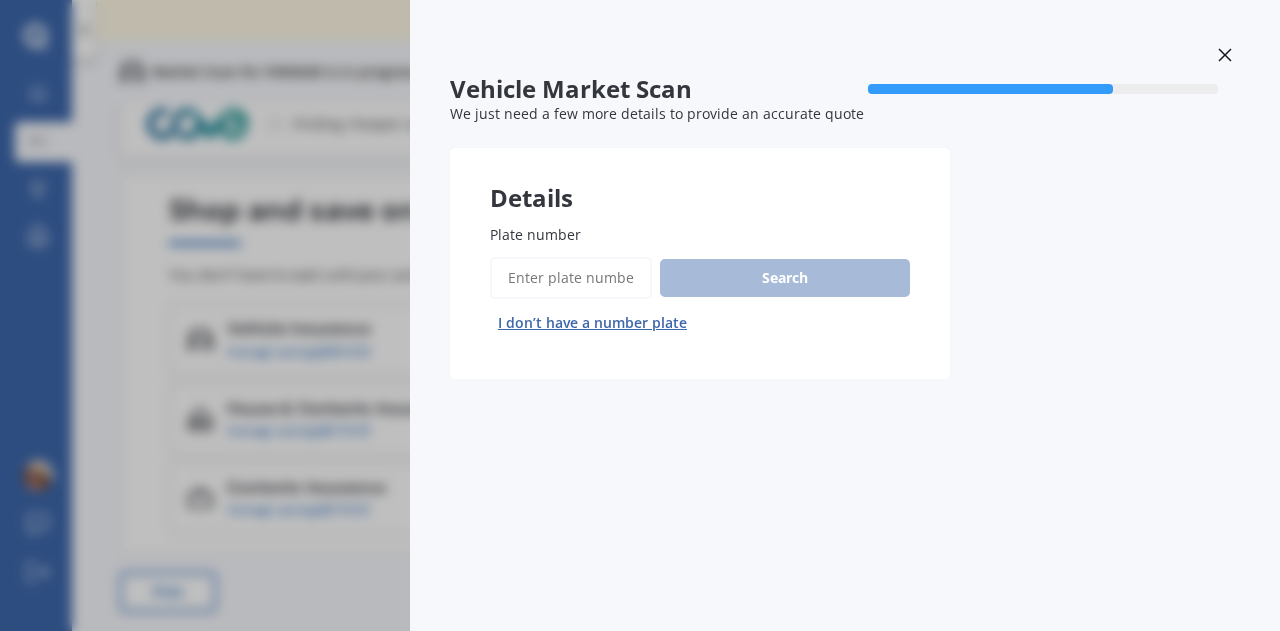 click on "Vehicle Market Scan 70 % We just need a few more details to provide an accurate quote Details Plate number Search I don’t have a number plate Previous Next" at bounding box center (845, 315) 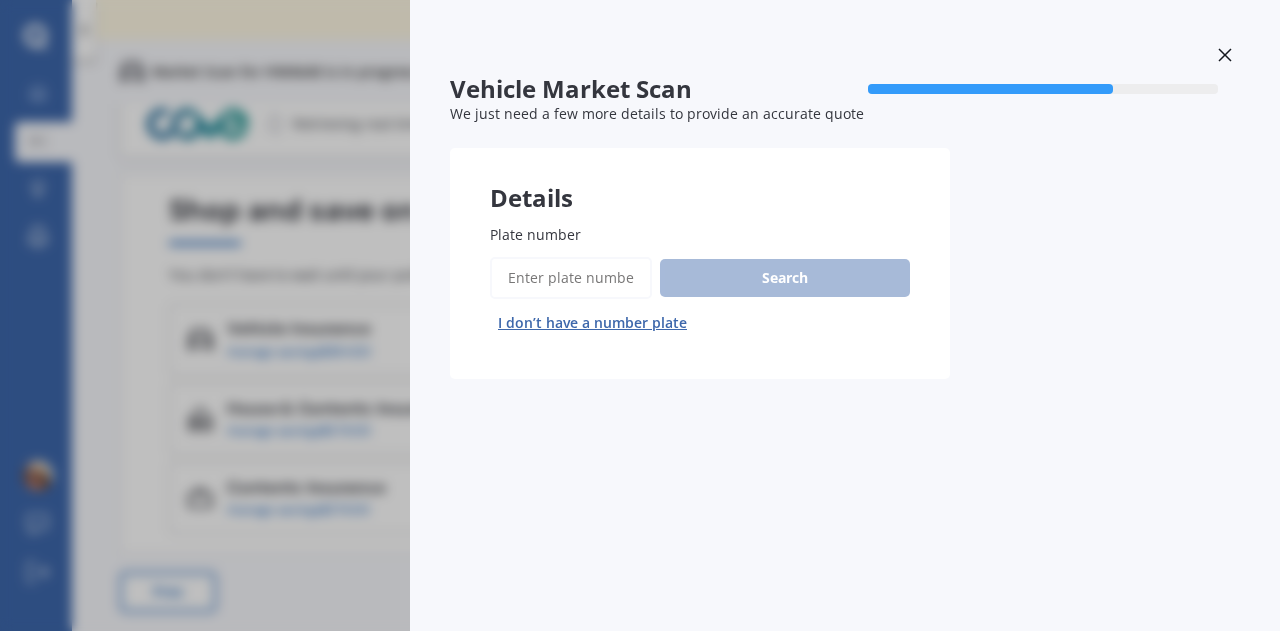 click 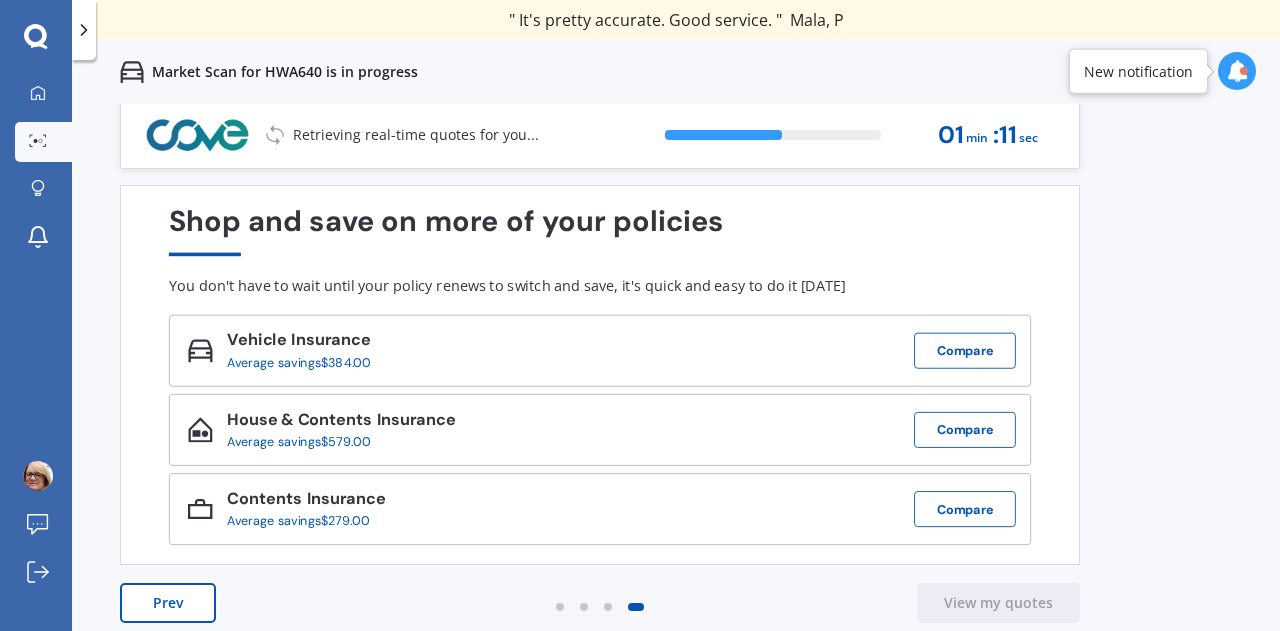 scroll, scrollTop: 0, scrollLeft: 0, axis: both 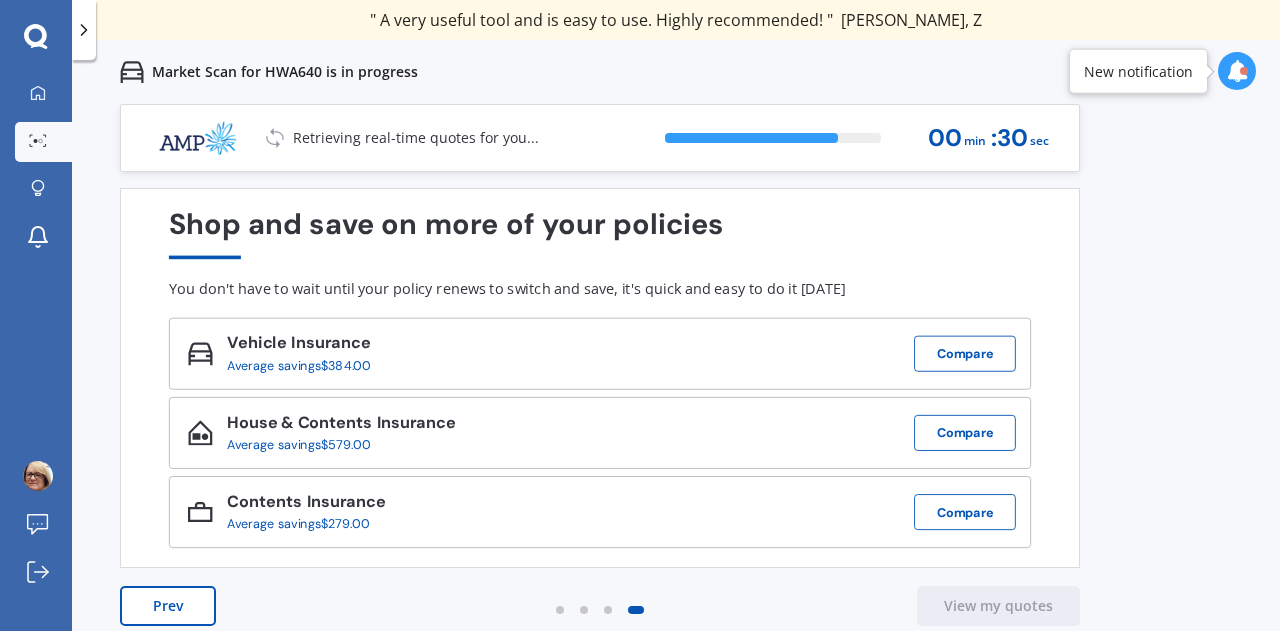 click at bounding box center [1237, 71] 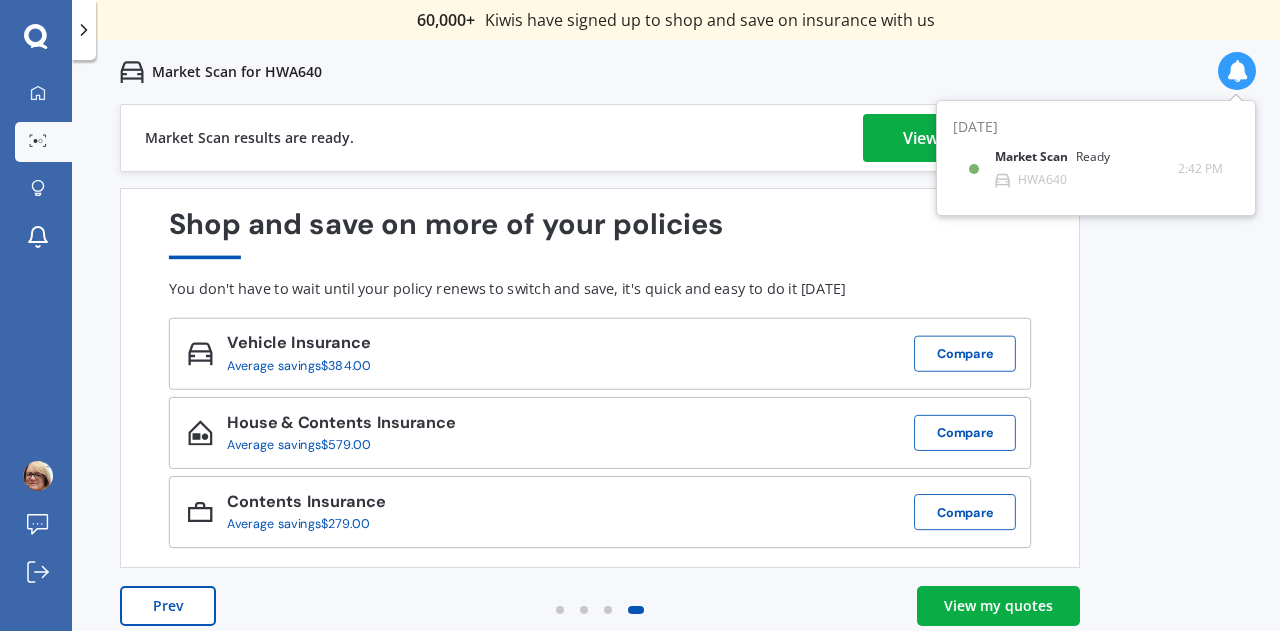 click on "Previous 60,000+ Kiwis have signed up to shop and save on insurance with us " Helpful tool, just that my current insurance is cheaper. " [PERSON_NAME], H " I have already recommended Quashed to many family and friends. This is fantastic. Thank you. " [PERSON_NAME], M " A very useful tool and is easy to use. Highly recommended! " [PERSON_NAME], Z " Useful tool to check whether our current prices are competitive - which they are. " [PERSON_NAME], G " My current car insurance was half of the cheapest quoted here, so I'll stick with them. " [PERSON_NAME], N " Gave exactly the same results. " [PERSON_NAME], S " It's pretty accurate. Good service. " Mala, P " That was very helpful as it provided all the details required to make the necessary decision. " [PERSON_NAME], I " I've already recommended to a number of people. " [PERSON_NAME], J " Good to know my existing cover is so good! " [PERSON_NAME], J " Excellent site! I saved $300 off my existing policy. " Lian, G " Great stuff team! first time using it, and it was very clear and concise. " [PERSON_NAME], B   Next View my quotes 1 $ 55" at bounding box center (676, 389) 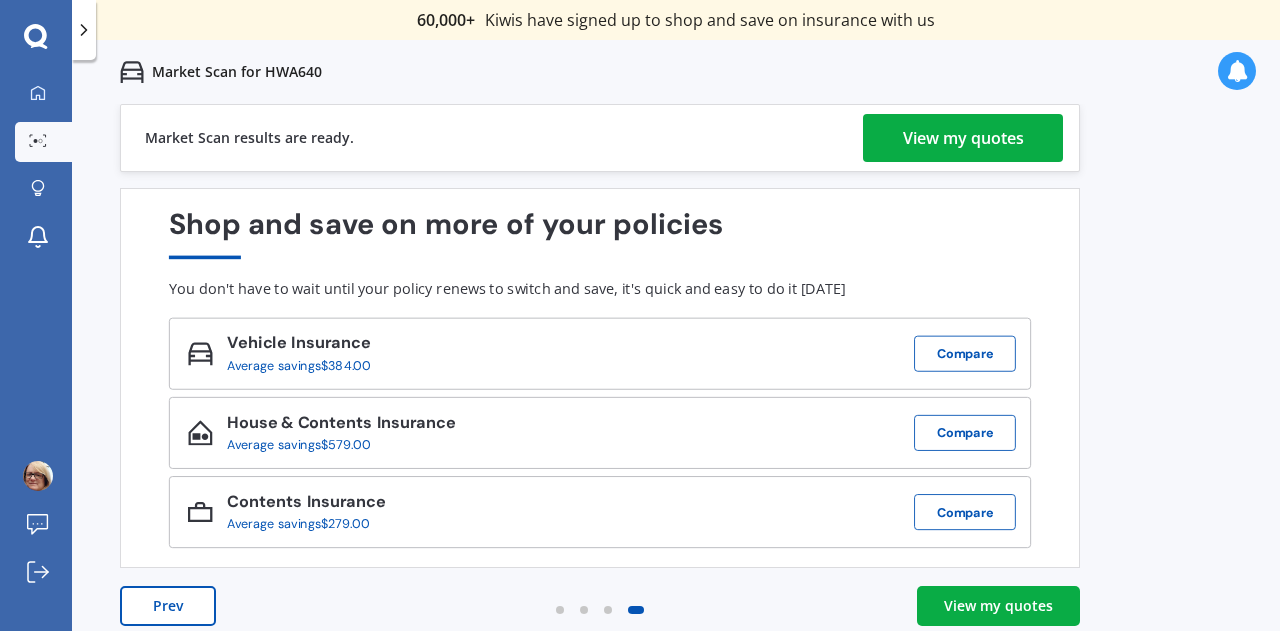 click on "View my quotes" at bounding box center (963, 138) 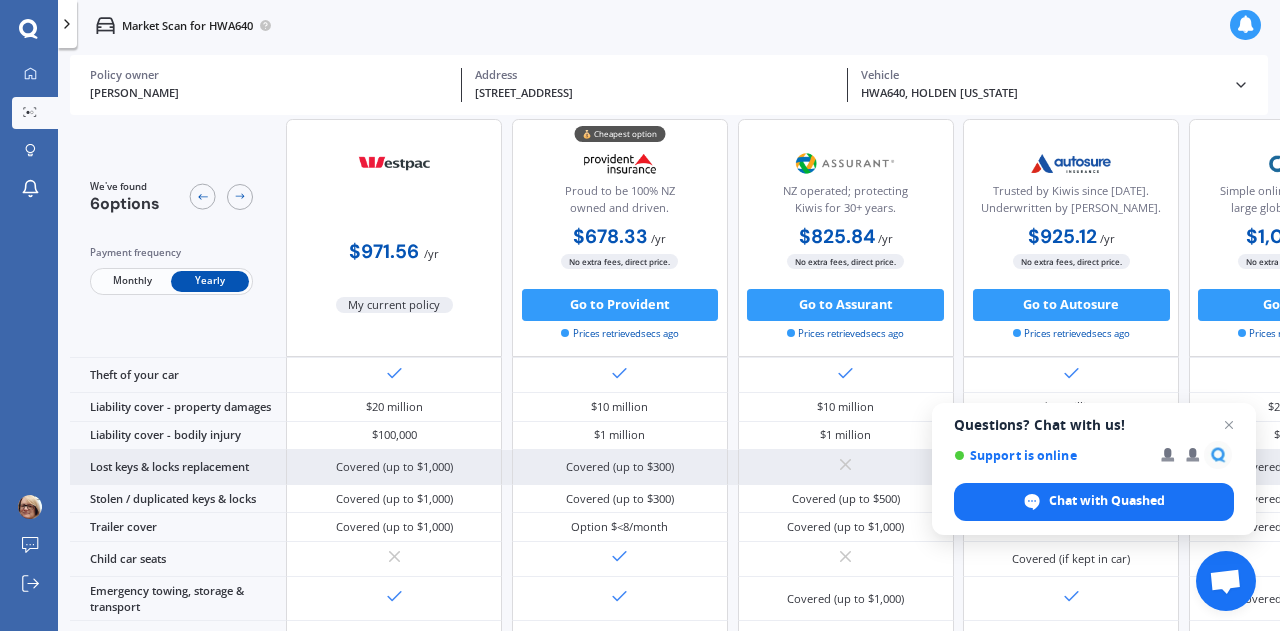 scroll, scrollTop: 0, scrollLeft: 0, axis: both 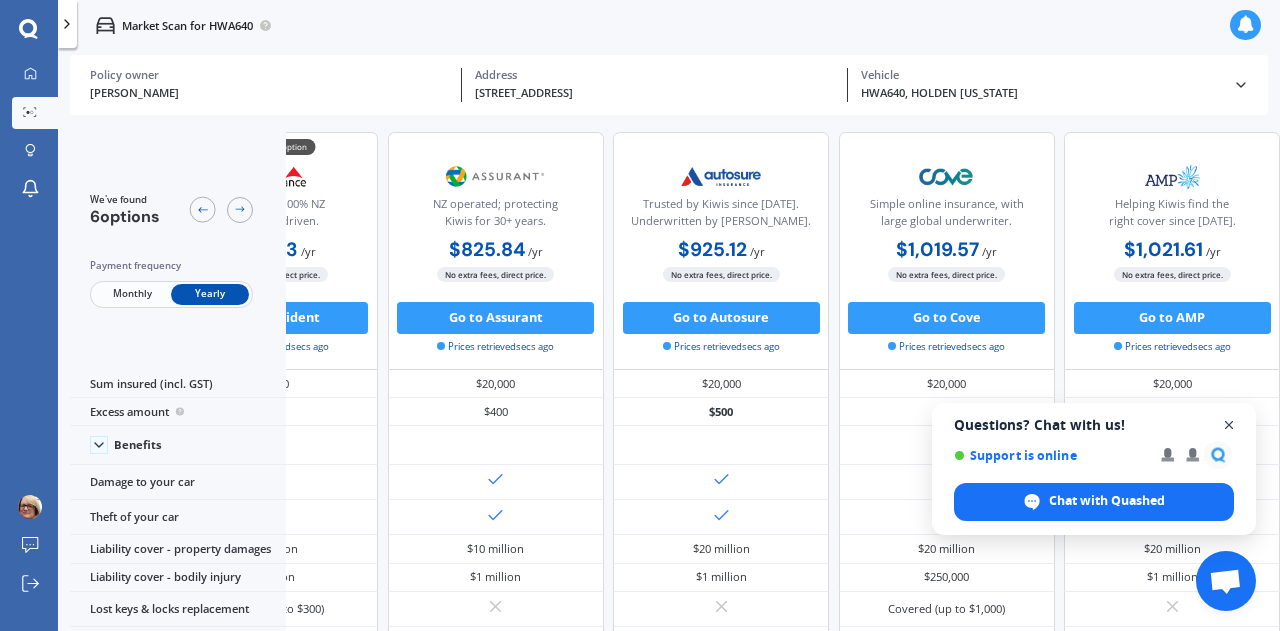 click at bounding box center [1229, 425] 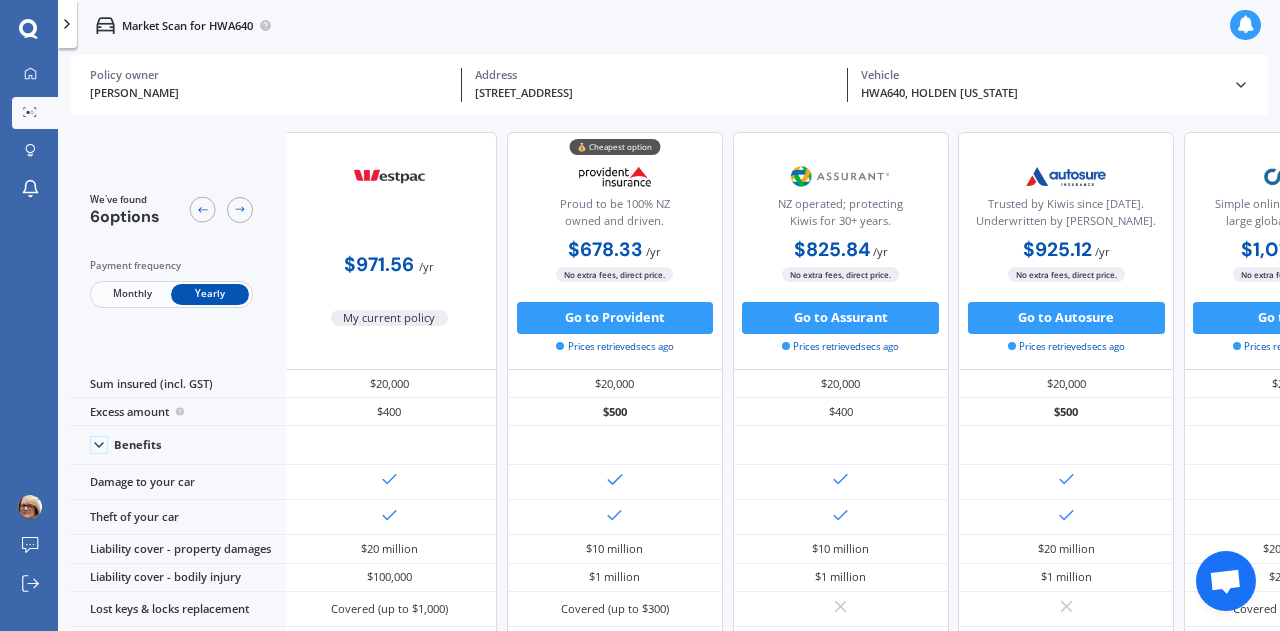 scroll, scrollTop: 0, scrollLeft: 0, axis: both 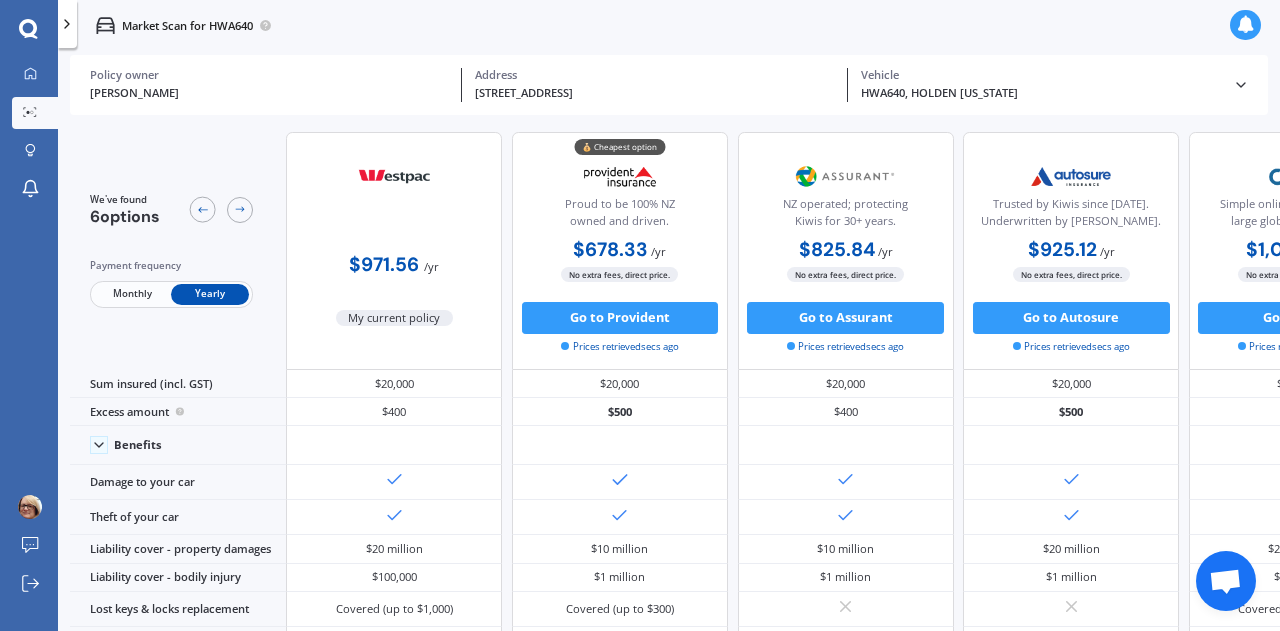 click 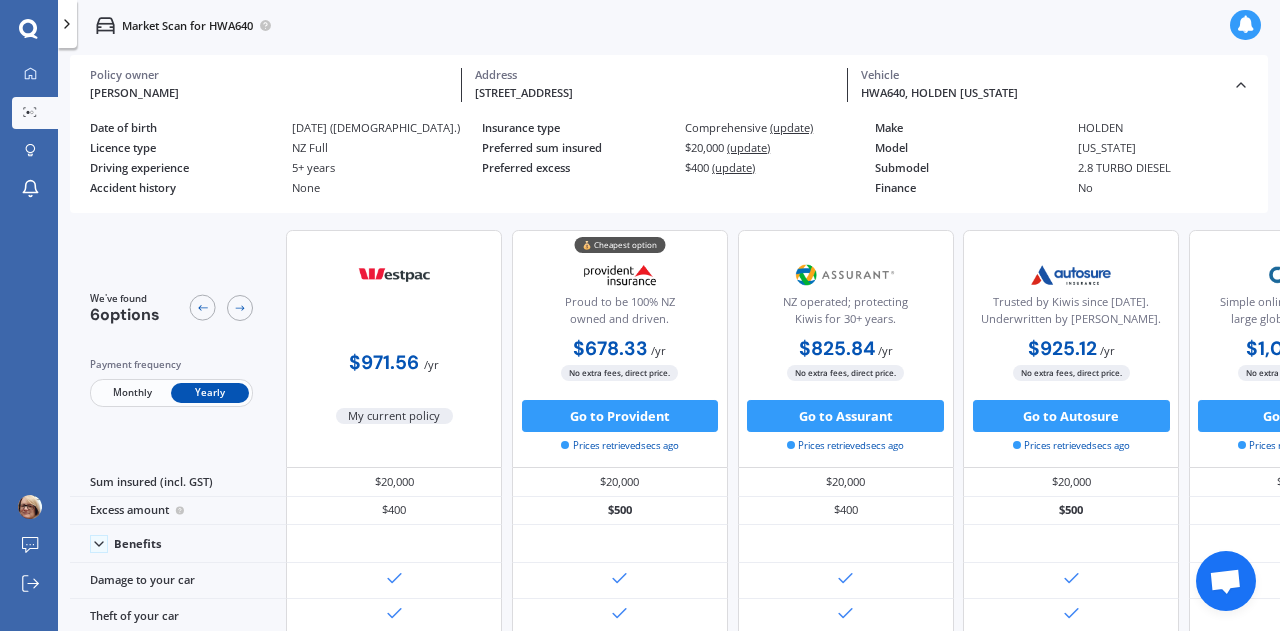 click 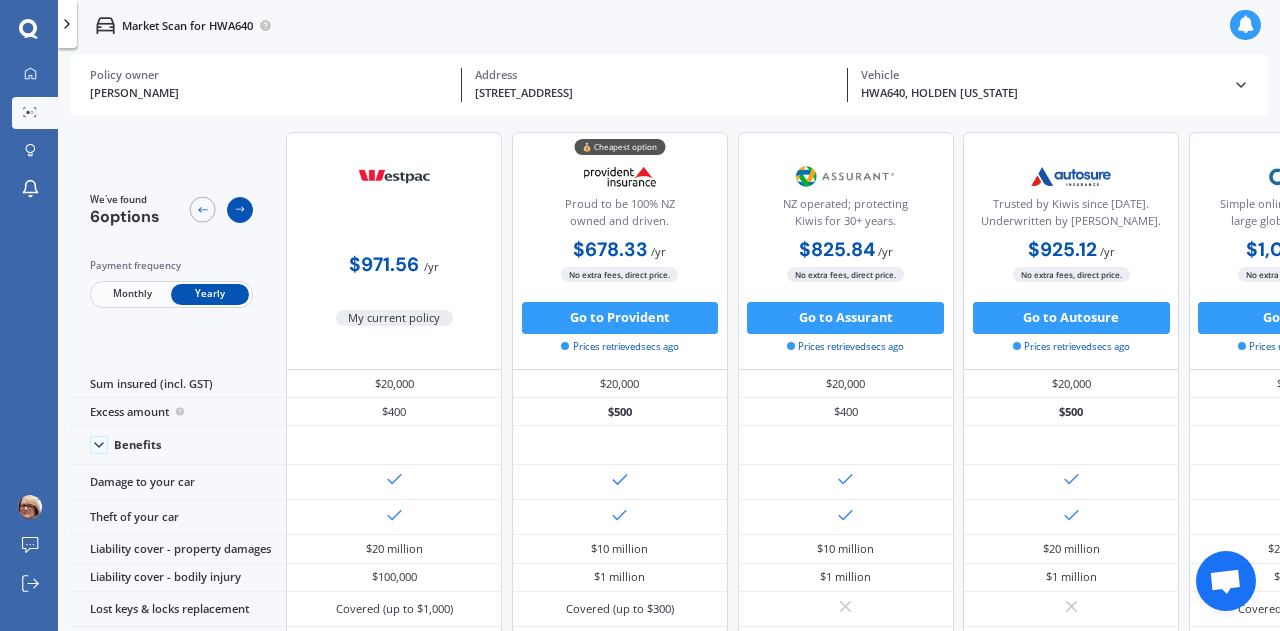 click at bounding box center (240, 210) 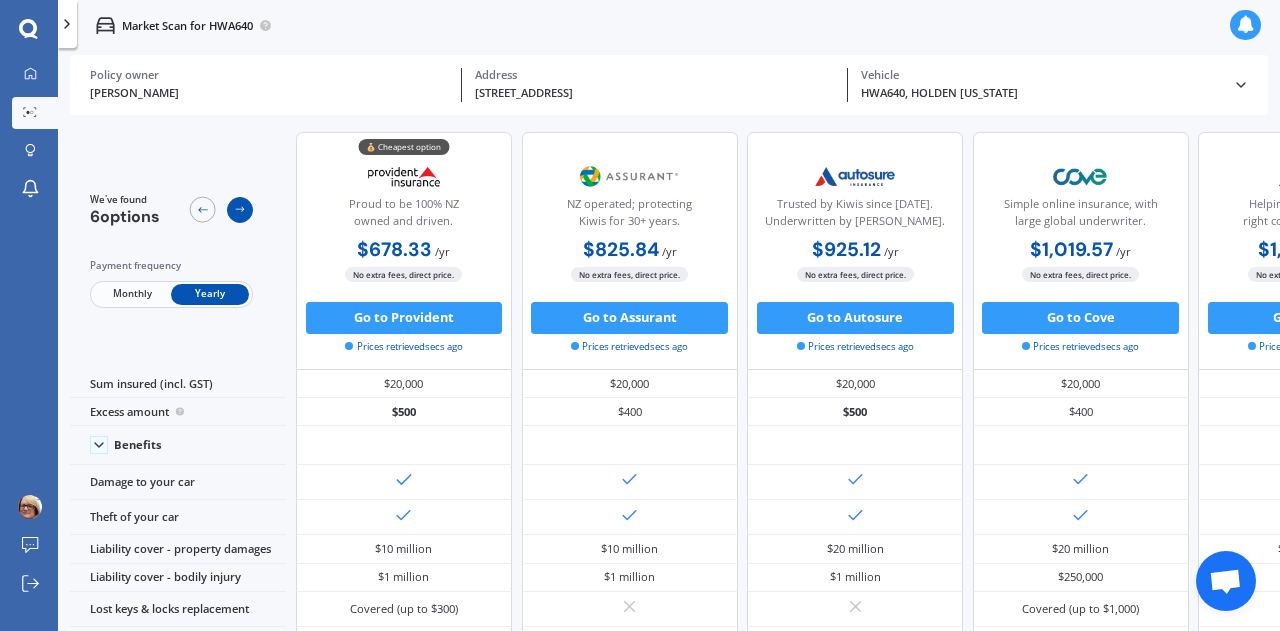 click at bounding box center (240, 210) 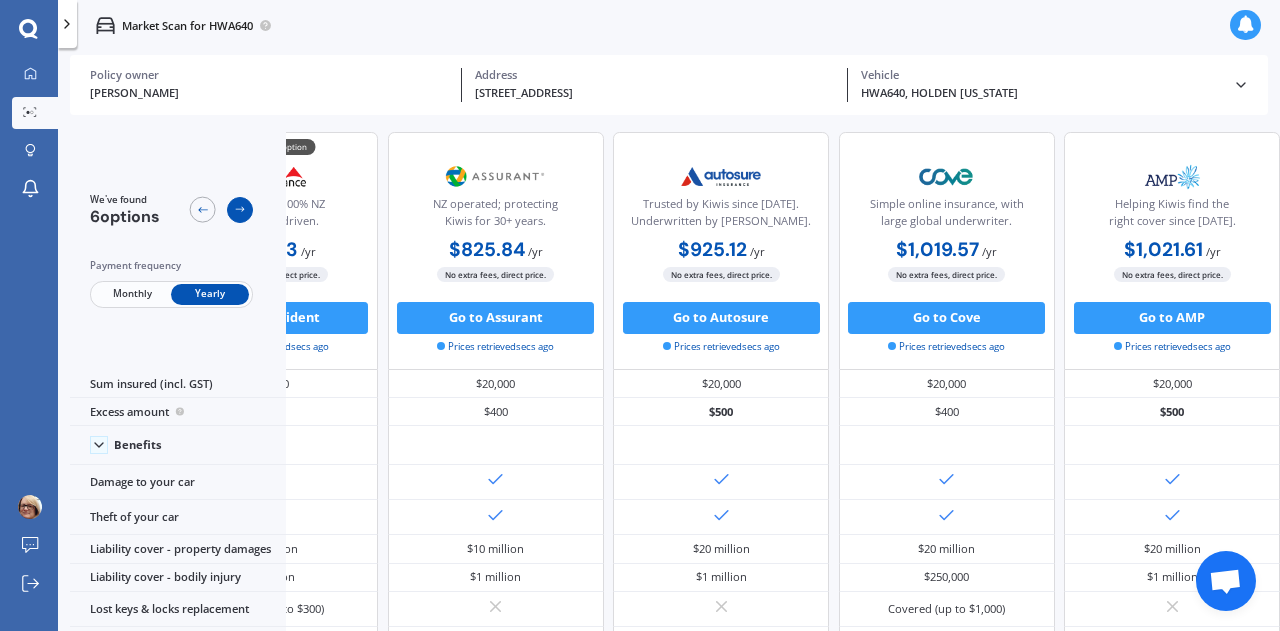 scroll, scrollTop: 0, scrollLeft: 448, axis: horizontal 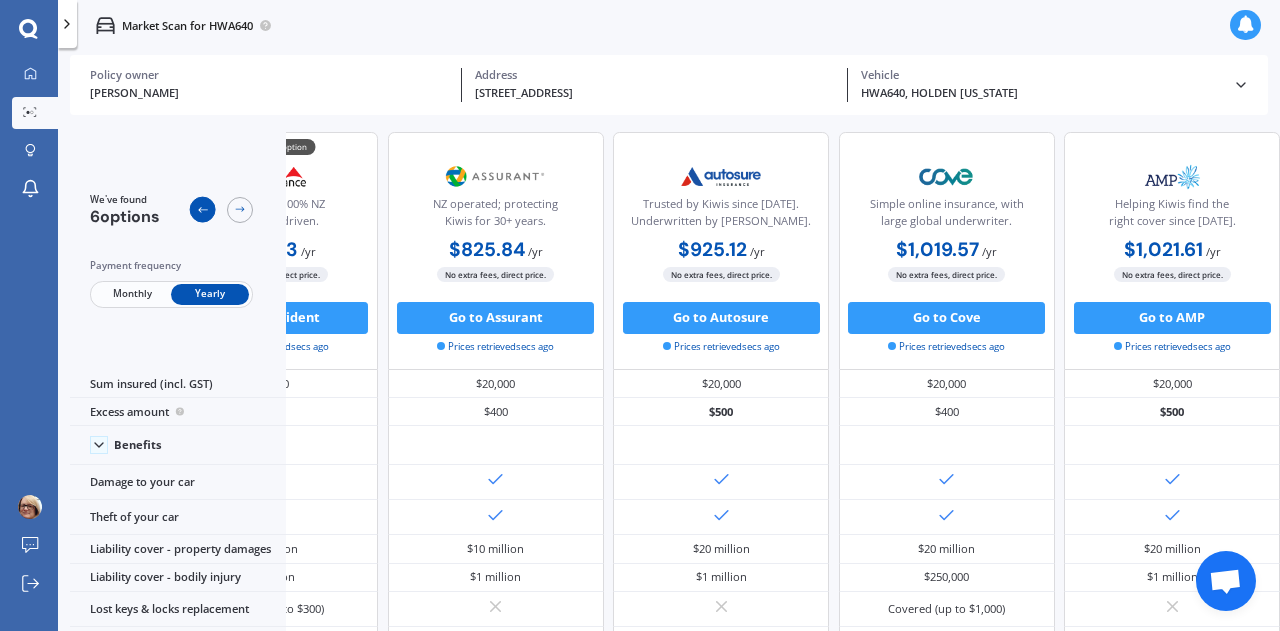 click at bounding box center (203, 210) 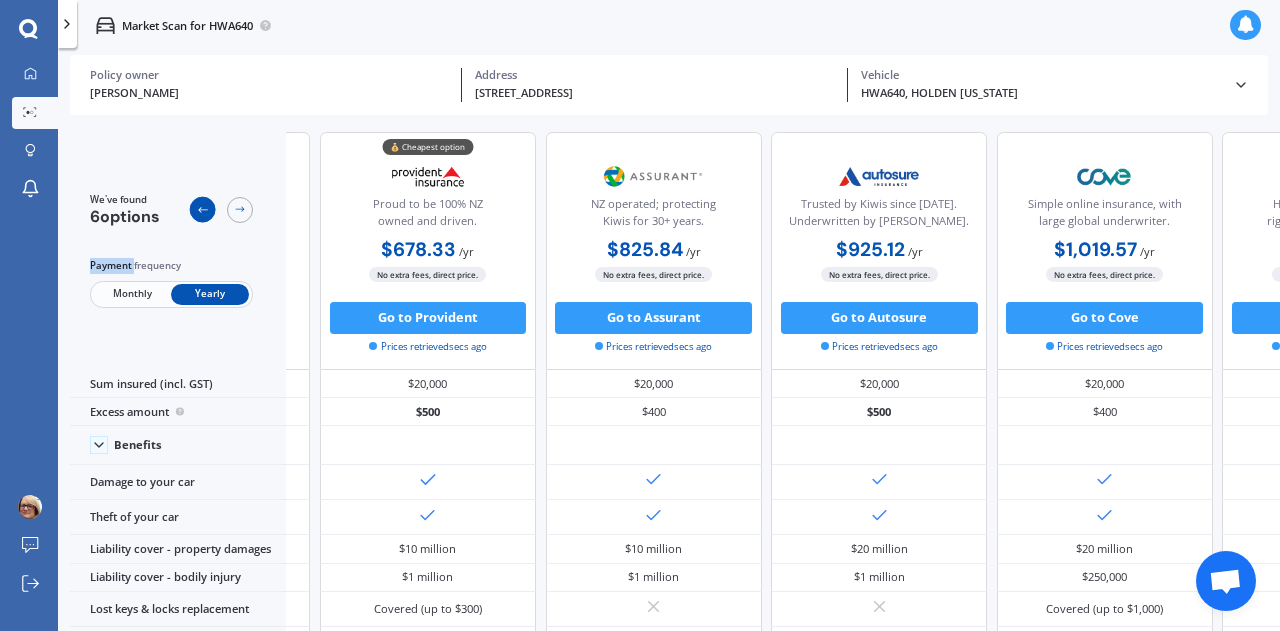 click at bounding box center (203, 210) 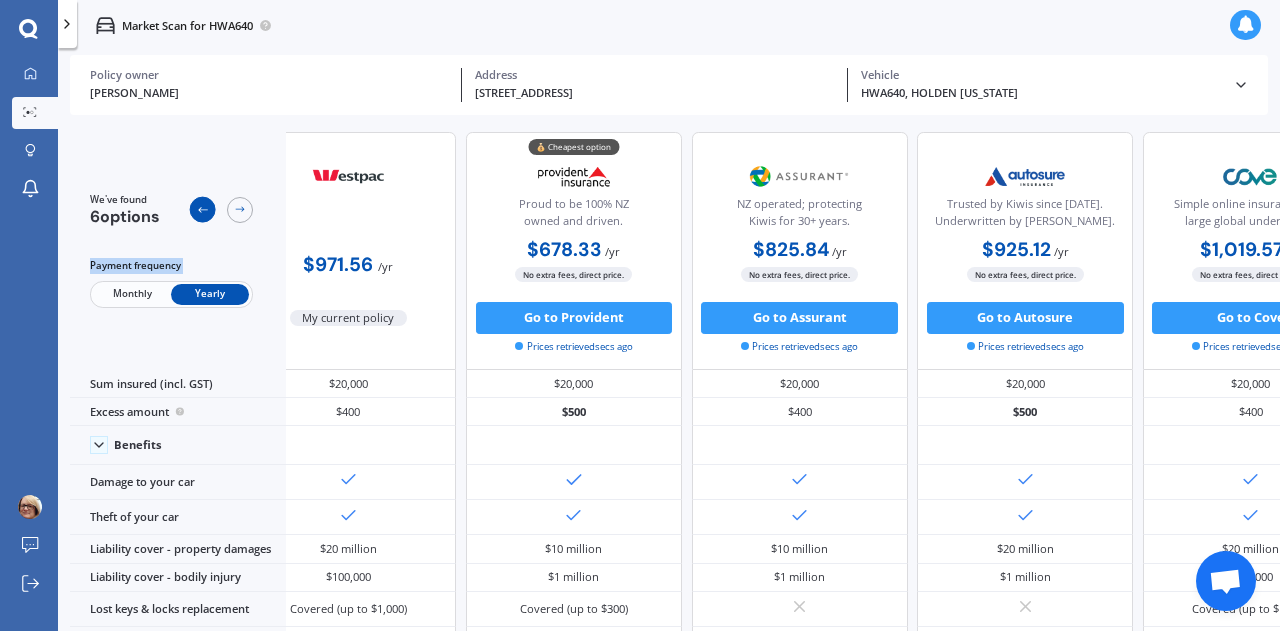 click at bounding box center [203, 210] 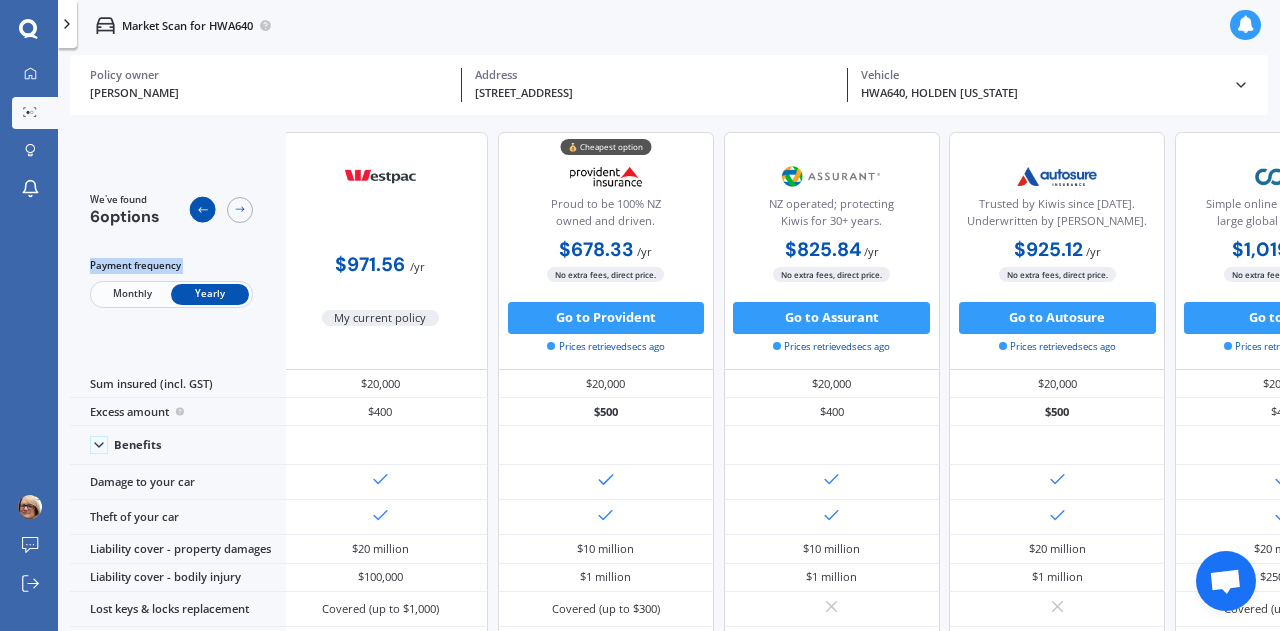 scroll, scrollTop: 0, scrollLeft: 0, axis: both 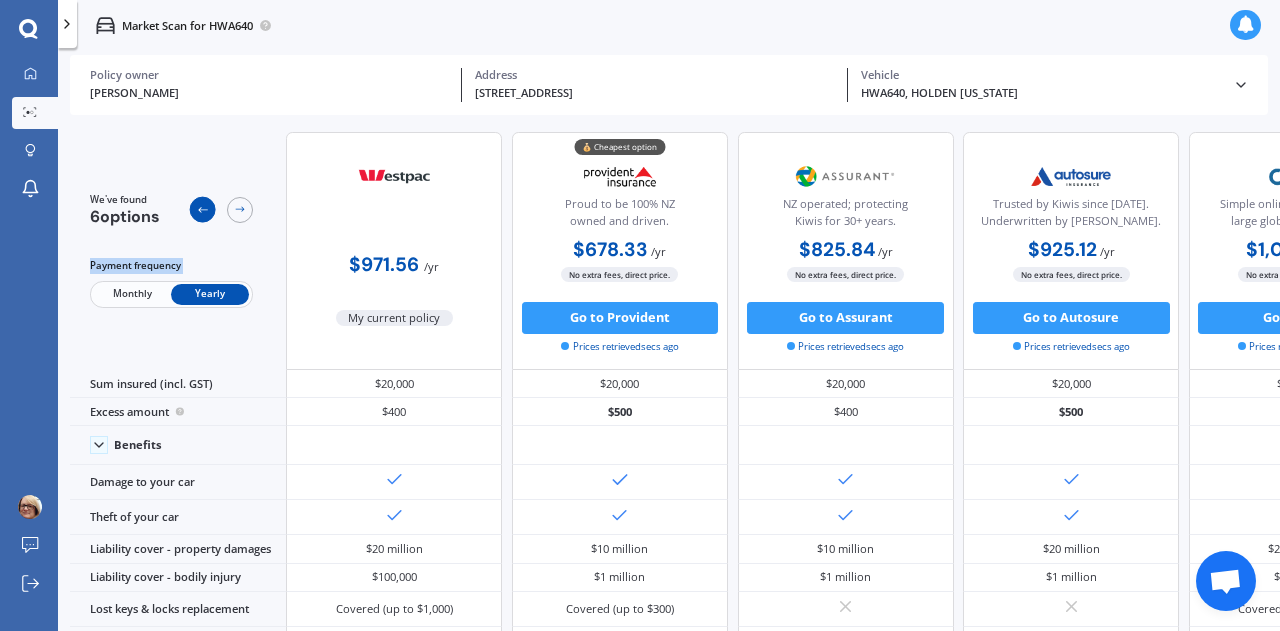 click at bounding box center [203, 210] 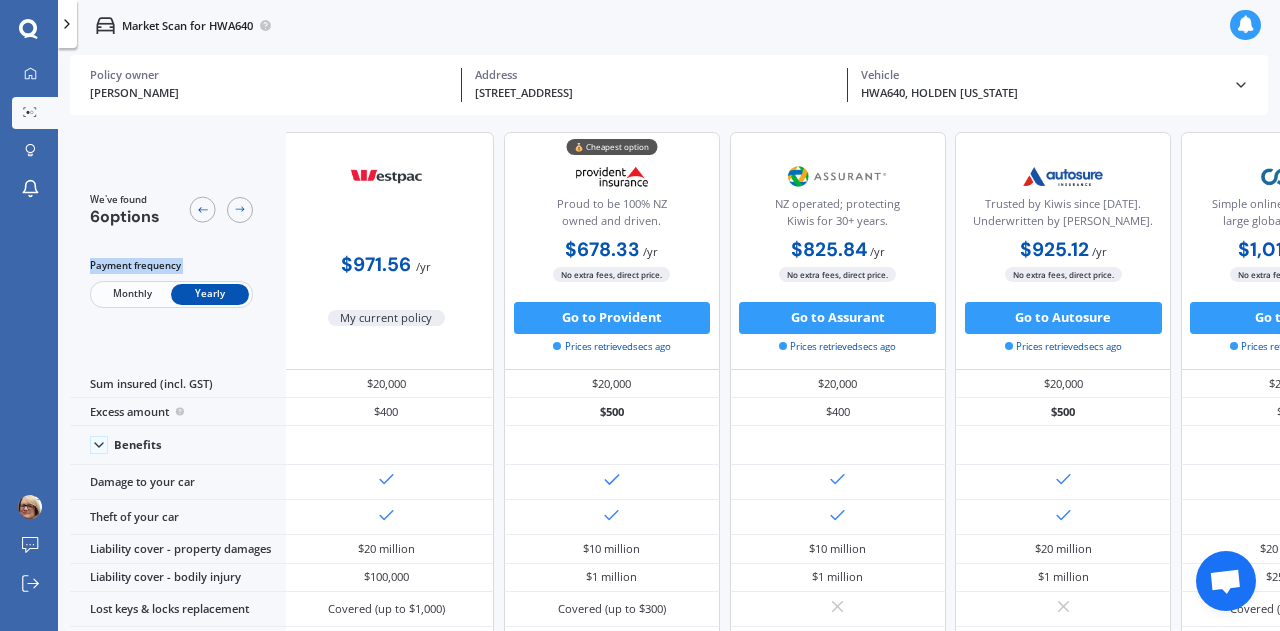 scroll, scrollTop: 0, scrollLeft: 0, axis: both 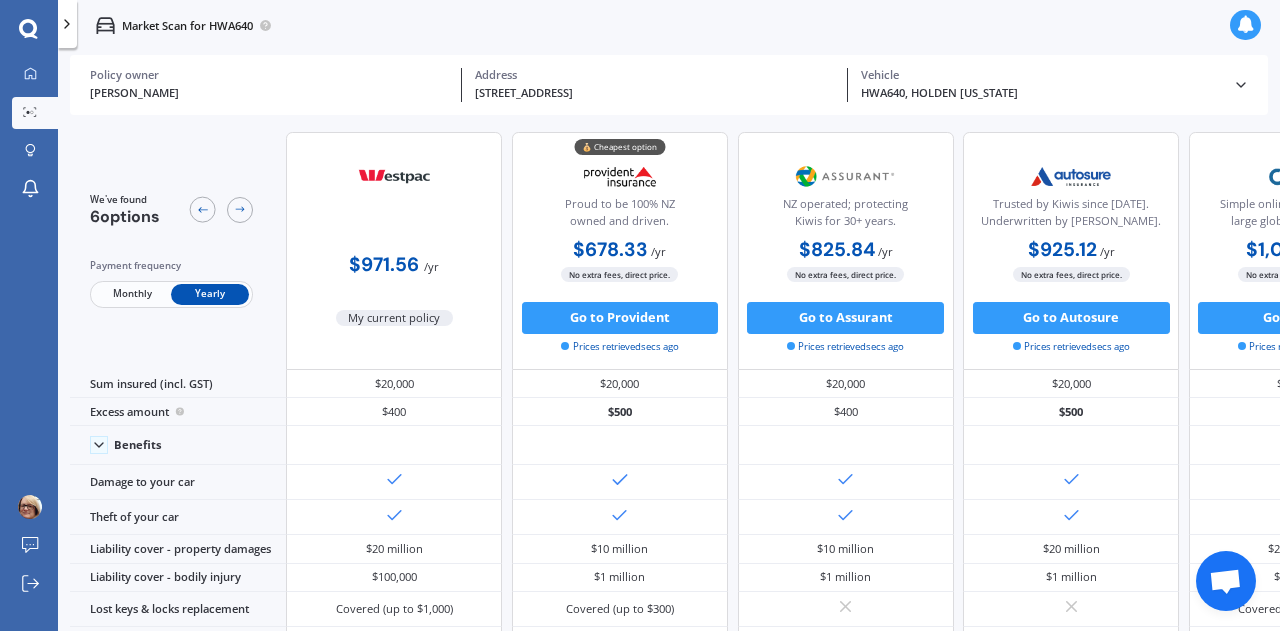 click 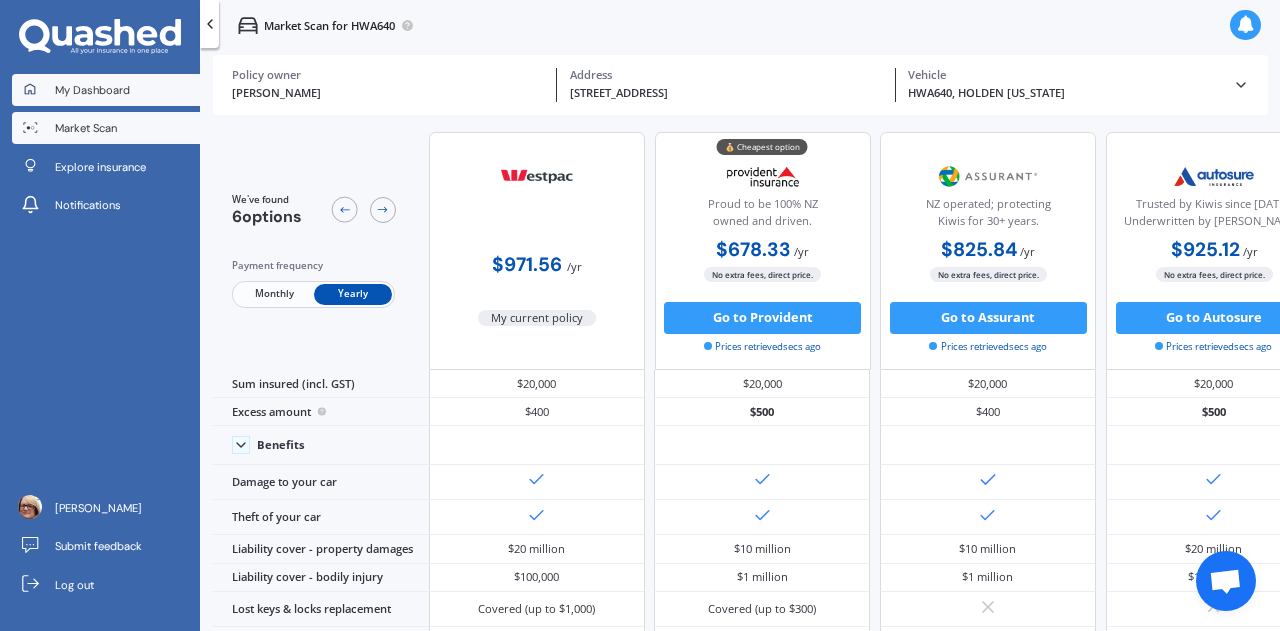 click on "My Dashboard" at bounding box center [92, 90] 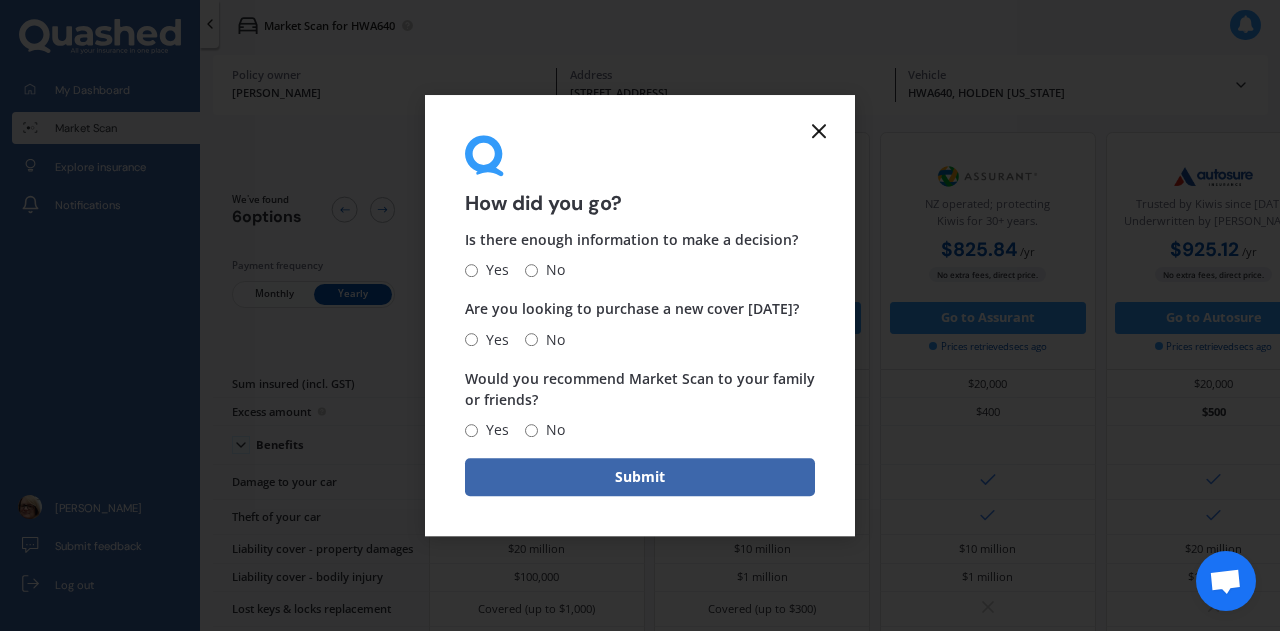 click 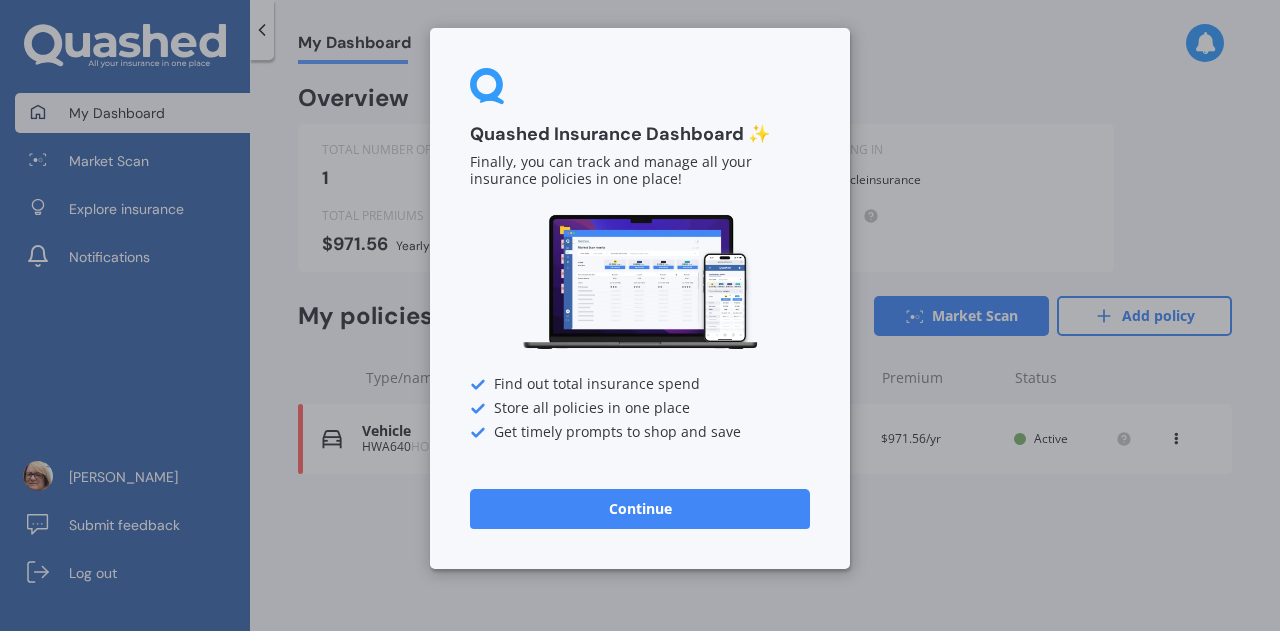 click on "Quashed Insurance Dashboard ✨ Finally, you can track and manage all your insurance policies in one place!  Find out total insurance spend  Store all policies in one place  Get timely prompts to shop and save Continue" at bounding box center (640, 298) 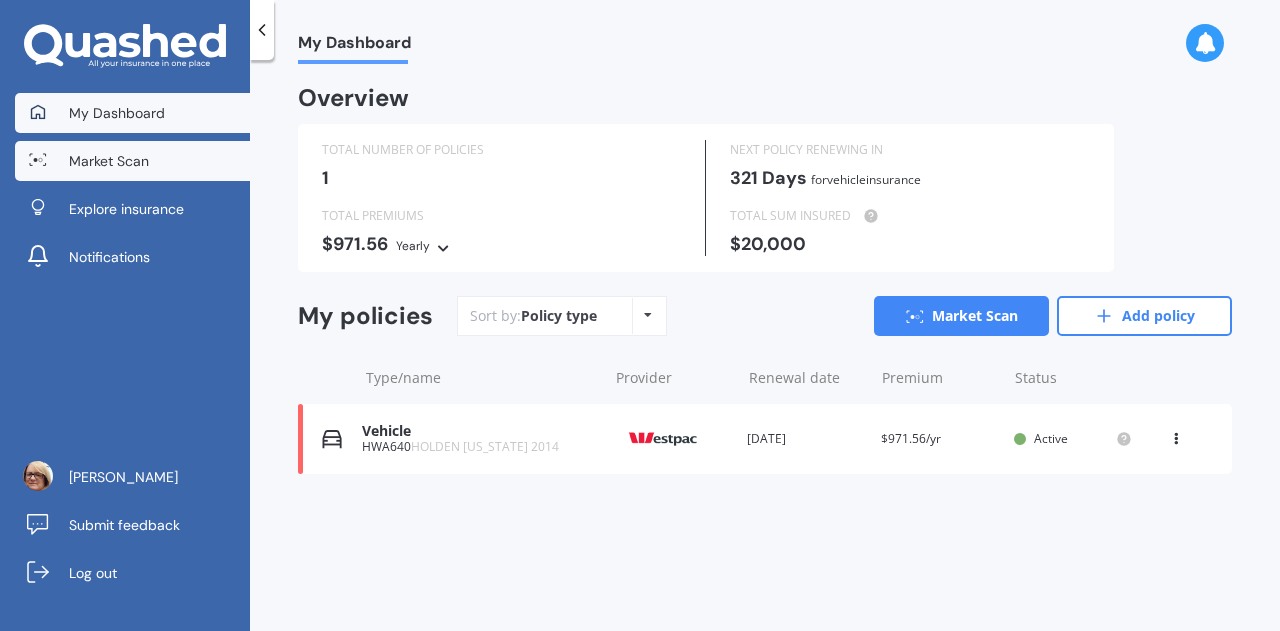 click on "Market Scan" at bounding box center [109, 161] 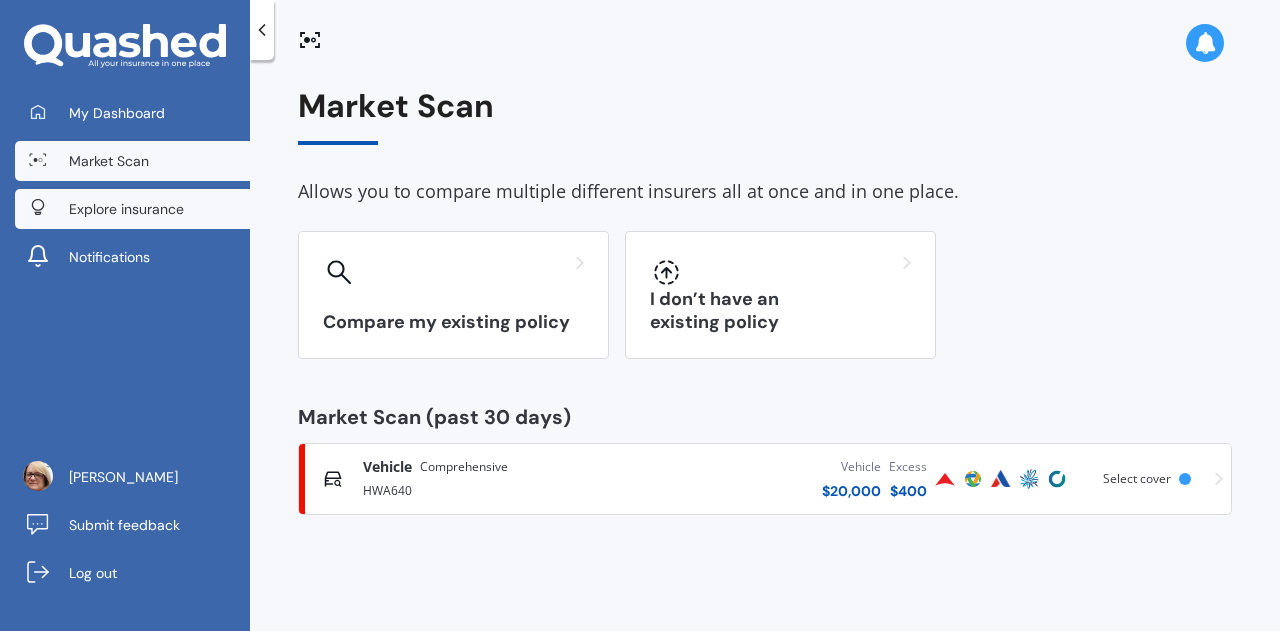 click on "Explore insurance" at bounding box center [126, 209] 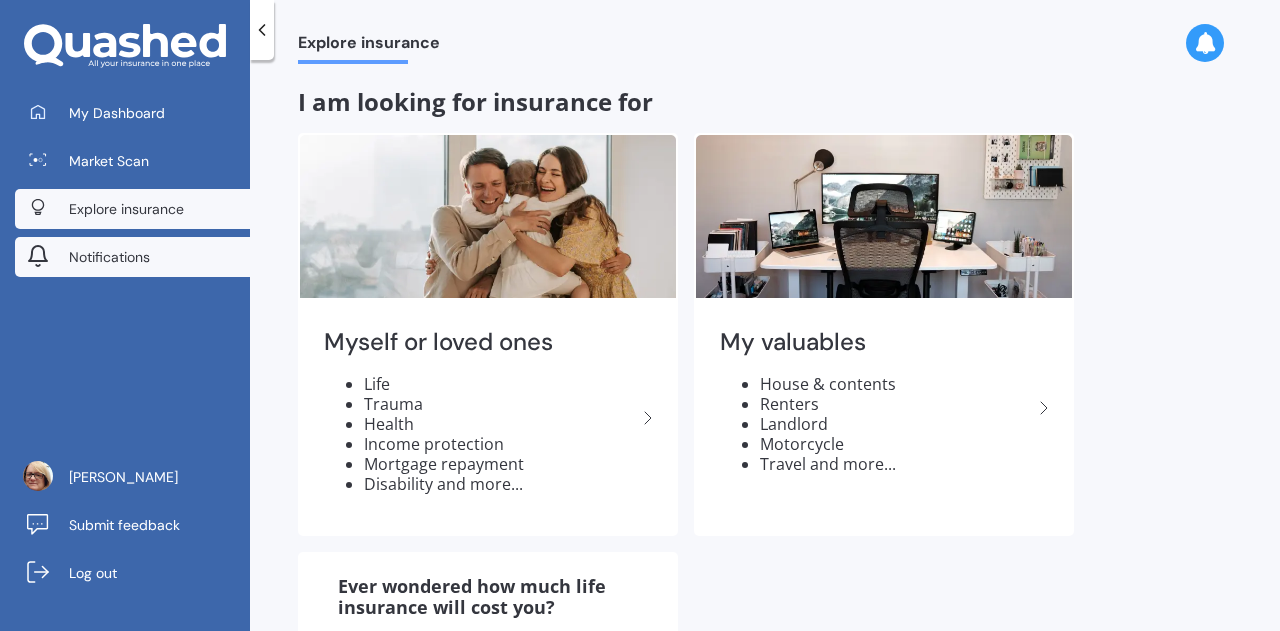 click on "Notifications" at bounding box center [109, 257] 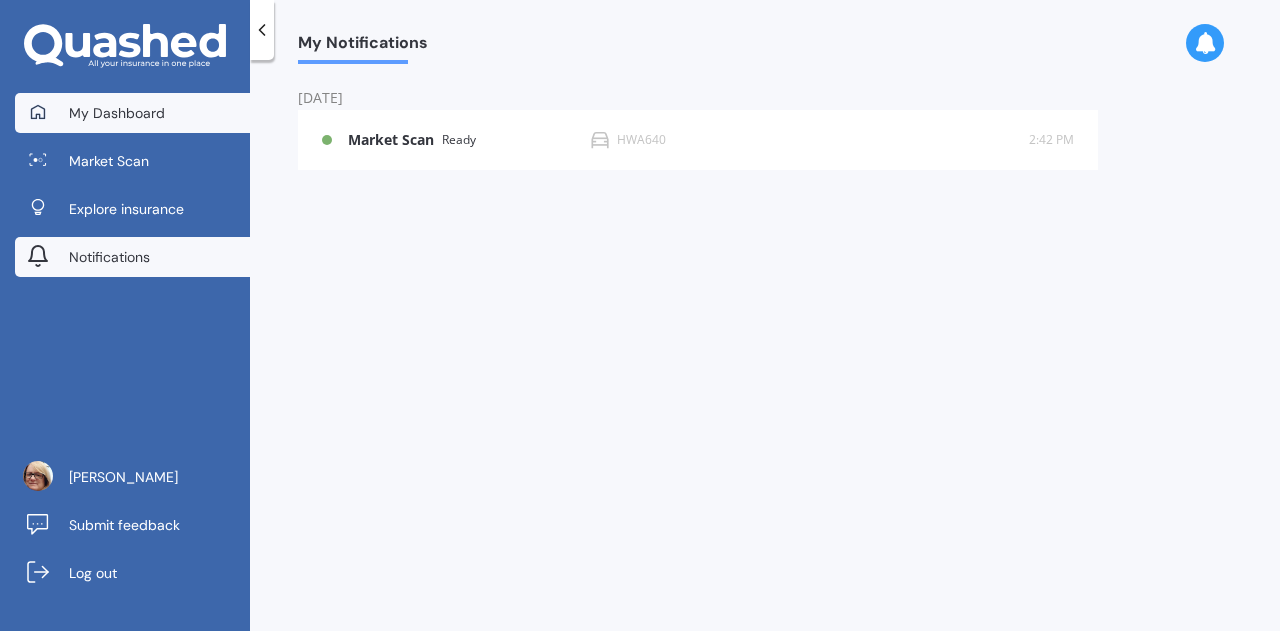 click on "My Dashboard" at bounding box center (117, 113) 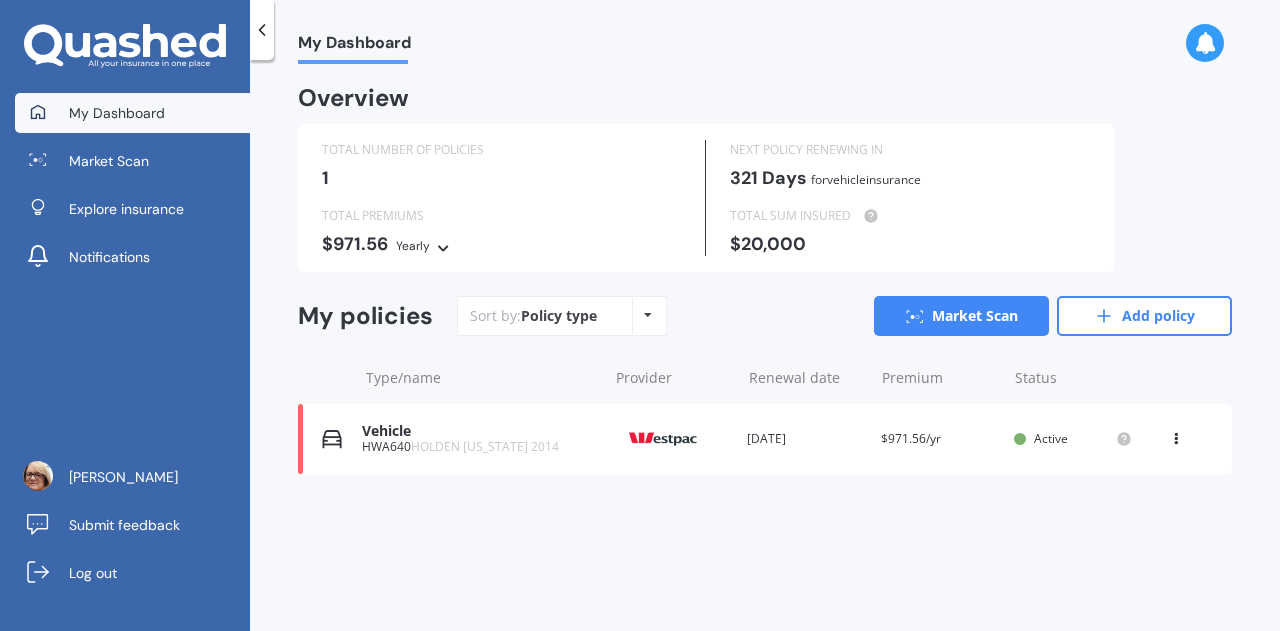 click at bounding box center [262, 30] 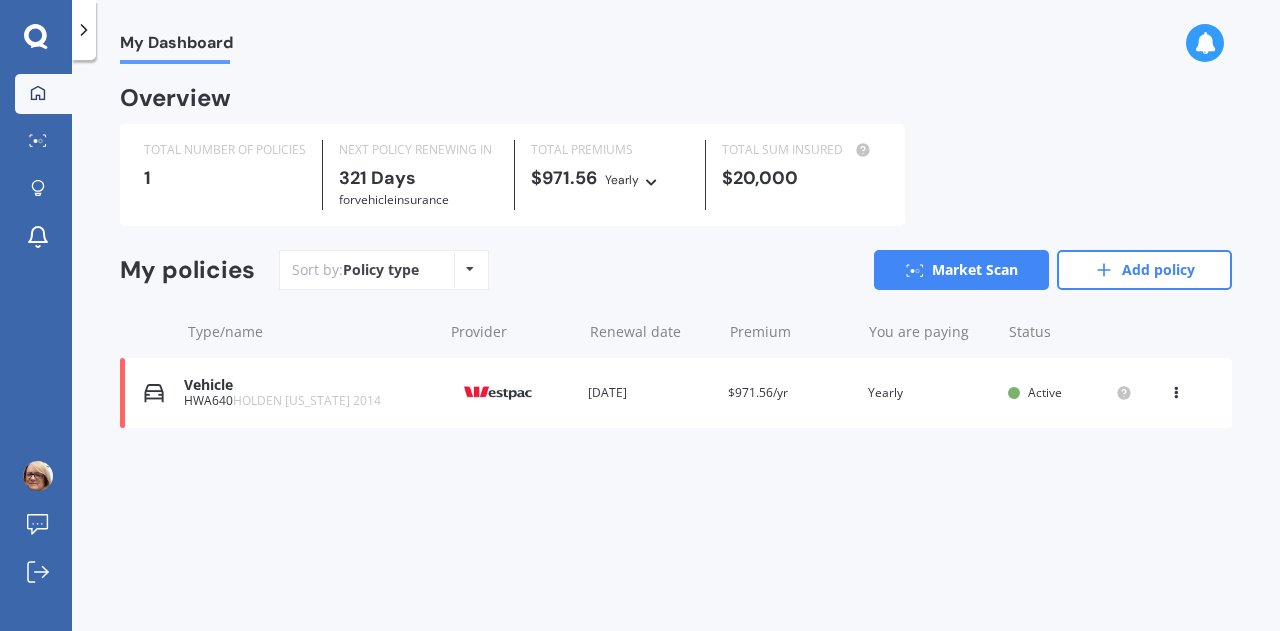 click on "Vehicle" at bounding box center [308, 385] 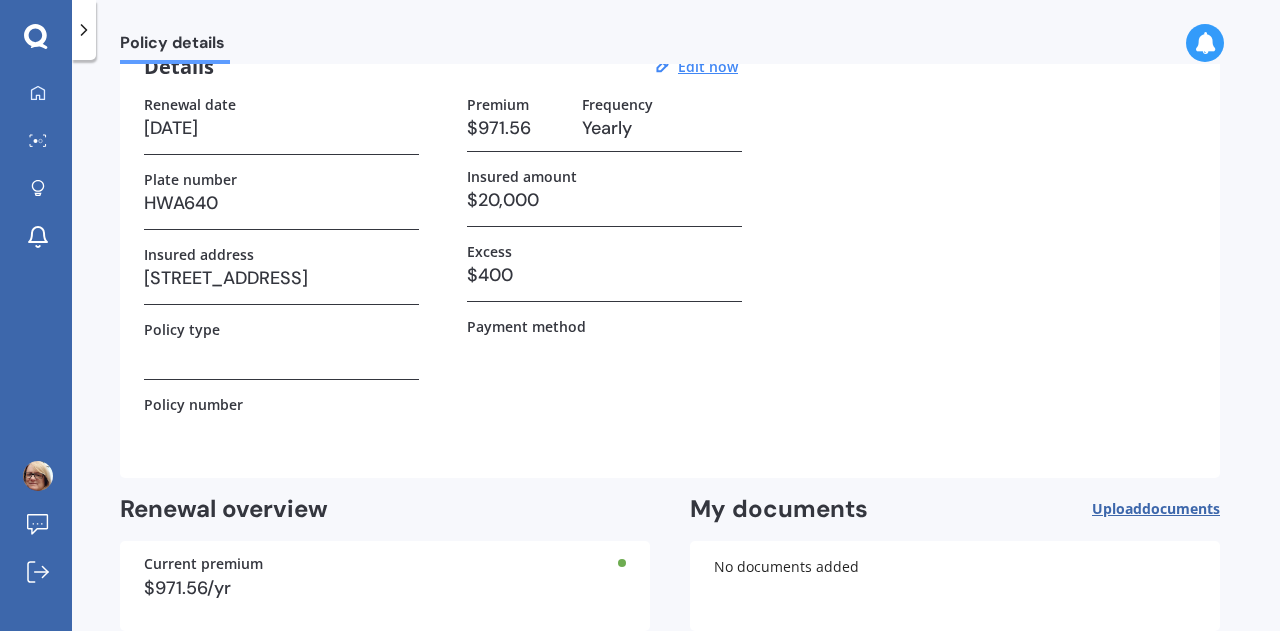 scroll, scrollTop: 210, scrollLeft: 0, axis: vertical 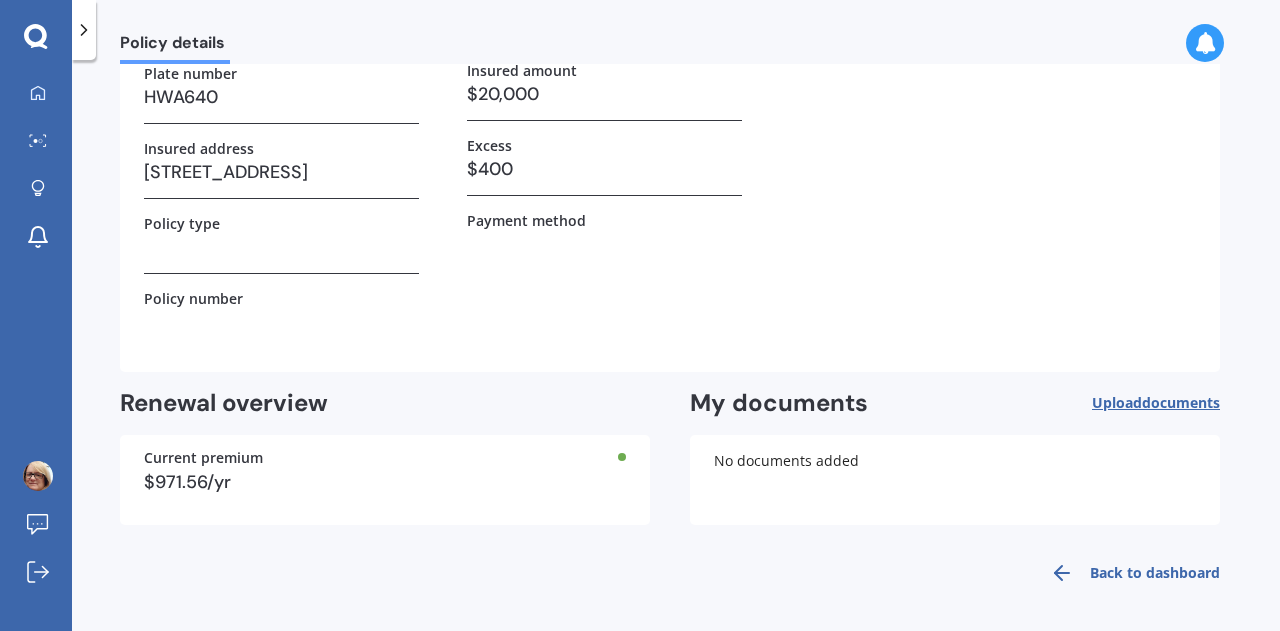 click on "Back to dashboard" at bounding box center [1129, 573] 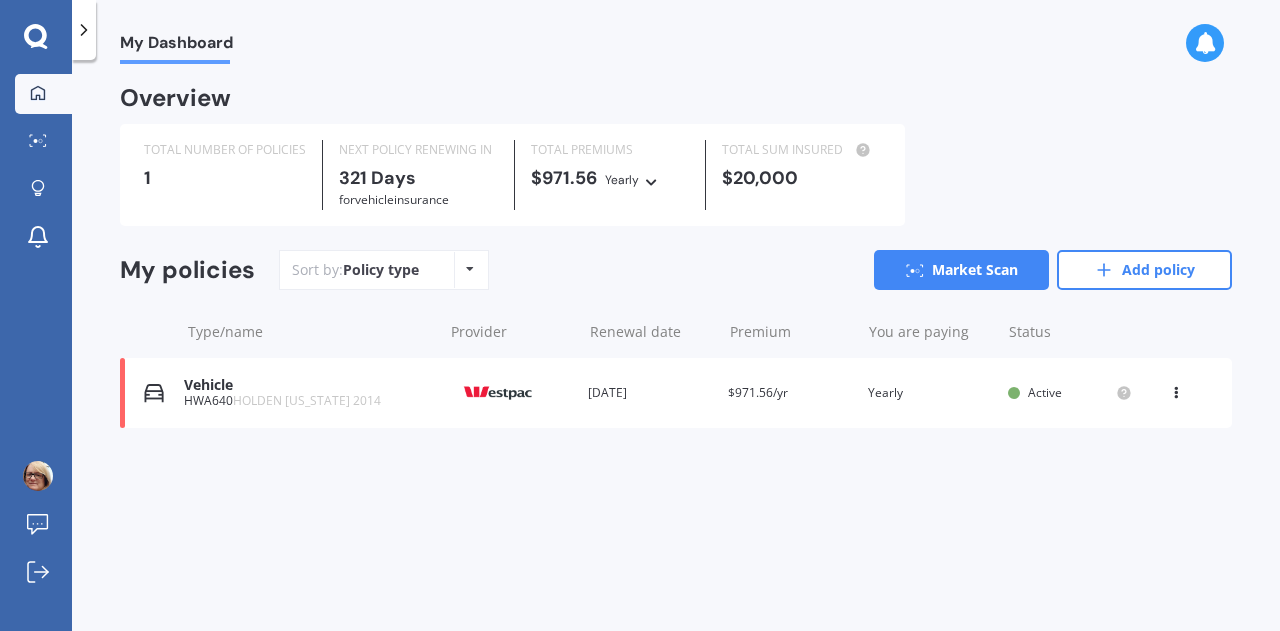 scroll, scrollTop: 0, scrollLeft: 0, axis: both 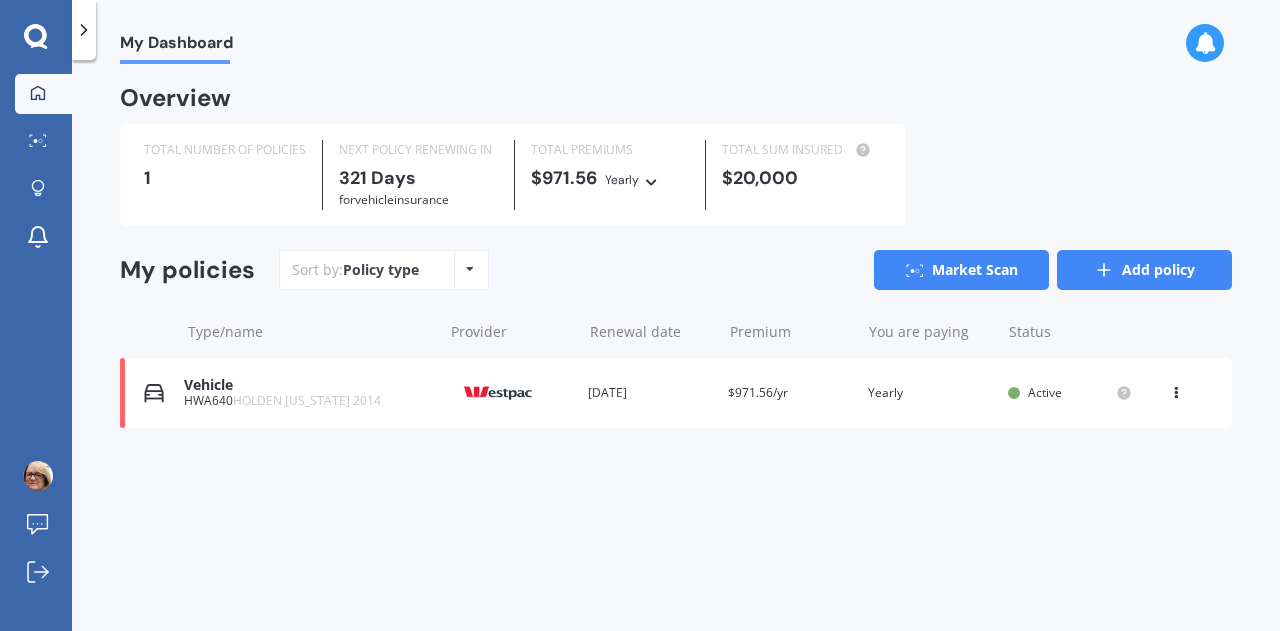 click on "Add policy" at bounding box center (1144, 270) 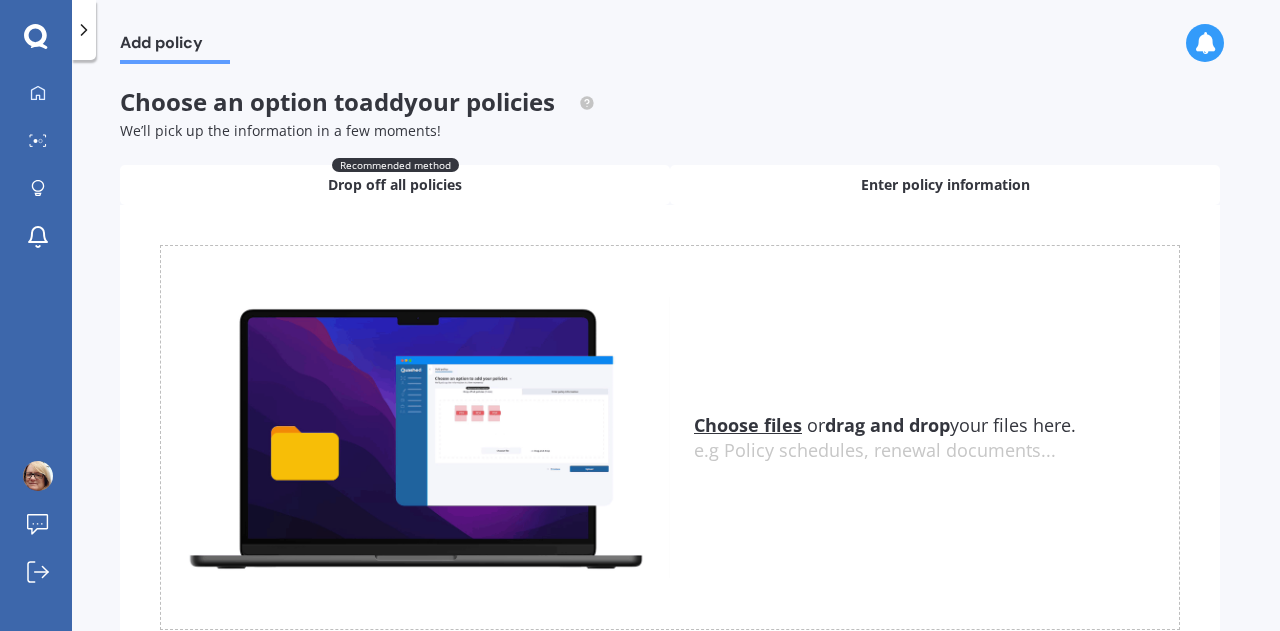 click on "Enter policy information" at bounding box center [945, 185] 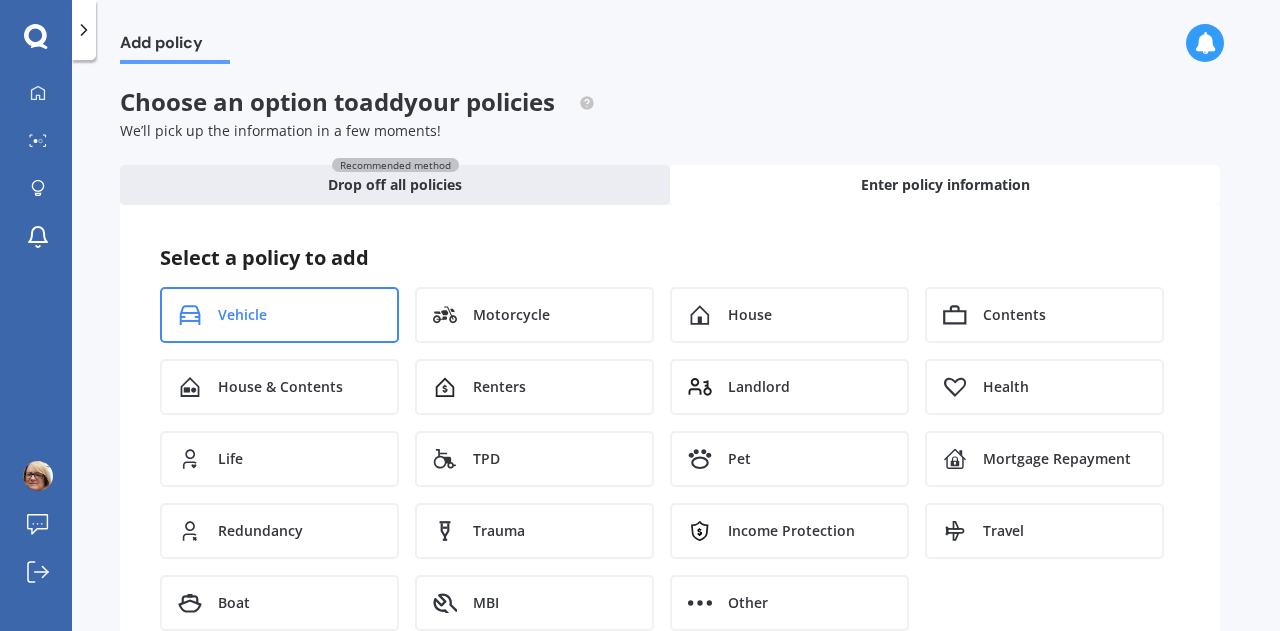 click on "Vehicle" at bounding box center [279, 315] 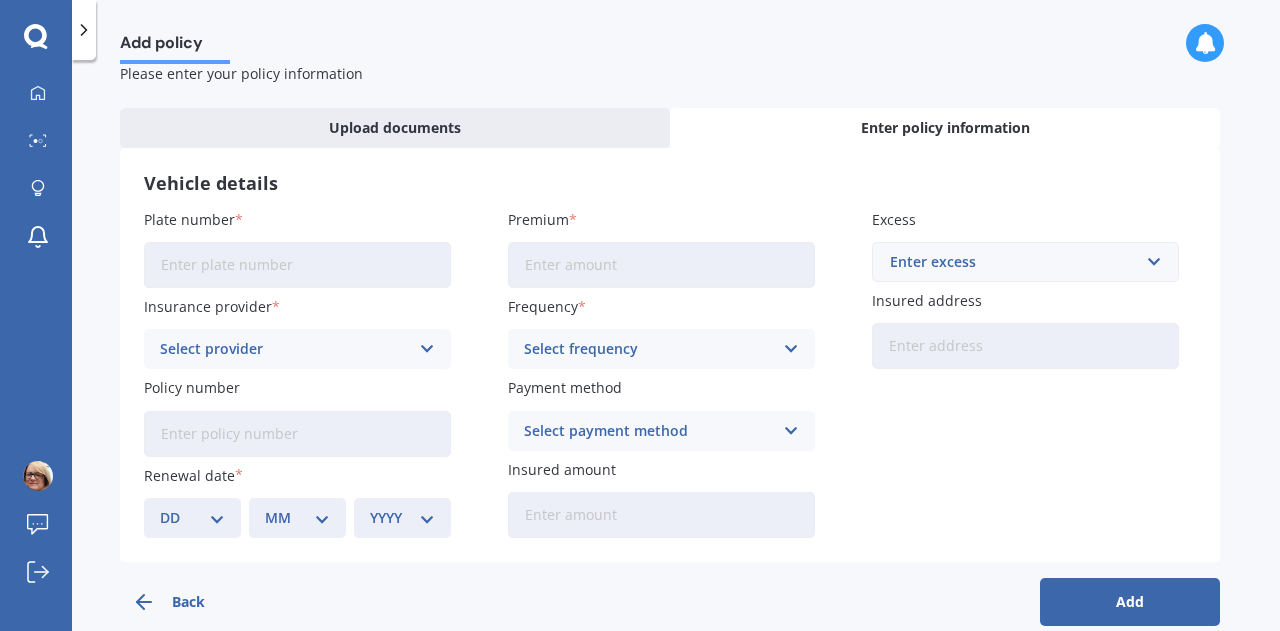 scroll, scrollTop: 87, scrollLeft: 0, axis: vertical 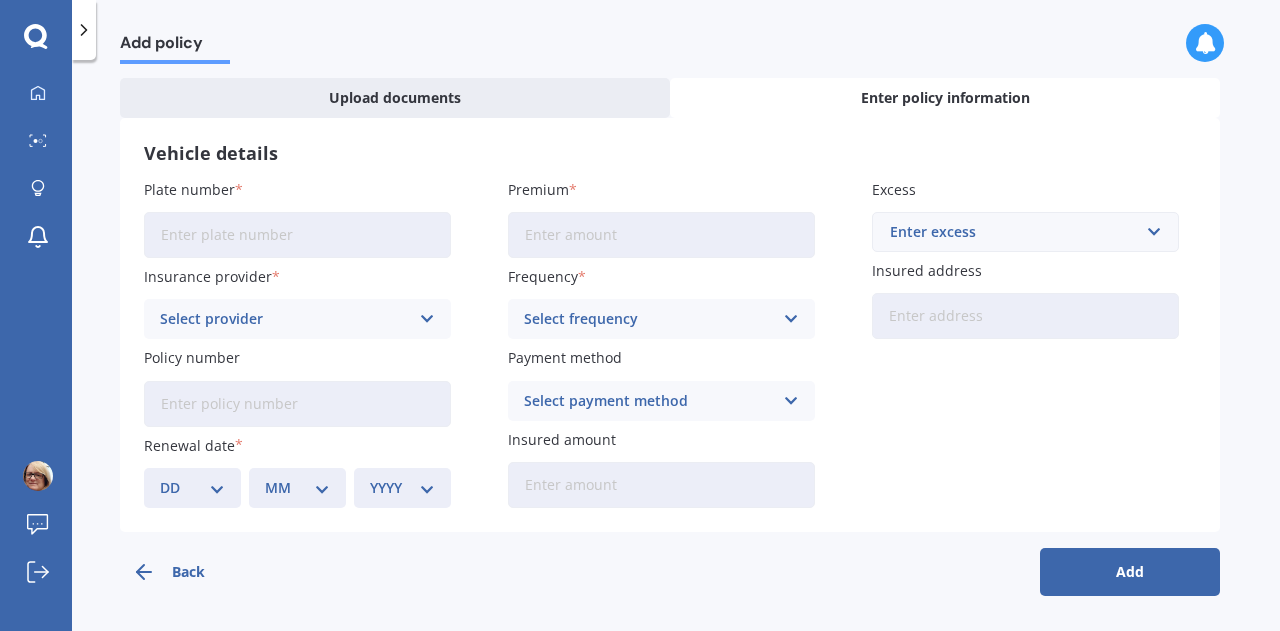click on "Plate number" at bounding box center [297, 235] 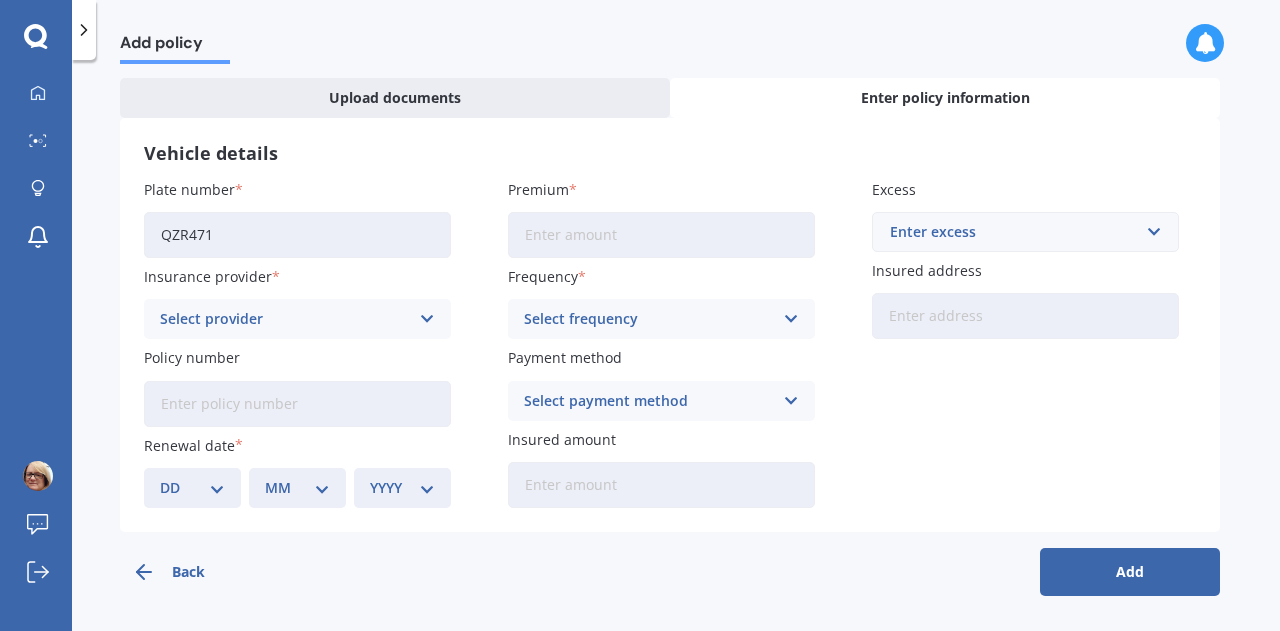 type on "QZR471" 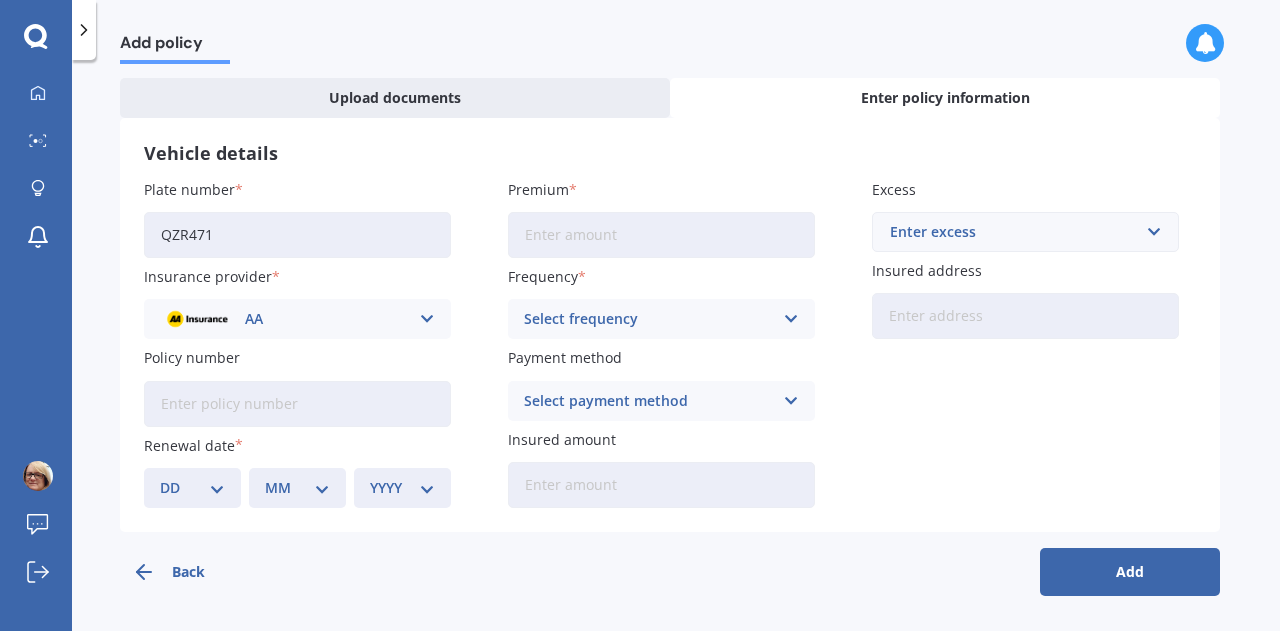click on "QZR471" at bounding box center [297, 235] 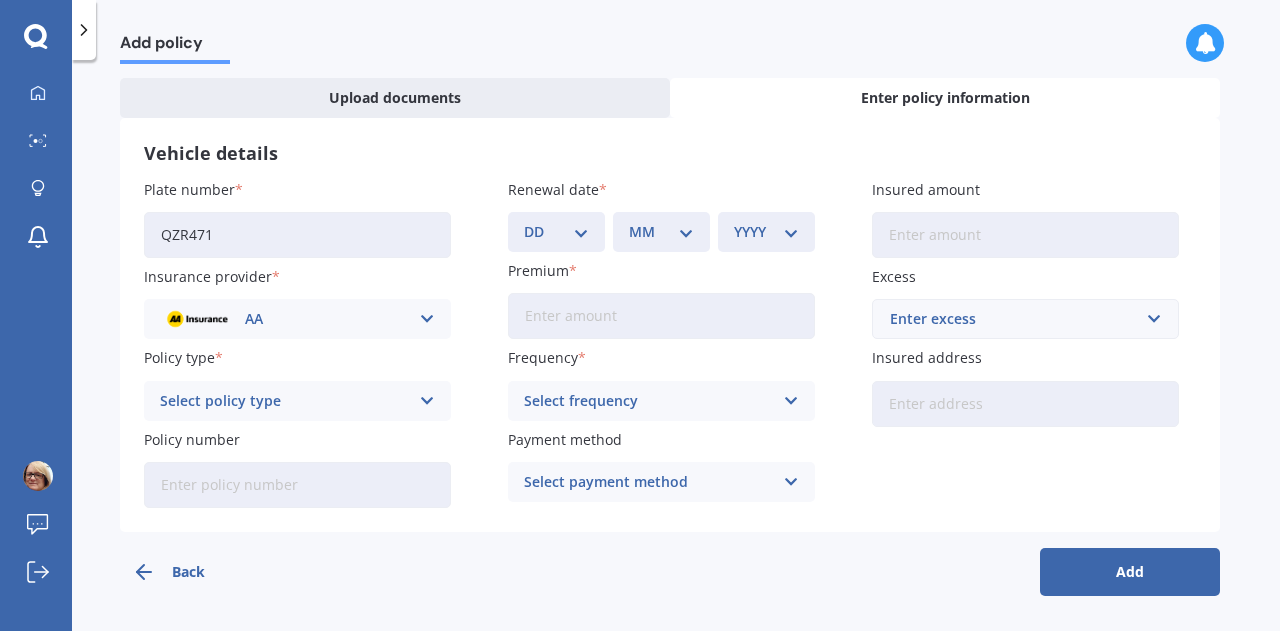click on "DD 01 02 03 04 05 06 07 08 09 10 11 12 13 14 15 16 17 18 19 20 21 22 23 24 25 26 27 28 29 30 31" at bounding box center [556, 232] 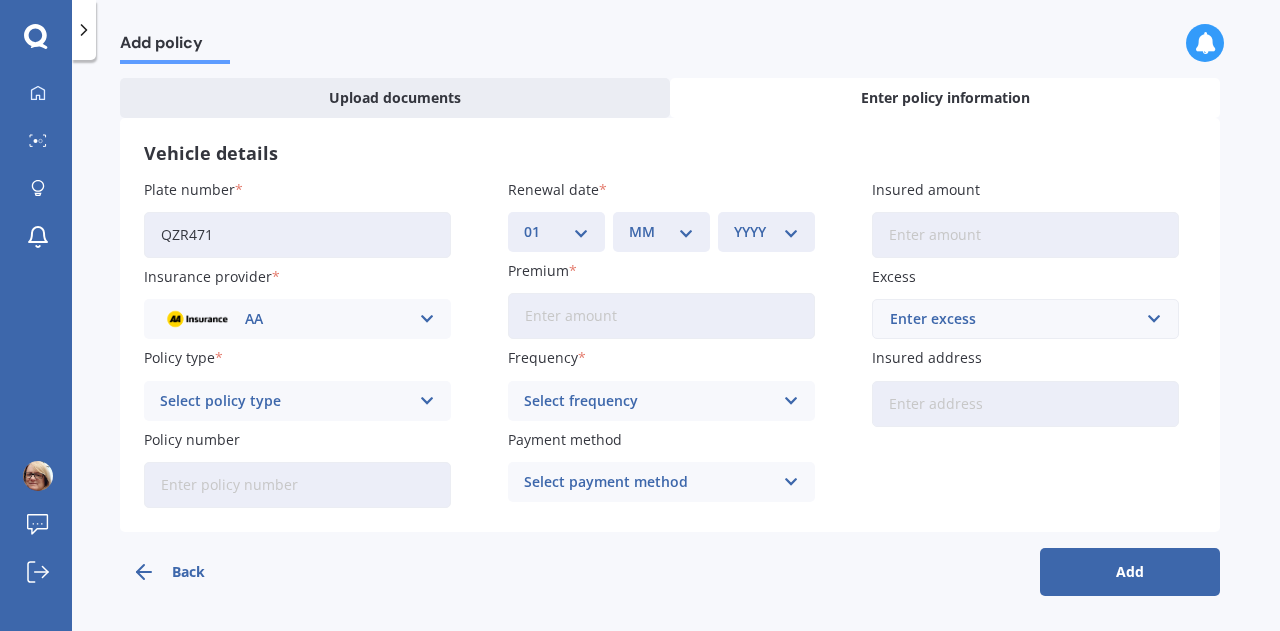 click on "DD 01 02 03 04 05 06 07 08 09 10 11 12 13 14 15 16 17 18 19 20 21 22 23 24 25 26 27 28 29 30 31" at bounding box center [556, 232] 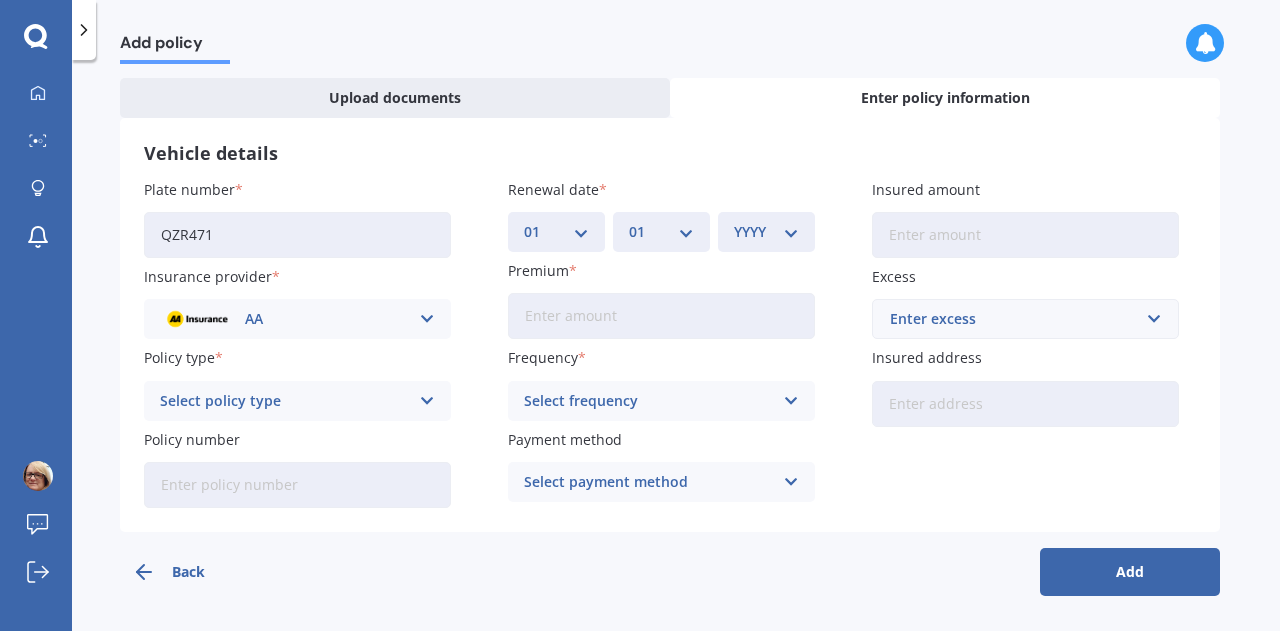 select on "07" 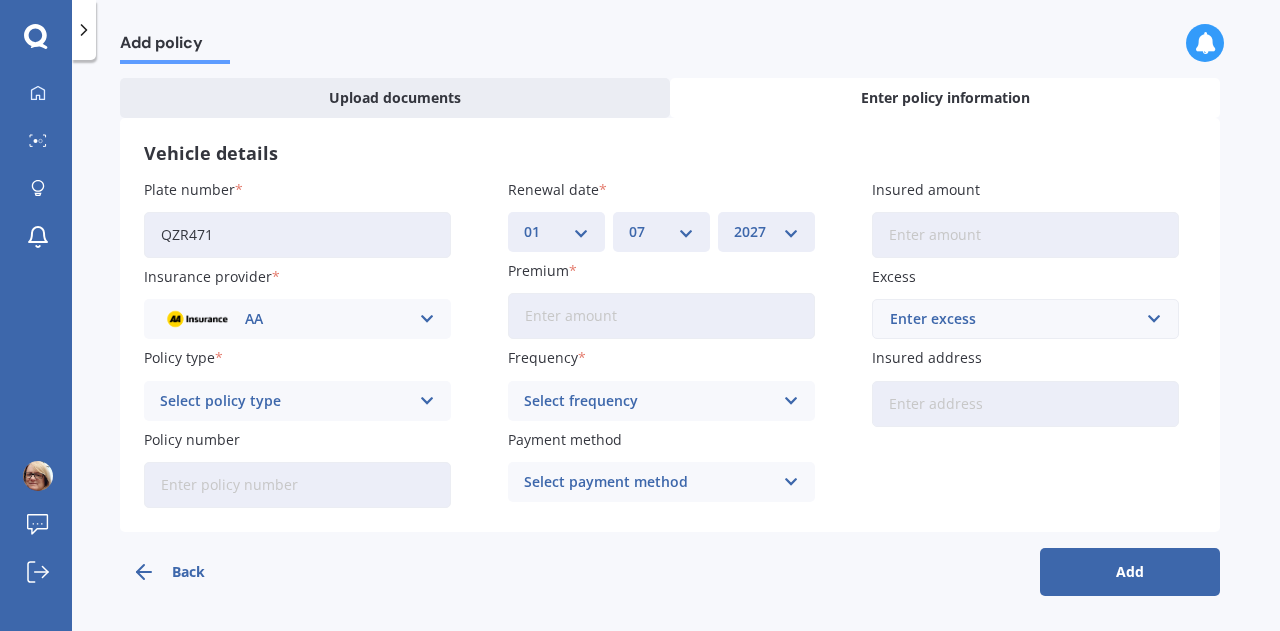 select on "2026" 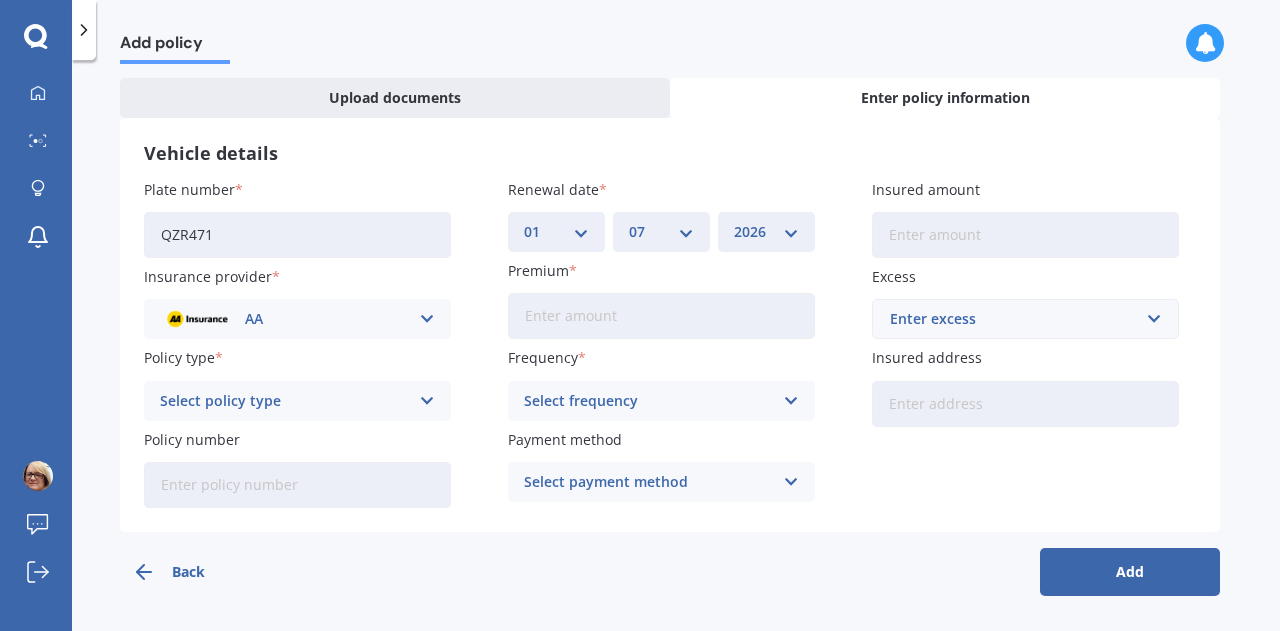 click on "Insured amount" at bounding box center (1025, 235) 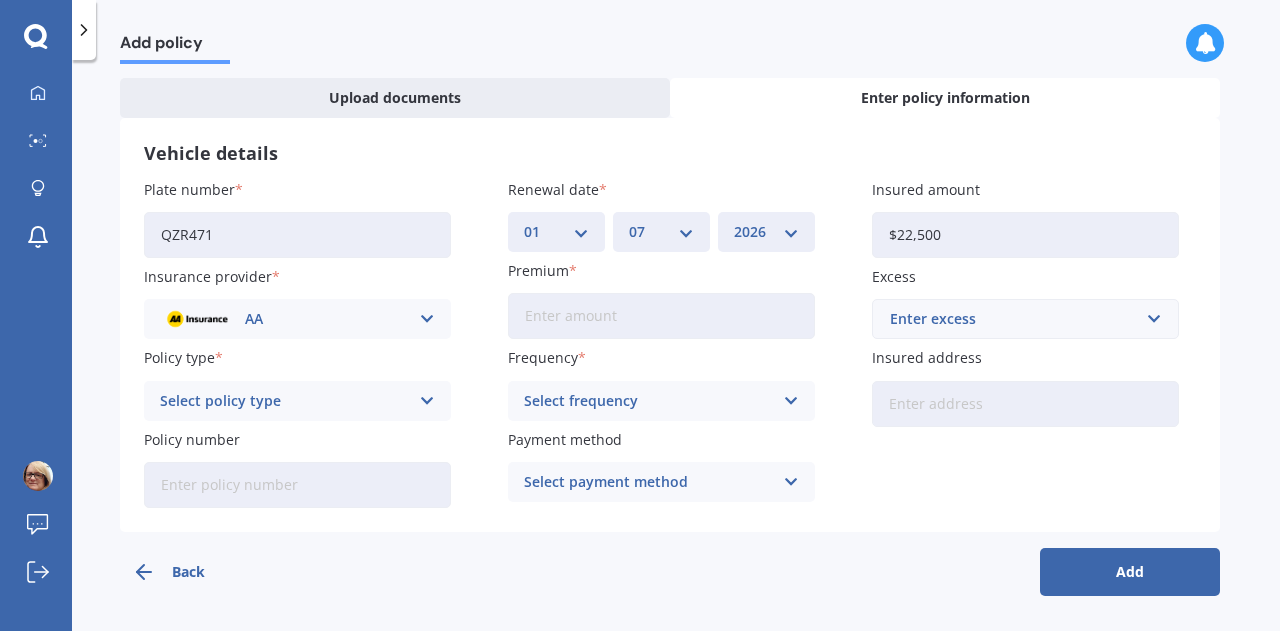 type on "$22,500" 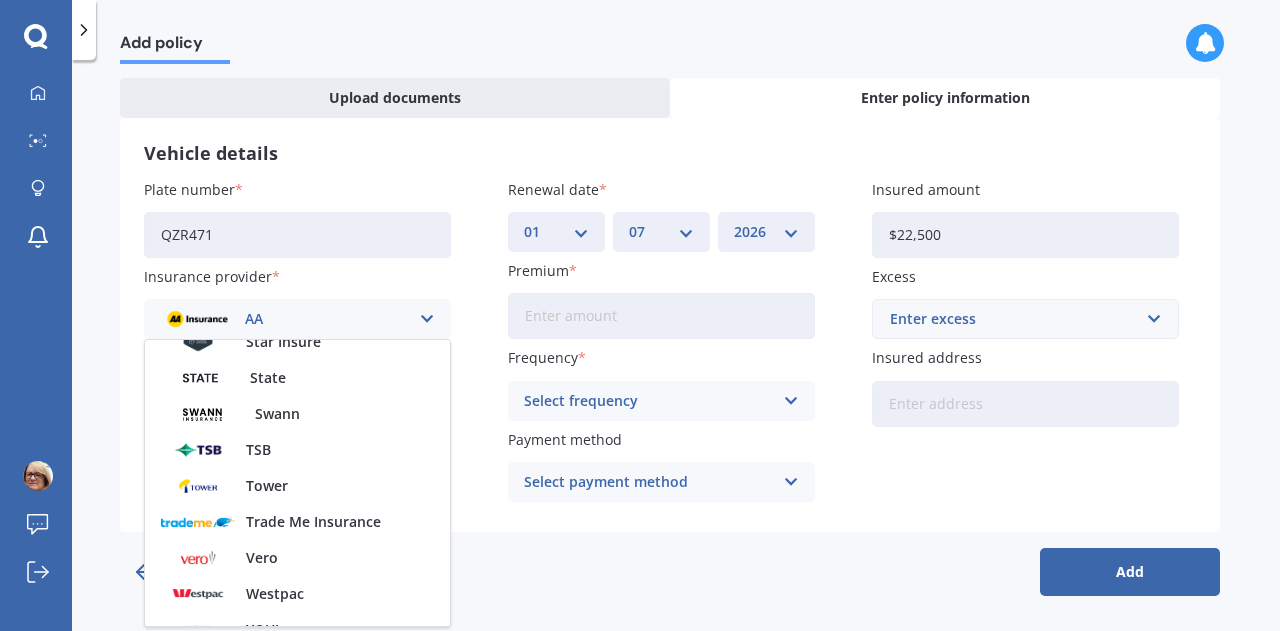 scroll, scrollTop: 865, scrollLeft: 0, axis: vertical 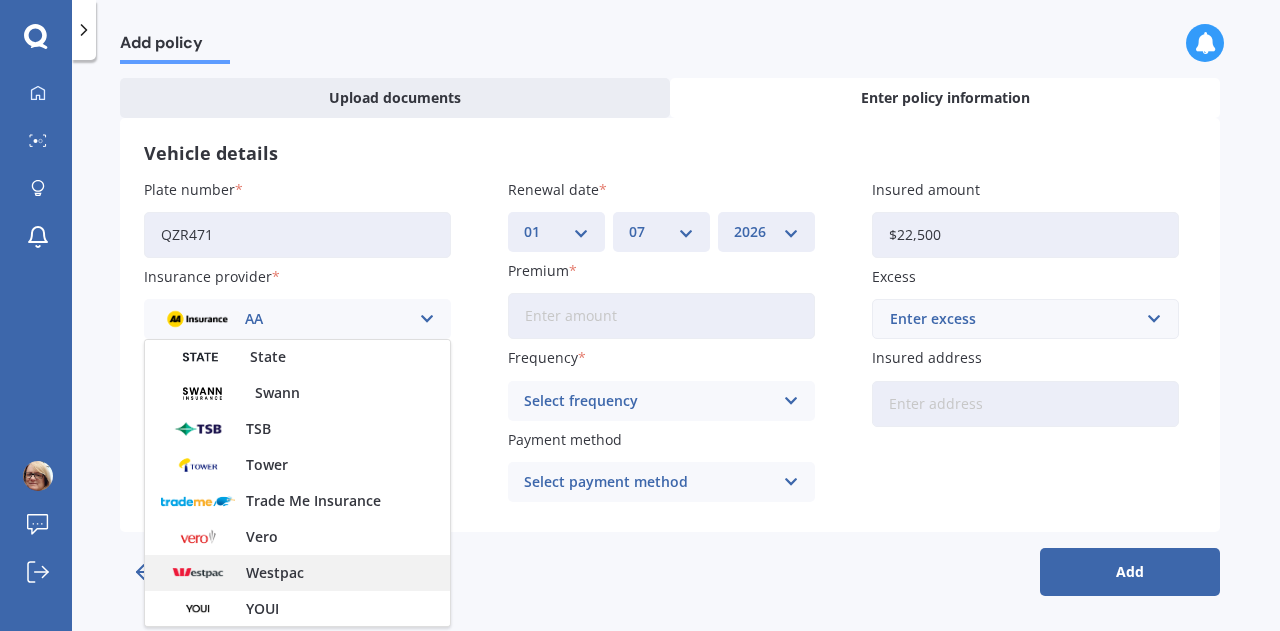 click on "Westpac" at bounding box center (275, 573) 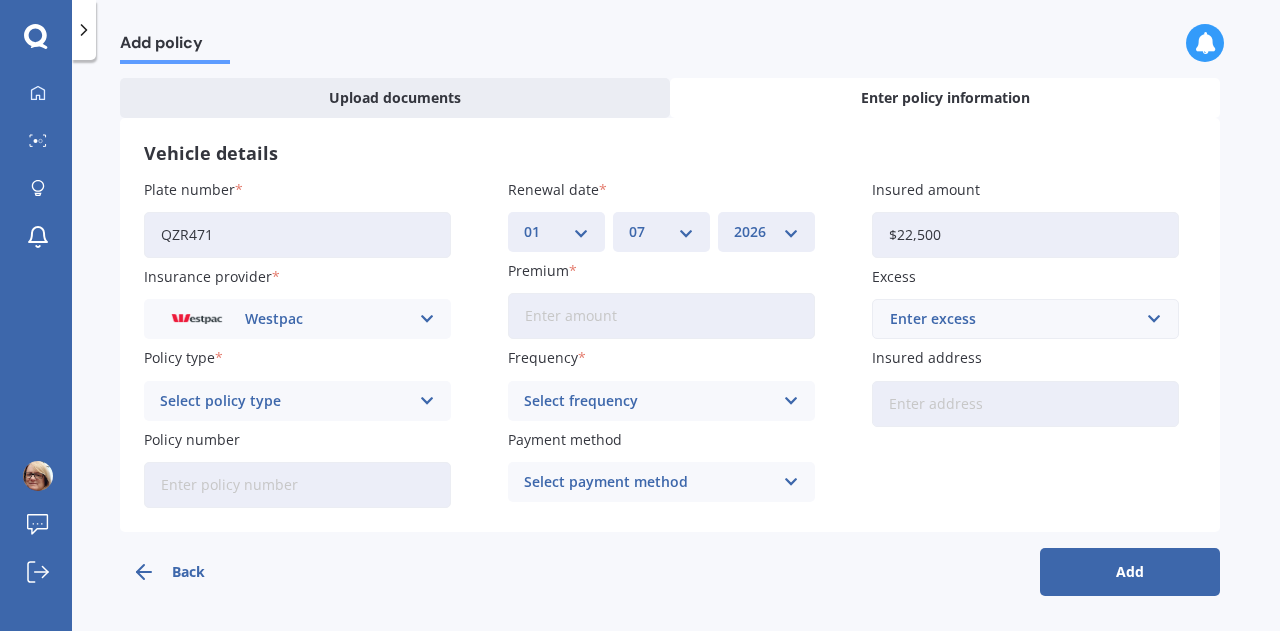 click on "Premium" at bounding box center (661, 316) 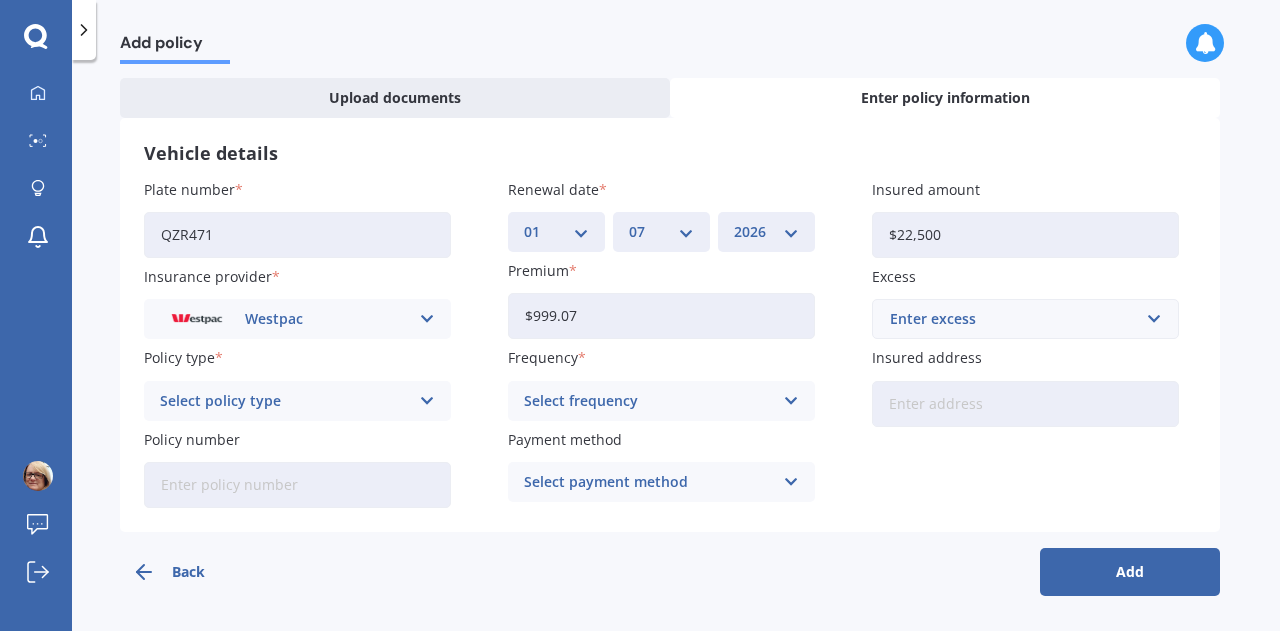 type on "$999.07" 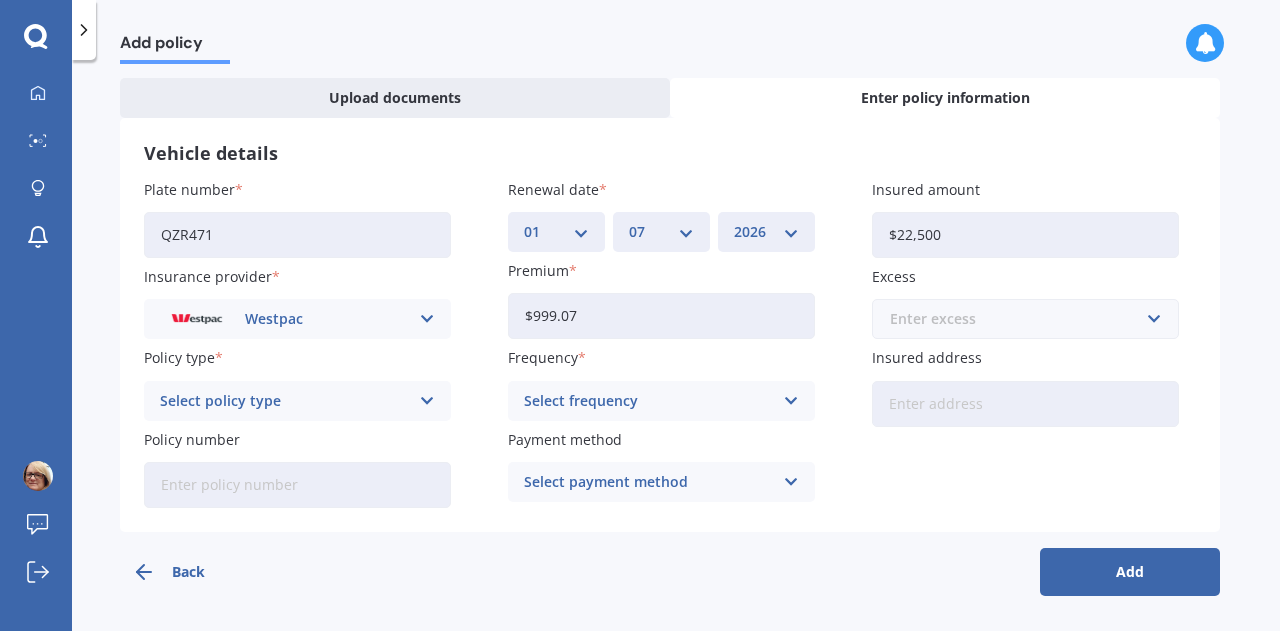 click at bounding box center (1018, 319) 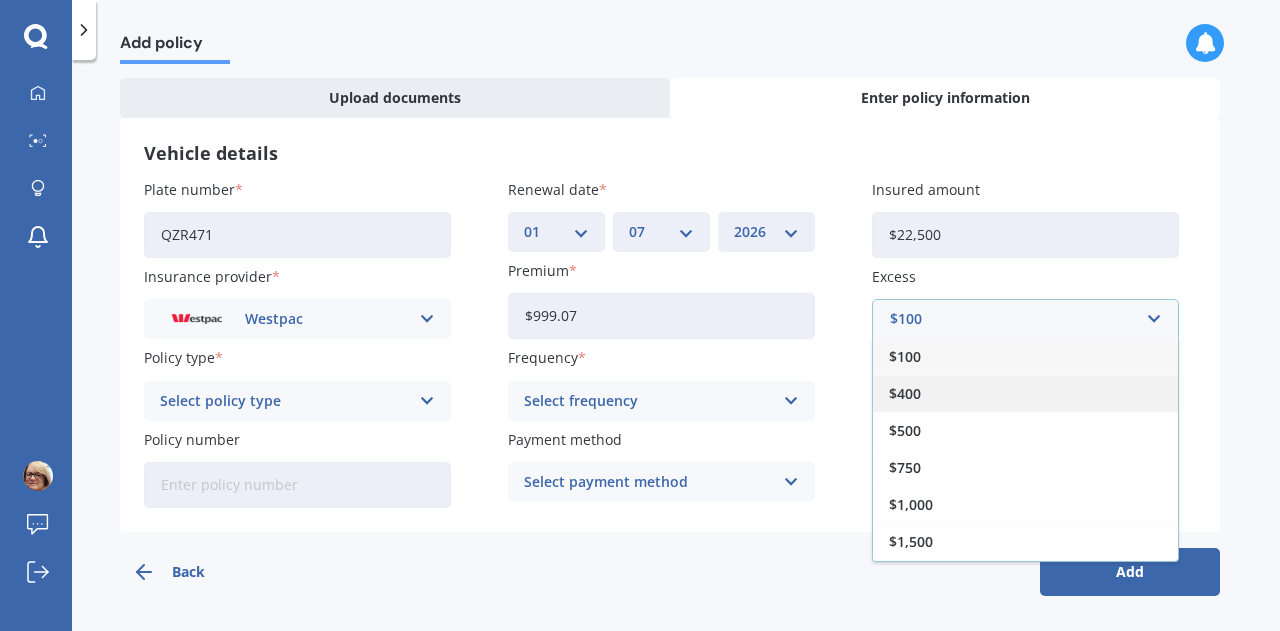 click on "$400" at bounding box center (1025, 393) 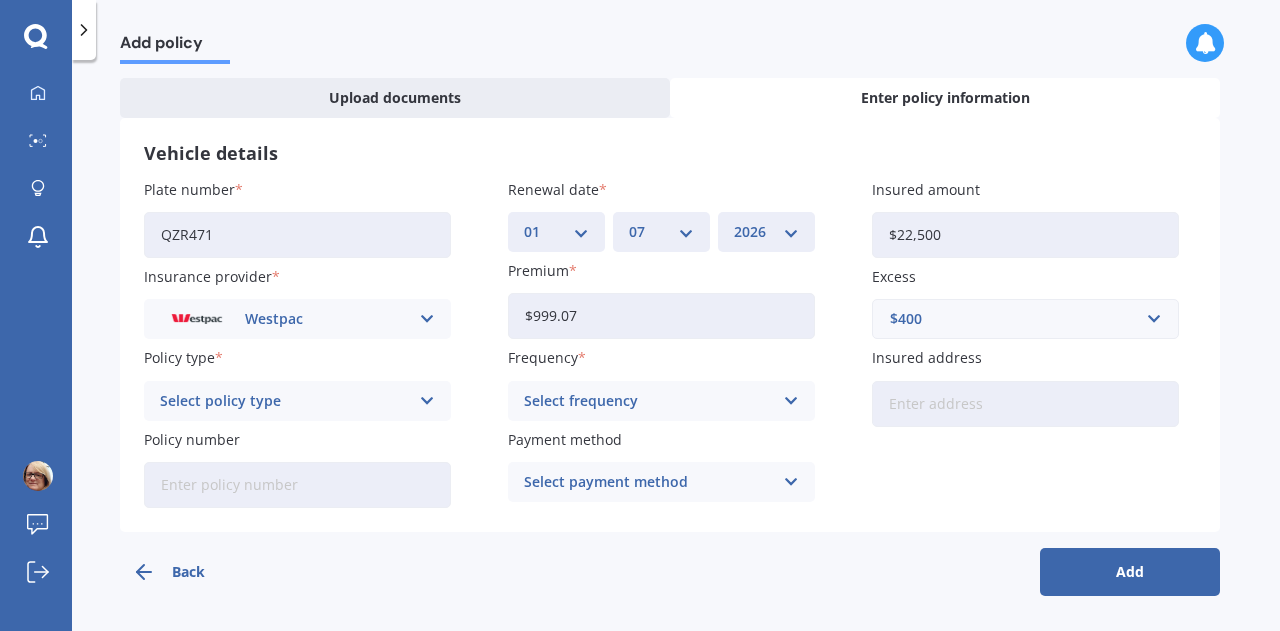 click on "Select policy type" at bounding box center (284, 401) 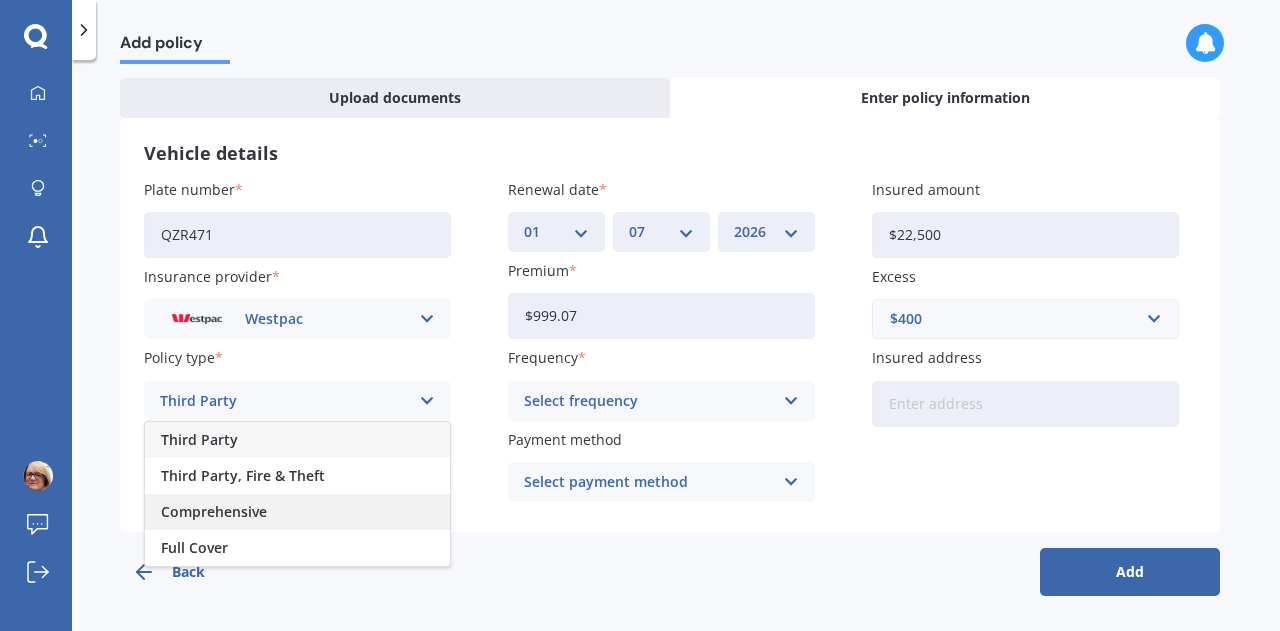 click on "Comprehensive" at bounding box center [214, 512] 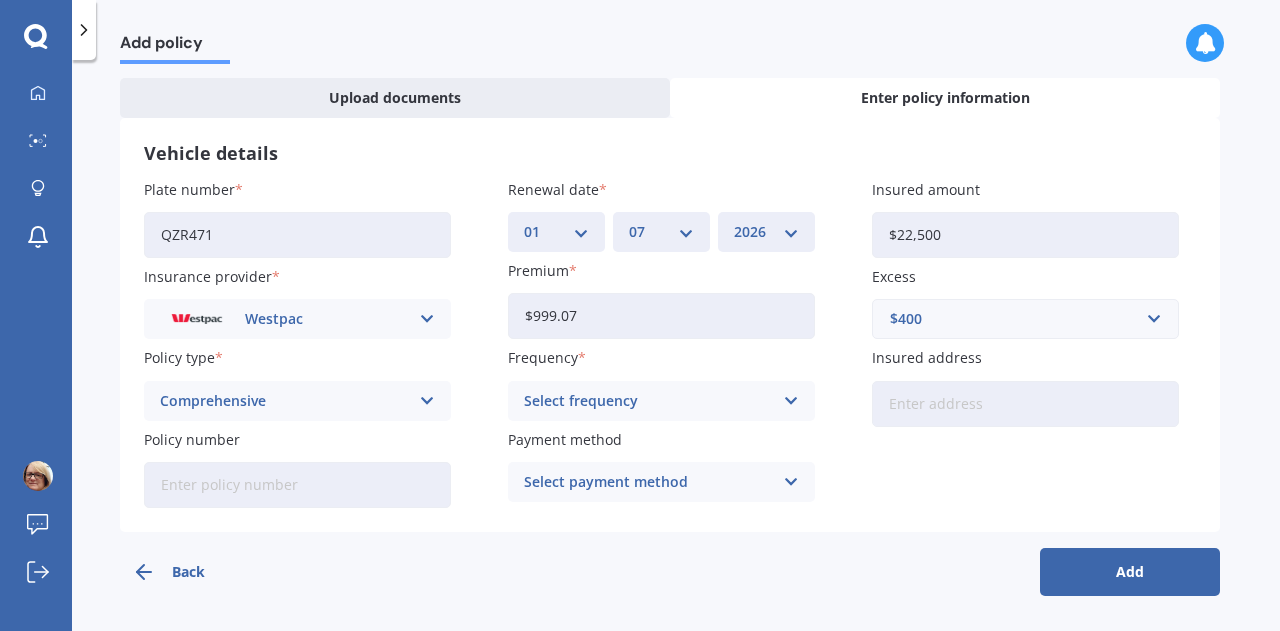 click on "Select frequency" at bounding box center (648, 401) 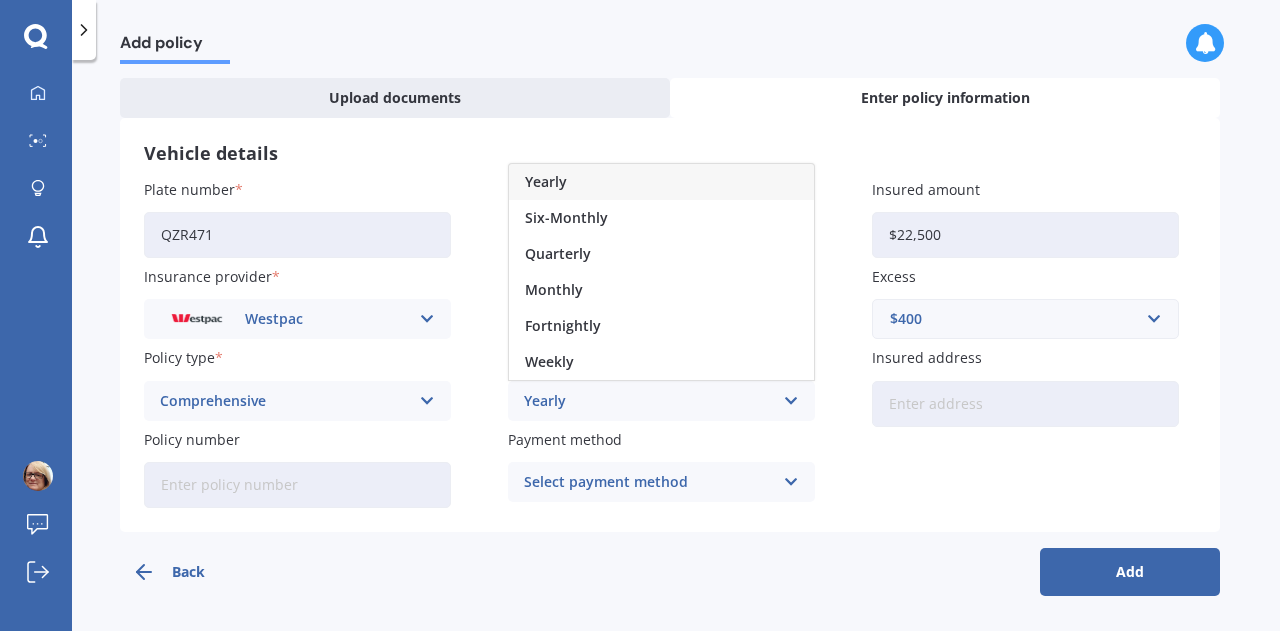 click on "Yearly" at bounding box center [661, 182] 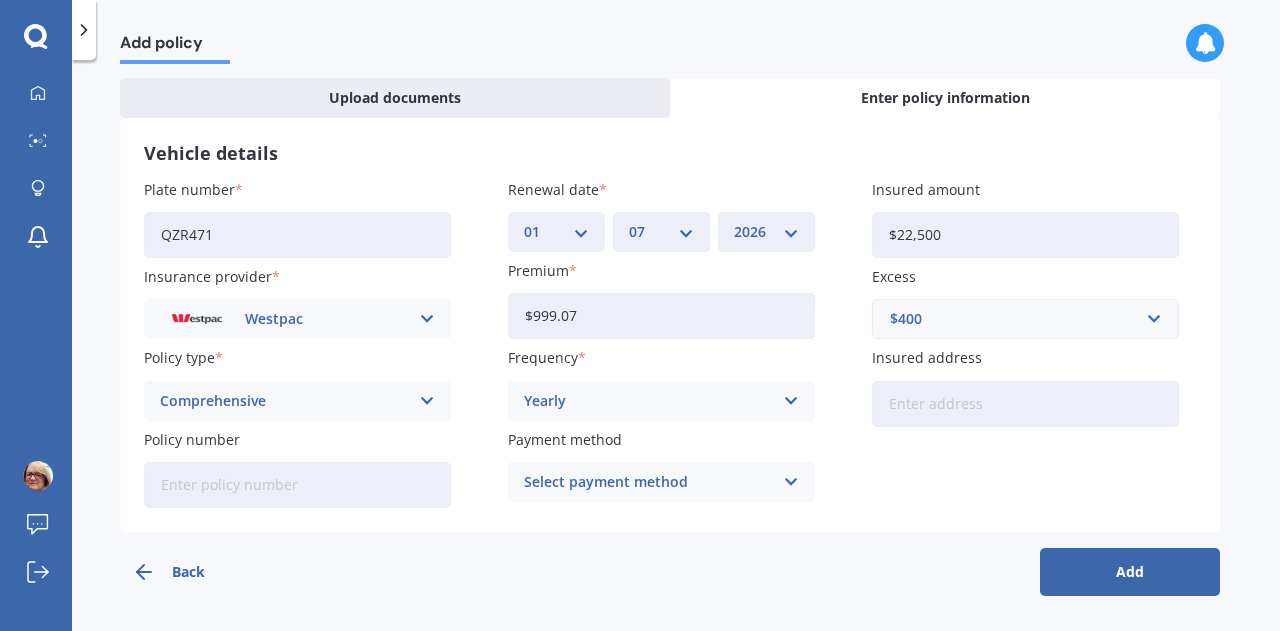 click on "Add" at bounding box center (1130, 572) 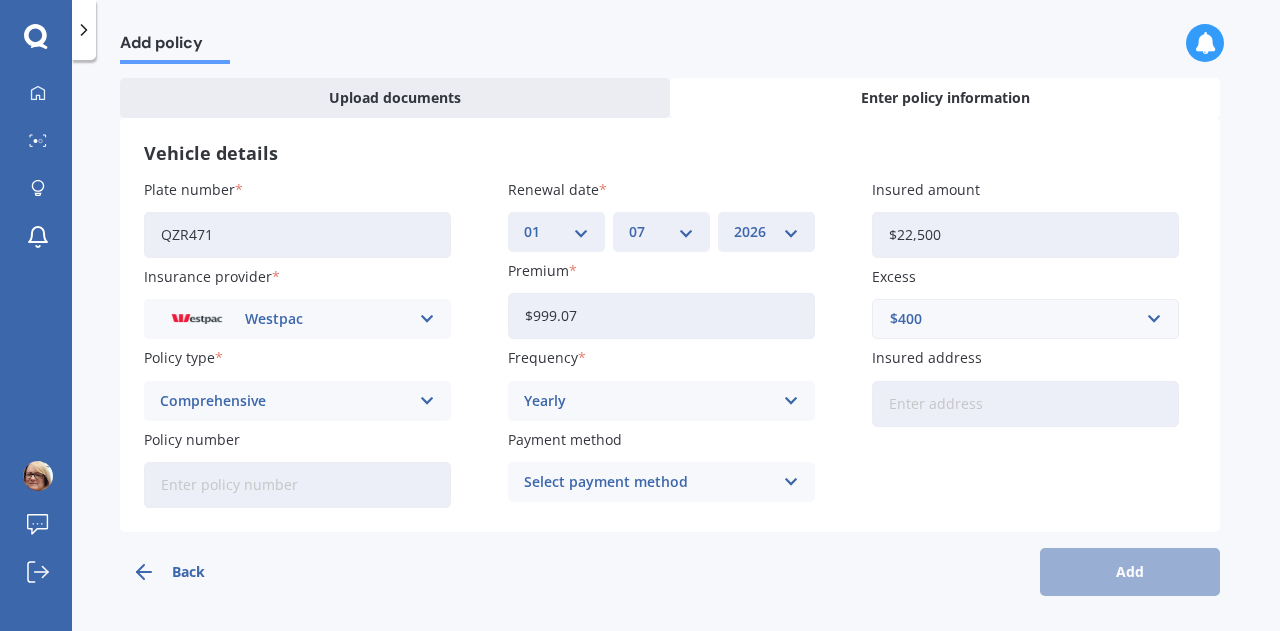 scroll, scrollTop: 0, scrollLeft: 0, axis: both 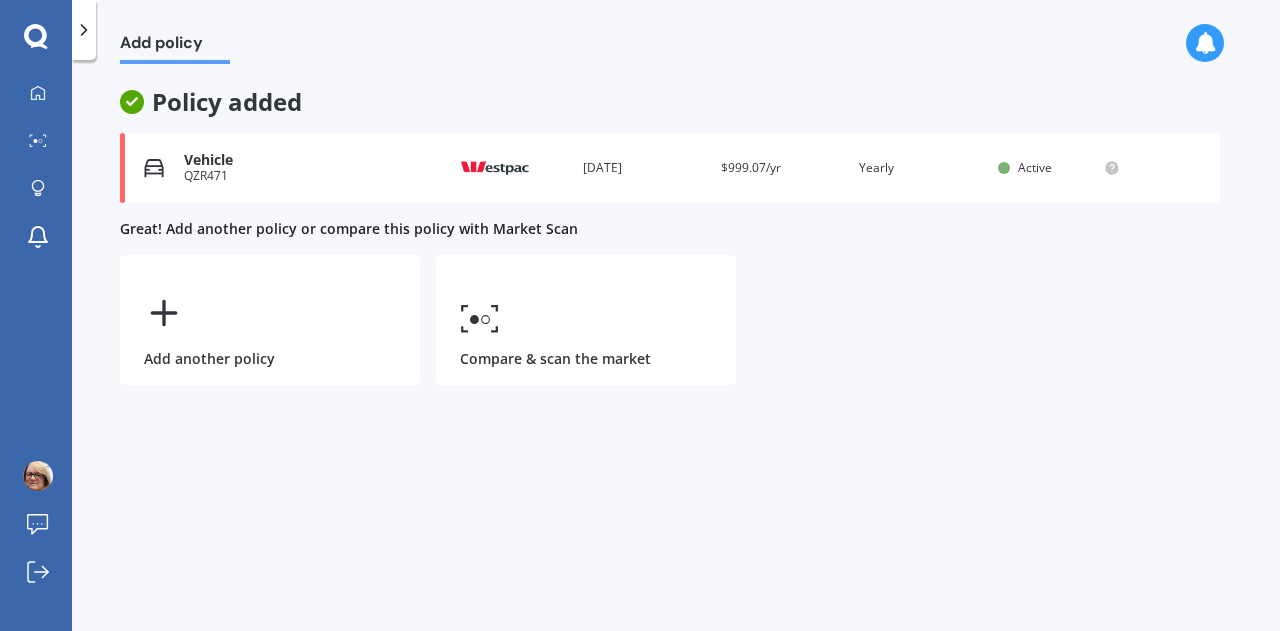 click on "QZR471" at bounding box center (306, 176) 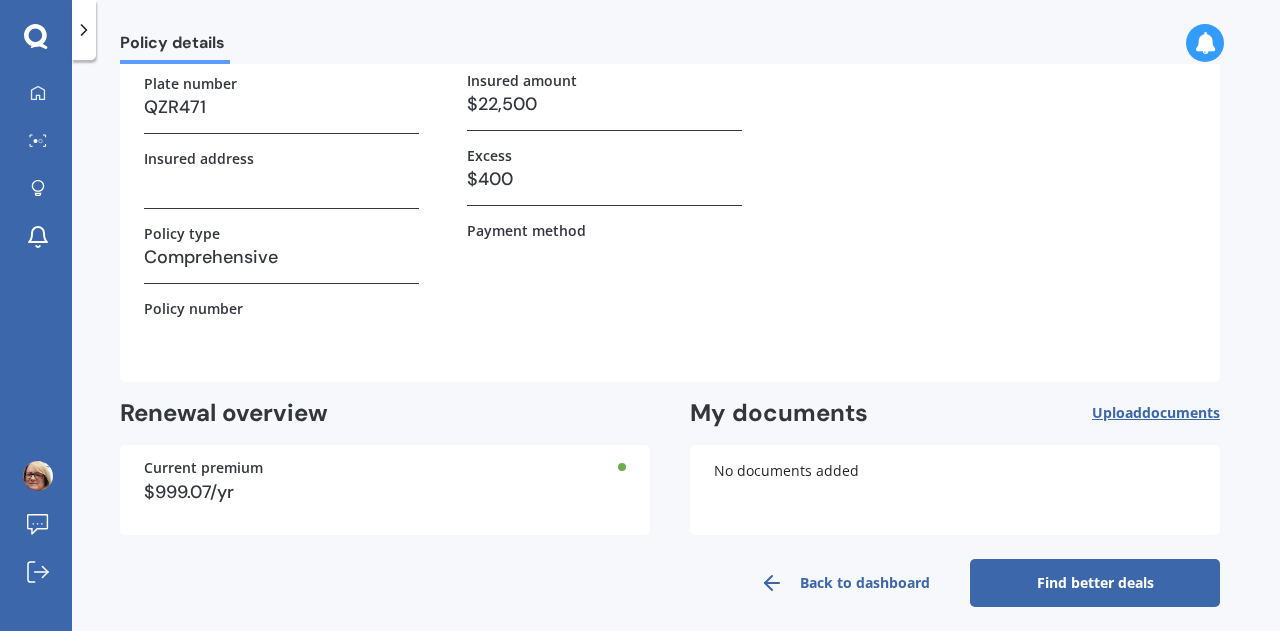 scroll, scrollTop: 210, scrollLeft: 0, axis: vertical 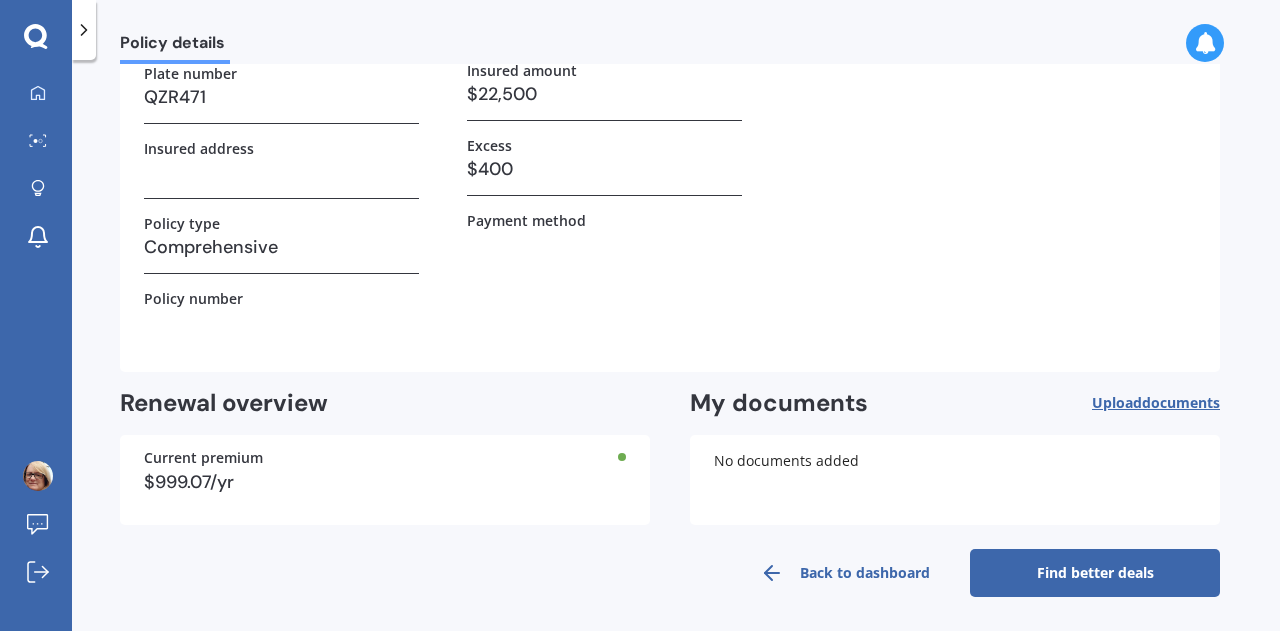 click on "Find better deals" at bounding box center (1095, 573) 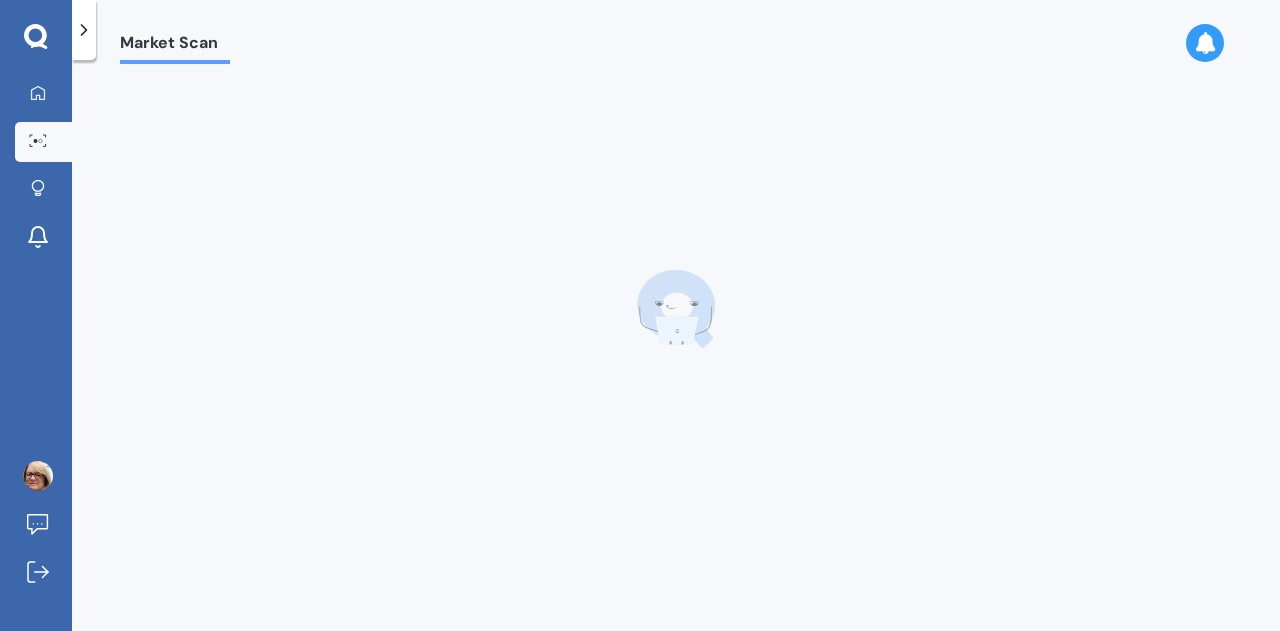 scroll, scrollTop: 0, scrollLeft: 0, axis: both 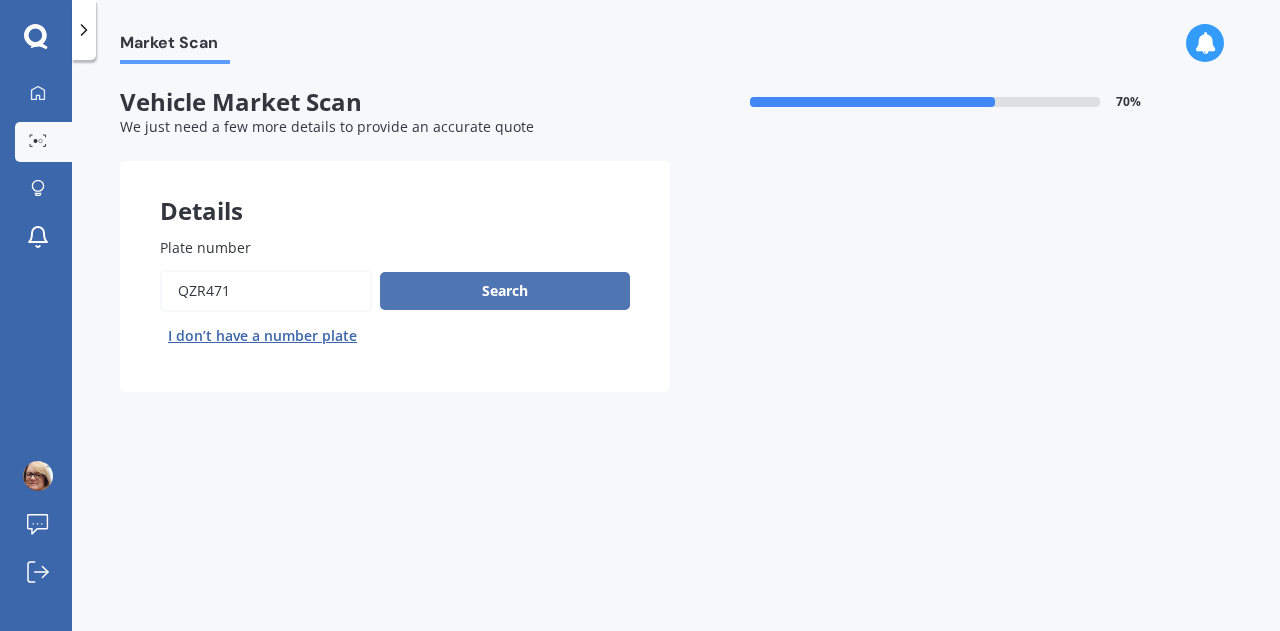 click on "Search" at bounding box center (505, 291) 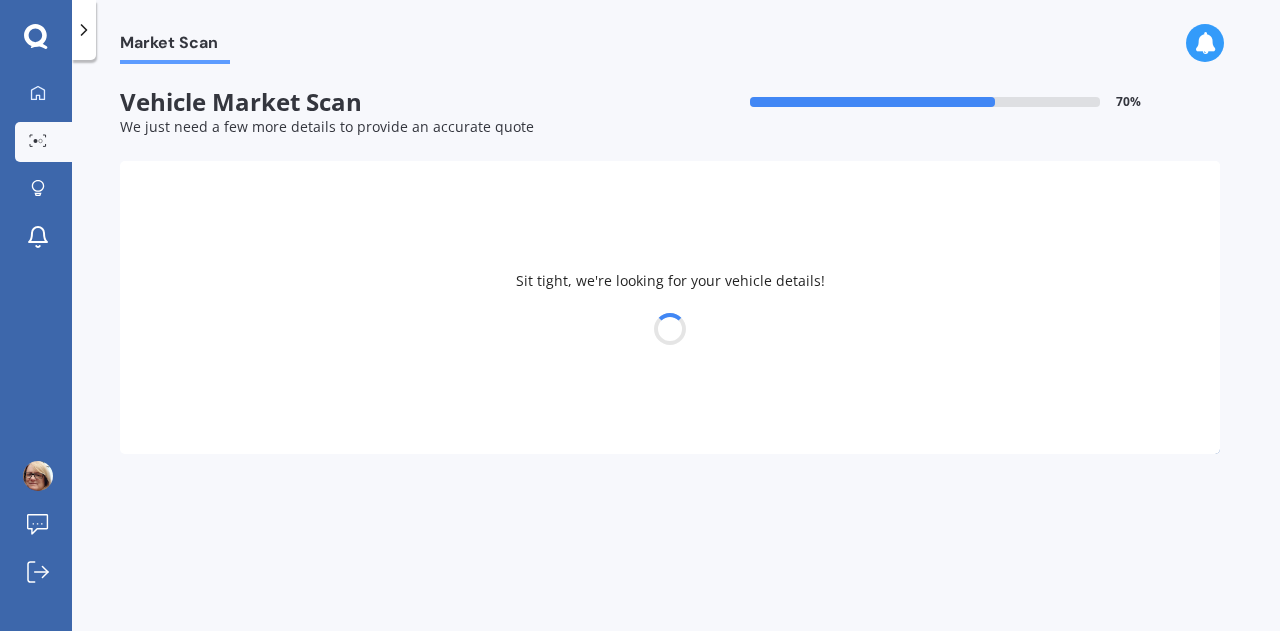 select on "21" 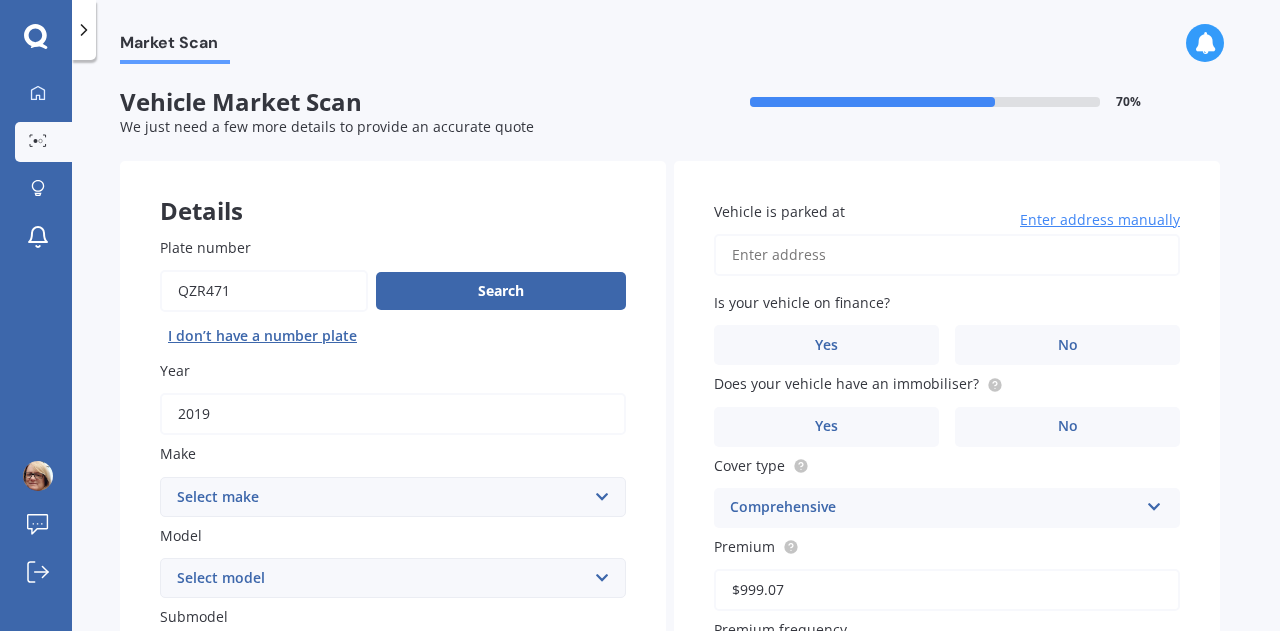 scroll, scrollTop: 100, scrollLeft: 0, axis: vertical 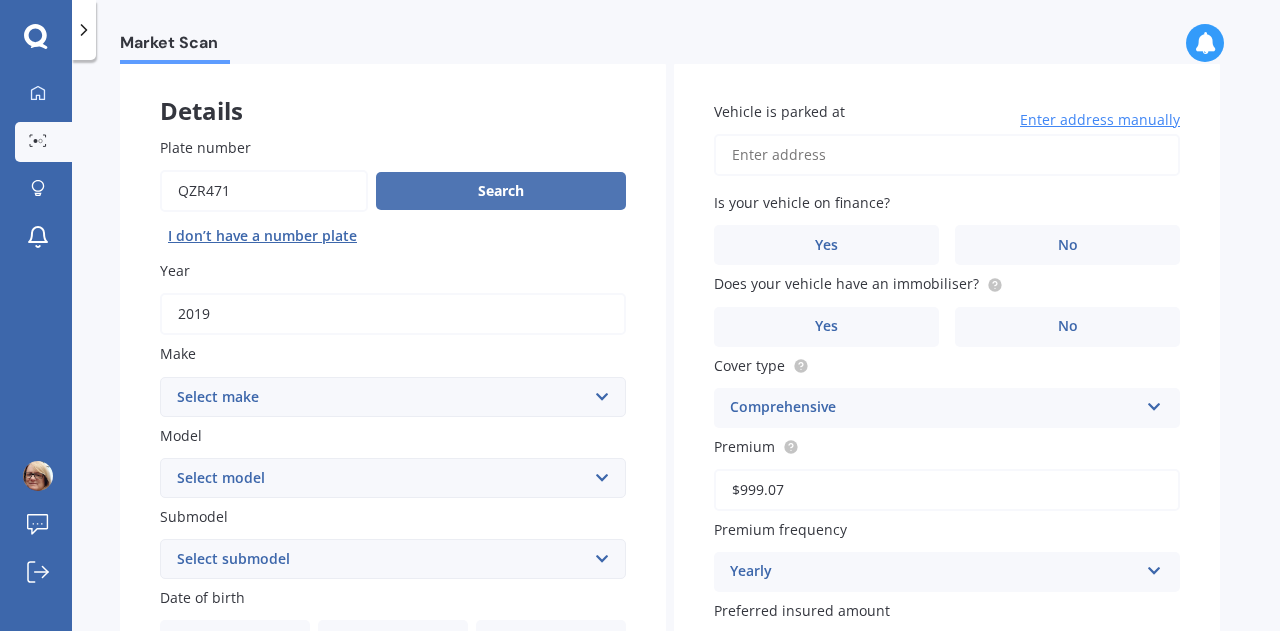 click on "Search" at bounding box center [501, 191] 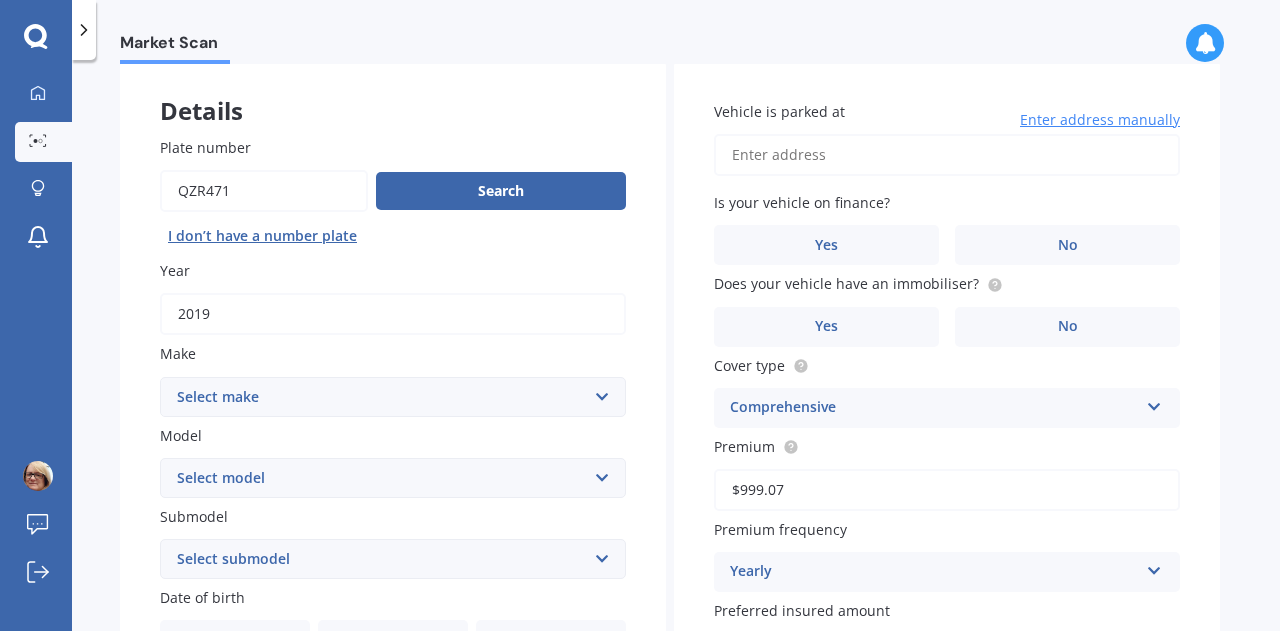 click on "Select make AC ALFA ROMEO ASTON [PERSON_NAME] AUDI AUSTIN BEDFORD Bentley BMW BYD CADILLAC CAN-AM CHERY CHEVROLET CHRYSLER Citroen CRUISEAIR CUPRA DAEWOO DAIHATSU DAIMLER DAMON DIAHATSU DODGE EXOCET FACTORY FIVE FERRARI FIAT Fiord FLEETWOOD FORD FOTON FRASER GEELY GENESIS GEORGIE BOY GMC GREAT WALL GWM [PERSON_NAME] HINO [PERSON_NAME] HOLIDAY RAMBLER HONDA HUMMER HYUNDAI INFINITI ISUZU IVECO JAC JAECOO JAGUAR JEEP KGM KIA LADA LAMBORGHINI LANCIA LANDROVER LDV LEXUS LINCOLN LOTUS LUNAR M.G M.G. MAHINDRA MASERATI MAZDA MCLAREN MERCEDES AMG Mercedes Benz MERCEDES-AMG MERCURY MINI MITSUBISHI [PERSON_NAME] NEWMAR NISSAN OMODA OPEL OXFORD PEUGEOT Plymouth Polestar PONTIAC PORSCHE PROTON RAM Range Rover Rayne RENAULT ROLLS ROYCE ROVER SAAB SATURN SEAT SHELBY SKODA SMART SSANGYONG SUBARU SUZUKI TATA TESLA TIFFIN Toyota TRIUMPH TVR Vauxhall VOLKSWAGEN VOLVO WESTFIELD WINNEBAGO ZX" at bounding box center [393, 397] 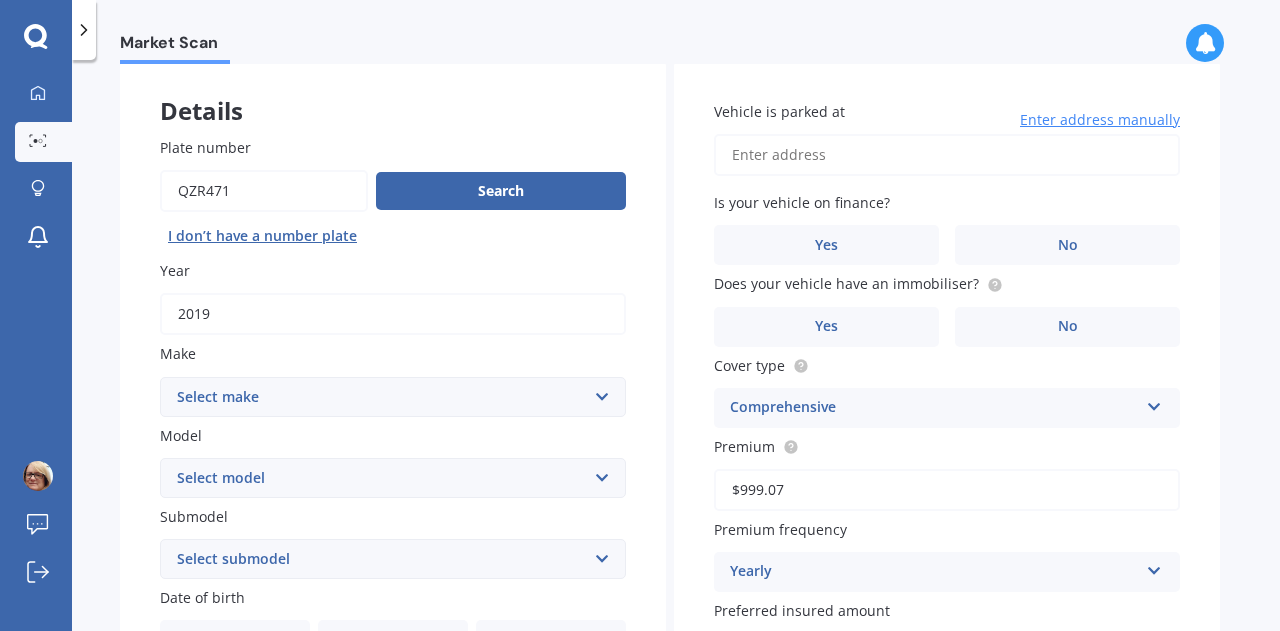 select on "MITSUBISHI" 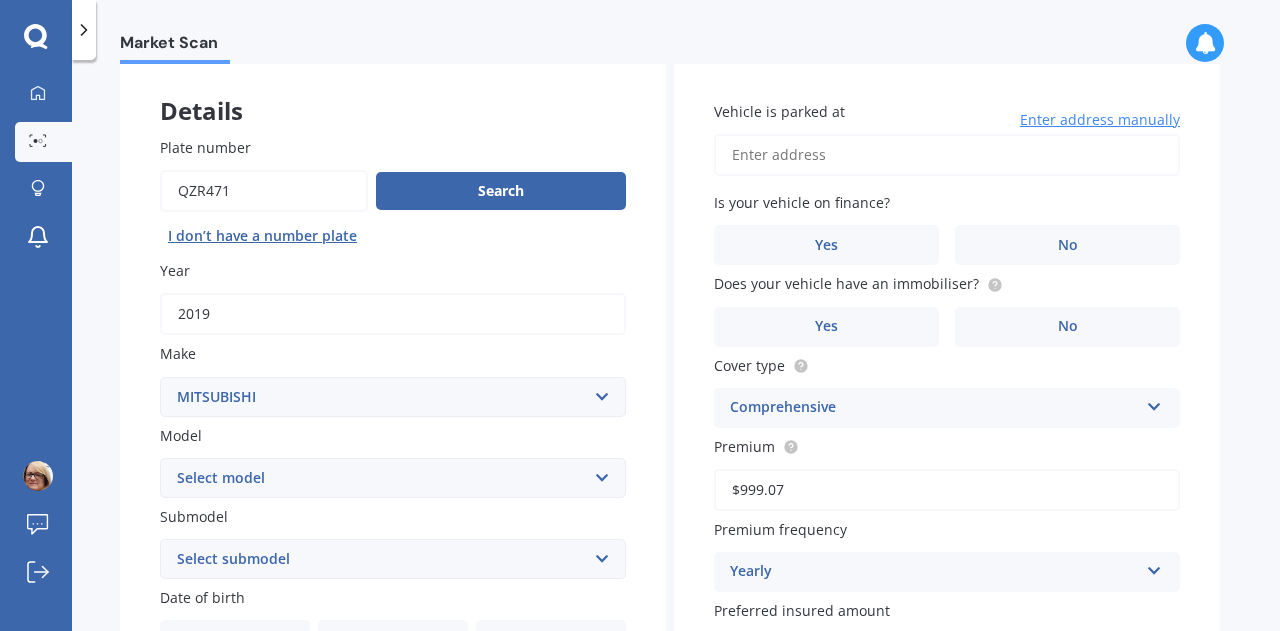 click on "Select make AC ALFA ROMEO ASTON [PERSON_NAME] AUDI AUSTIN BEDFORD Bentley BMW BYD CADILLAC CAN-AM CHERY CHEVROLET CHRYSLER Citroen CRUISEAIR CUPRA DAEWOO DAIHATSU DAIMLER DAMON DIAHATSU DODGE EXOCET FACTORY FIVE FERRARI FIAT Fiord FLEETWOOD FORD FOTON FRASER GEELY GENESIS GEORGIE BOY GMC GREAT WALL GWM [PERSON_NAME] HINO [PERSON_NAME] HOLIDAY RAMBLER HONDA HUMMER HYUNDAI INFINITI ISUZU IVECO JAC JAECOO JAGUAR JEEP KGM KIA LADA LAMBORGHINI LANCIA LANDROVER LDV LEXUS LINCOLN LOTUS LUNAR M.G M.G. MAHINDRA MASERATI MAZDA MCLAREN MERCEDES AMG Mercedes Benz MERCEDES-AMG MERCURY MINI MITSUBISHI [PERSON_NAME] NEWMAR NISSAN OMODA OPEL OXFORD PEUGEOT Plymouth Polestar PONTIAC PORSCHE PROTON RAM Range Rover Rayne RENAULT ROLLS ROYCE ROVER SAAB SATURN SEAT SHELBY SKODA SMART SSANGYONG SUBARU SUZUKI TATA TESLA TIFFIN Toyota TRIUMPH TVR Vauxhall VOLKSWAGEN VOLVO WESTFIELD WINNEBAGO ZX" at bounding box center [393, 397] 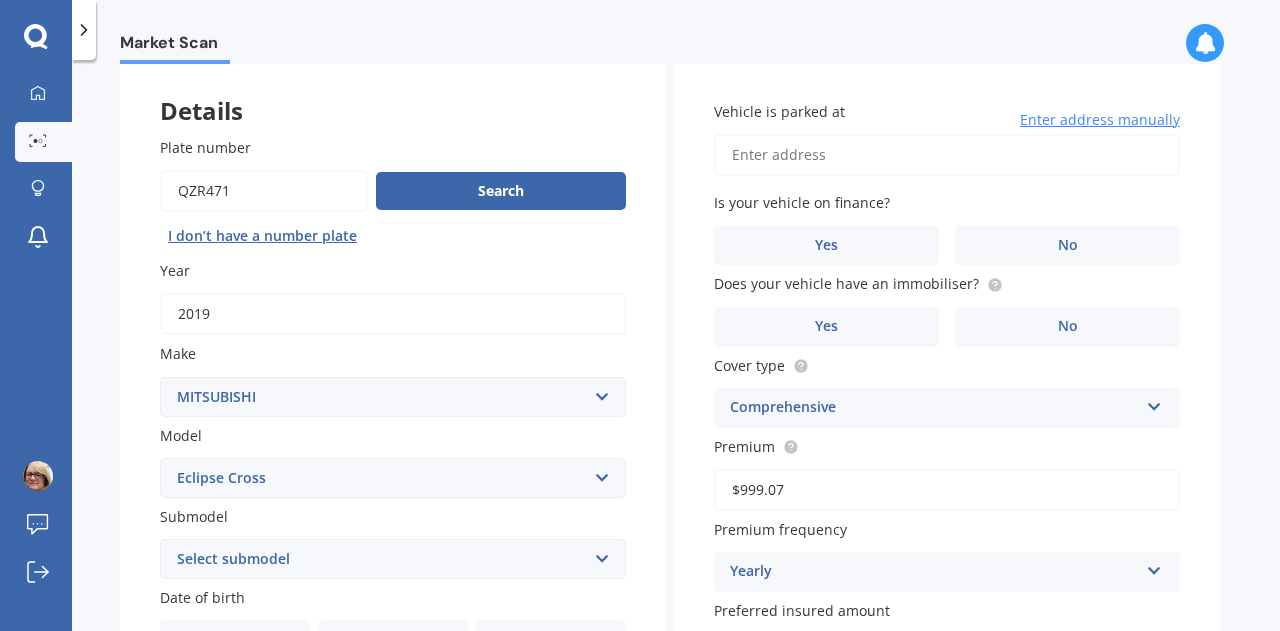 click on "Select model 380 Airtrek Aspire ASX [PERSON_NAME] Challenger Challenger Diesel Challenger Petrol Chariot Colt Debonair Delica Diamante Dingo Dion Eclipse Cross Emeraude Eterna Express FE series trucks (Over 3 Tonnes GVM) FE series trucks (Under 3 Tonnes GVM) FG series trucks (Over 3 Tonnes GVM FG series trucks (Under 3 Tonnes GVM) FH series trucks (under 3 Tonnes GVM) FH series trucks, (Over 3 Tonnes GVM) FK series trucks (Over 3 Tonnes GVM) FK series trucks (Under 3 Tonnes GVM) FM series trucks (Over 3 Tonnes GVM FM series trucks (Under 3 Tonnes GVM) FP series trucks (under 3 Tonnes GVM) FP series trucks, (Over 3 Tonnes GVM) FS series trucks (Over 3 Tonnes GVM) FS series trucks (Under 3 Tonnes GVM) FTO FV series trucks (Over 3 Tonnes GVM FV series trucks (Under 3 Tonnes GVM) Galant Grandis GTO i-car i-MiEV Jeep l L200 L300 L400 Lancer Legnum Libero Magna Minicab Mirage Nimbus Outlander Pajero [PERSON_NAME] Bus RVR Shogun Sigma Strada Ute Tredia Triton V2000 V3000 Verada" at bounding box center (393, 478) 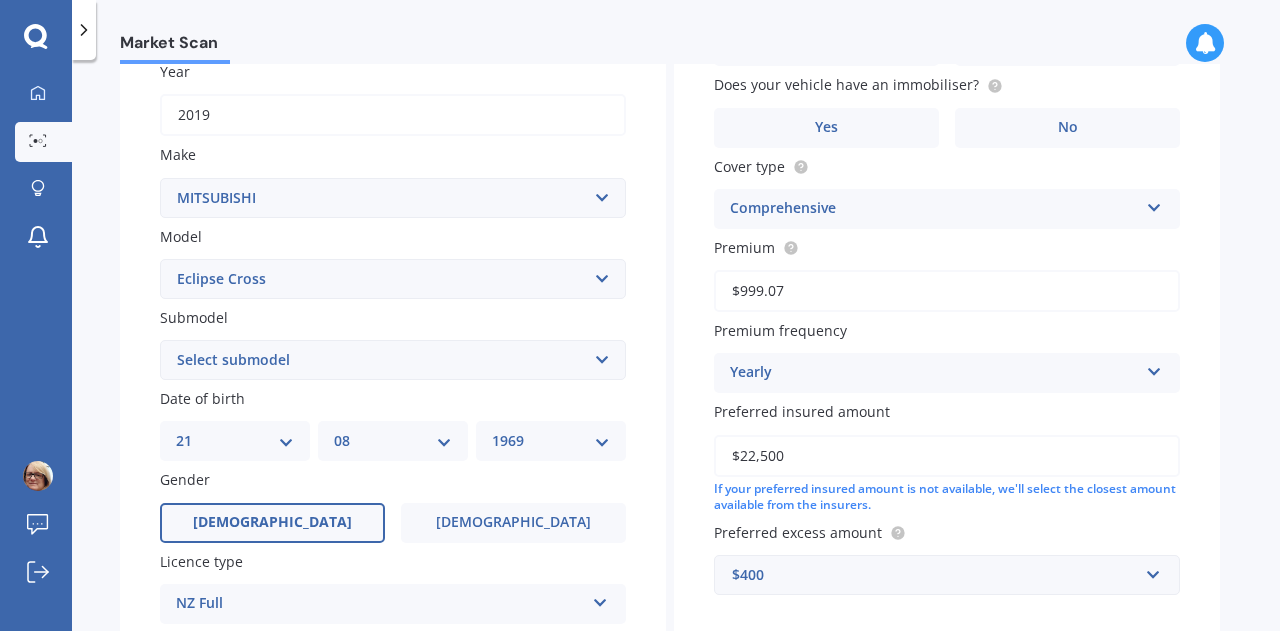 scroll, scrollTop: 300, scrollLeft: 0, axis: vertical 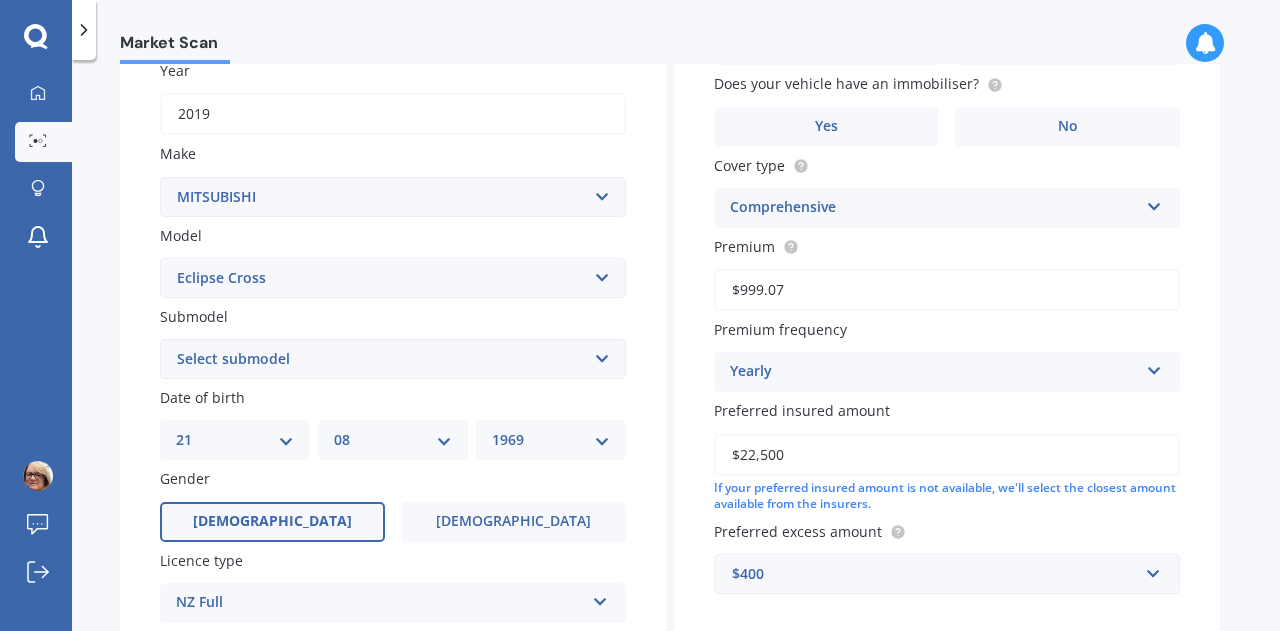 click on "Select submodel Black Edition Wagon 5dr CVT 8sp 1.5T PHEV VRX 4WD Hybrid PHEV XLS 4WD Hybrid VRX 4WD VRX2WD XLS XLS  4WD" at bounding box center [393, 359] 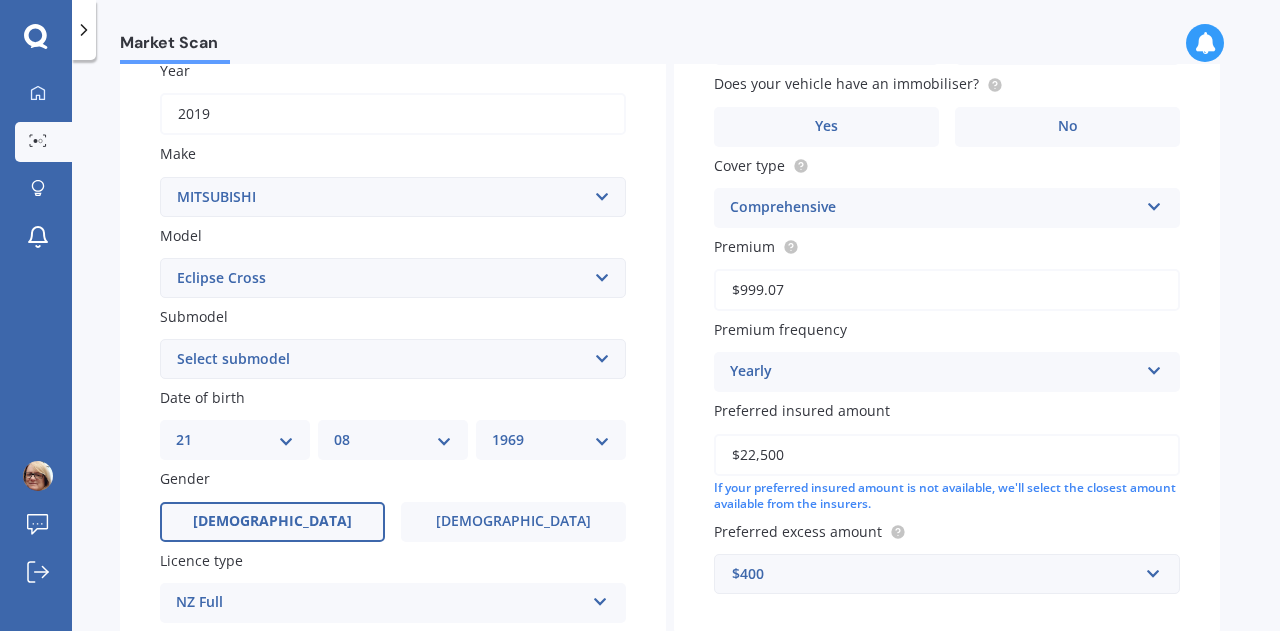 select on "VRX2WD" 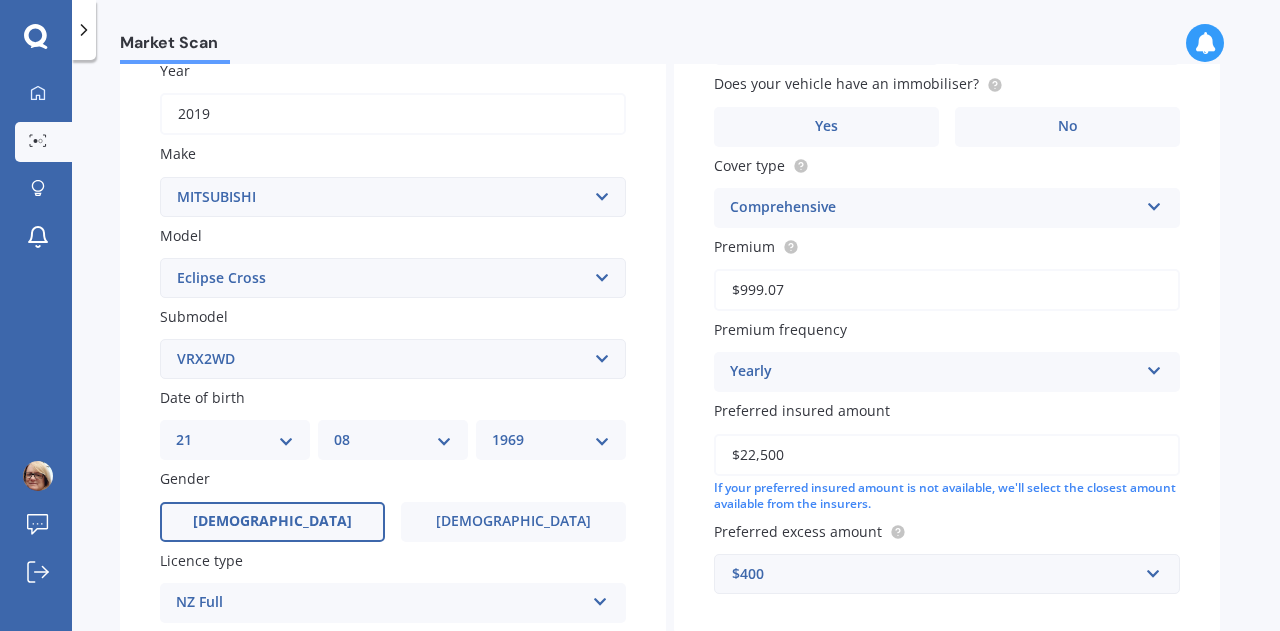 click on "Select submodel Black Edition Wagon 5dr CVT 8sp 1.5T PHEV VRX 4WD Hybrid PHEV XLS 4WD Hybrid VRX 4WD VRX2WD XLS XLS  4WD" at bounding box center [393, 359] 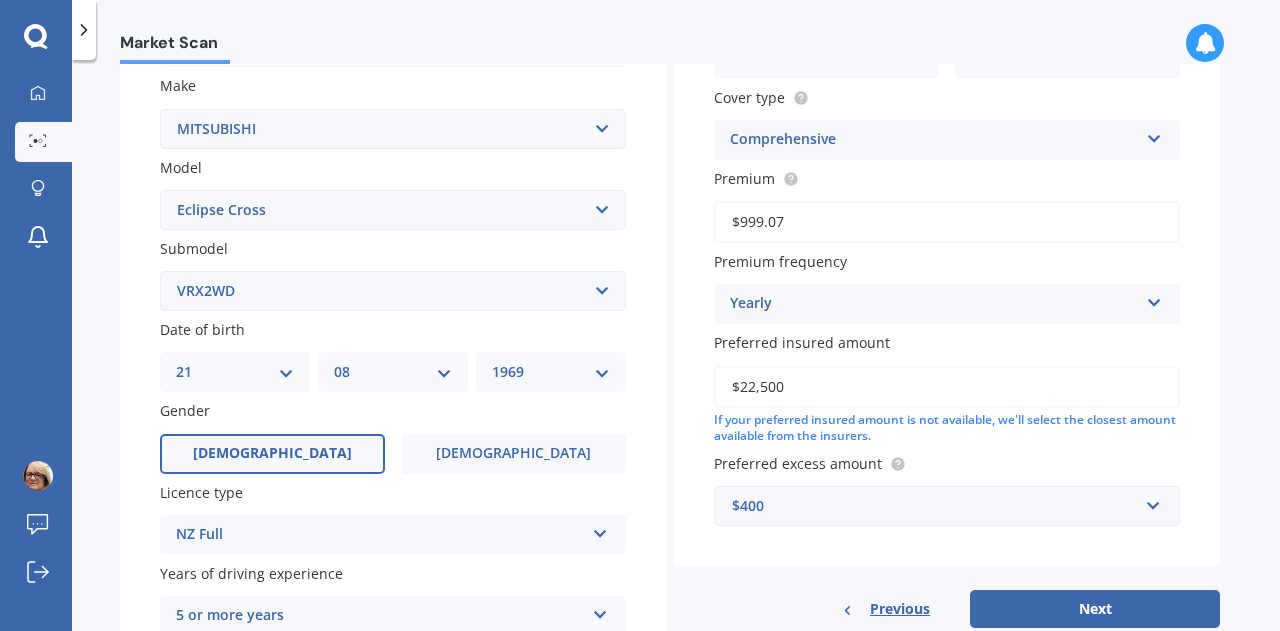 scroll, scrollTop: 400, scrollLeft: 0, axis: vertical 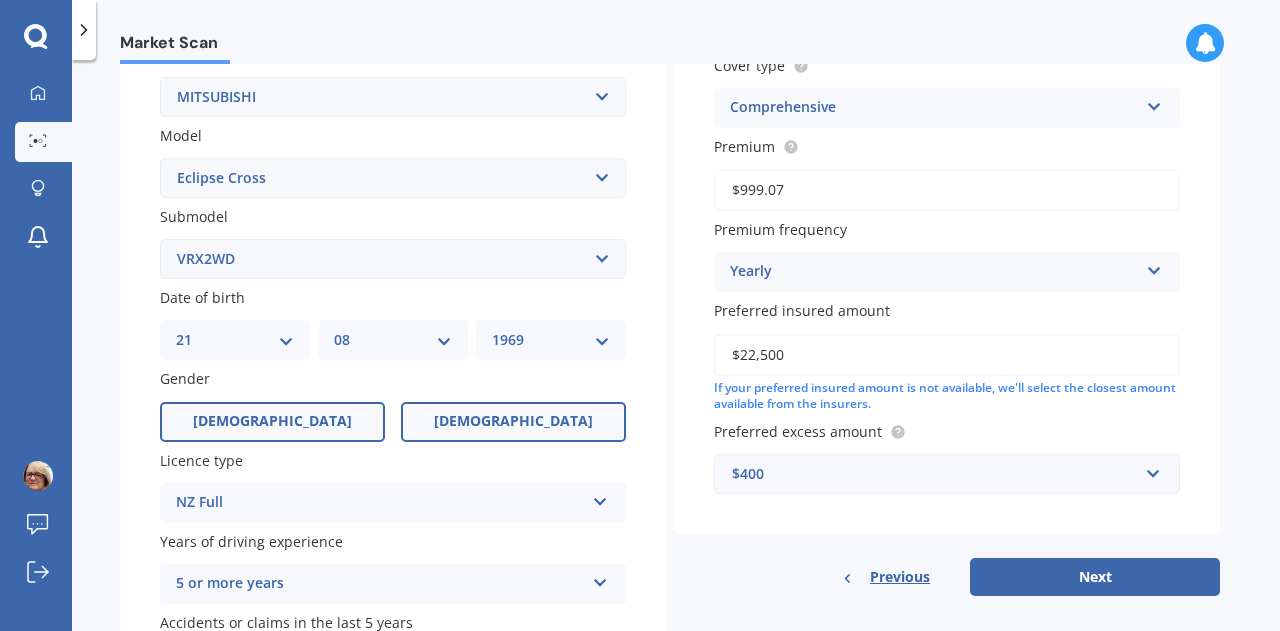 click on "[DEMOGRAPHIC_DATA]" at bounding box center [513, 422] 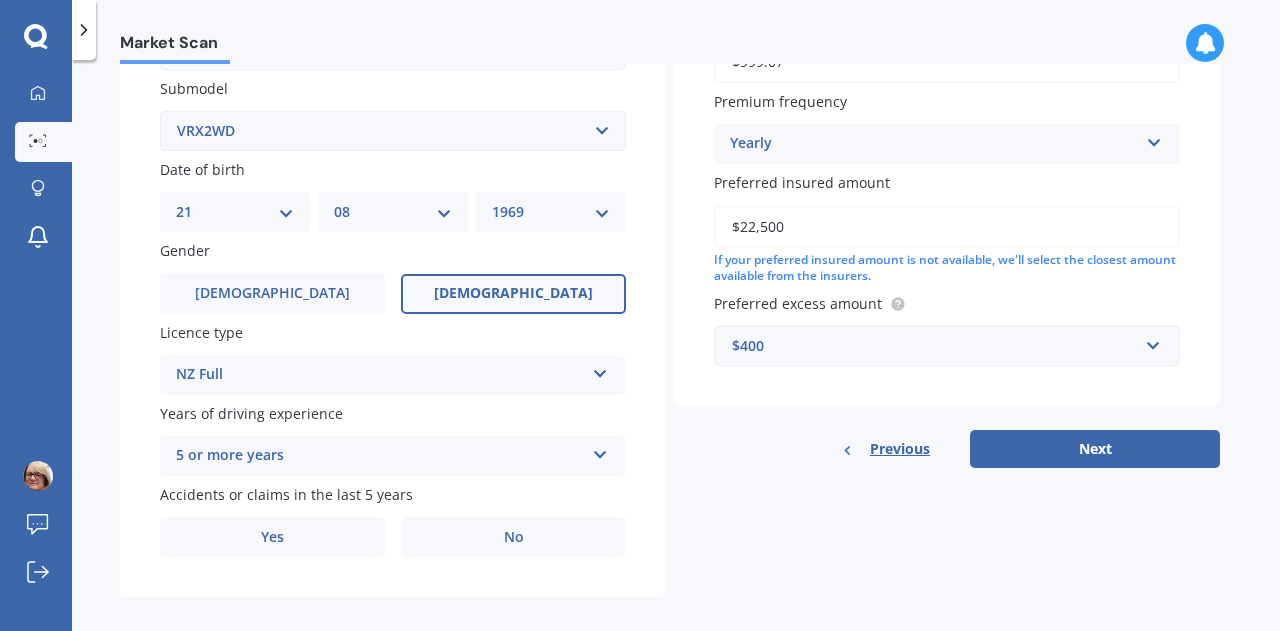scroll, scrollTop: 549, scrollLeft: 0, axis: vertical 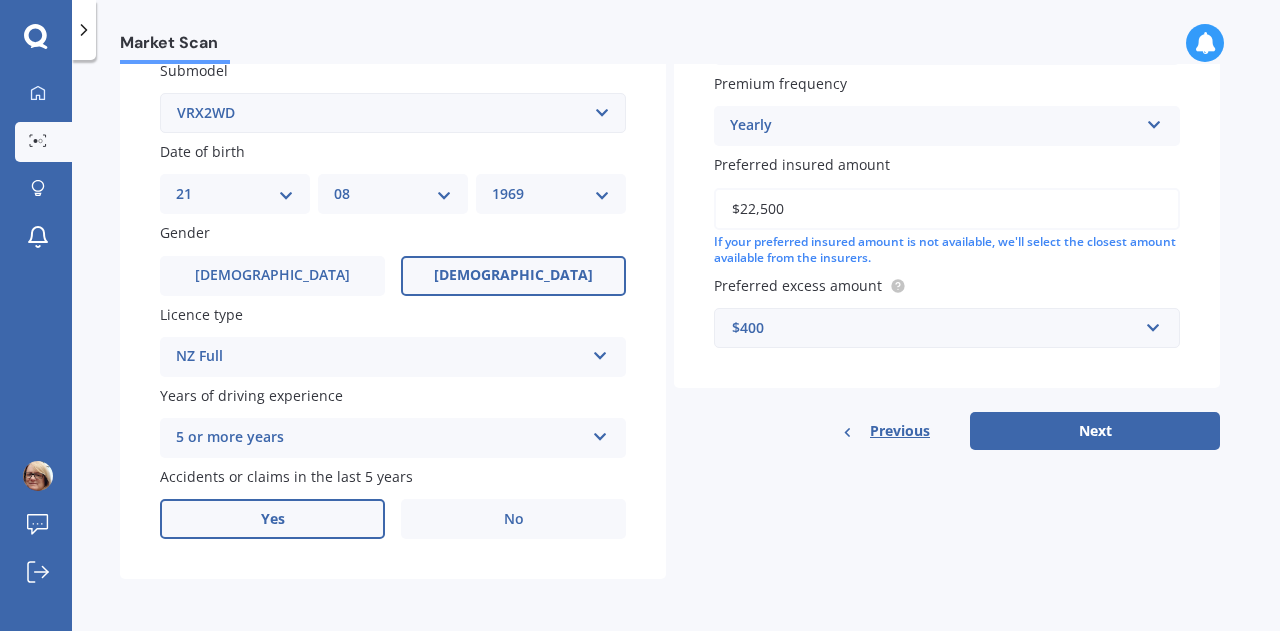 click on "Yes" at bounding box center (272, 519) 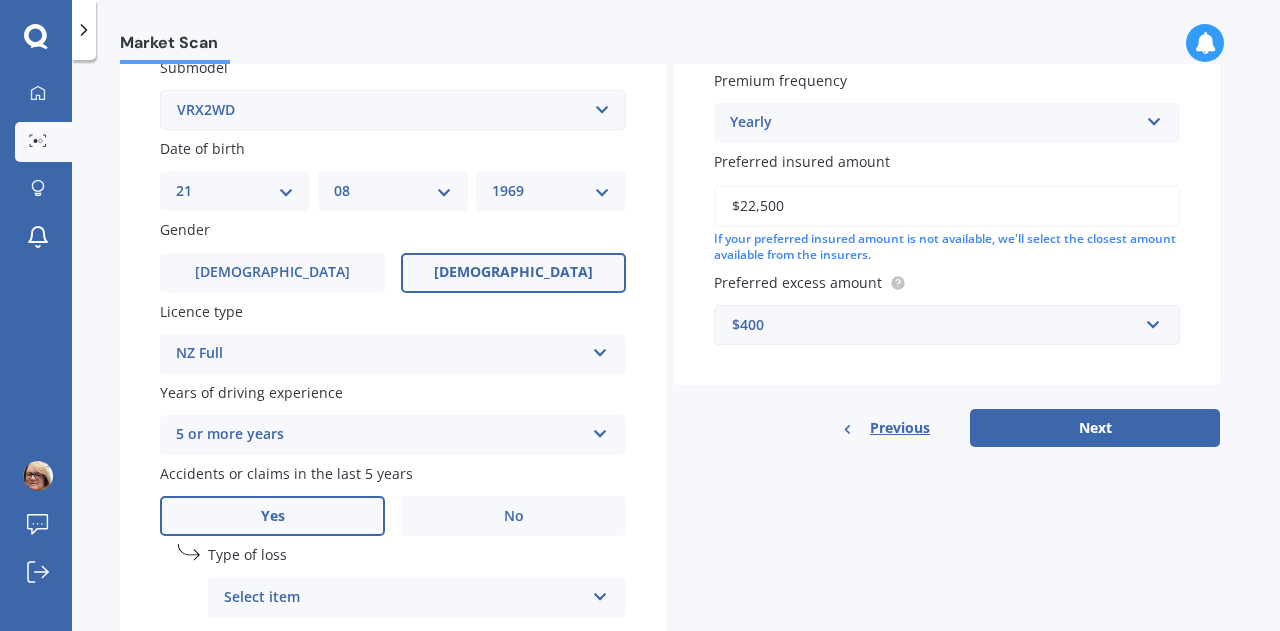 scroll, scrollTop: 649, scrollLeft: 0, axis: vertical 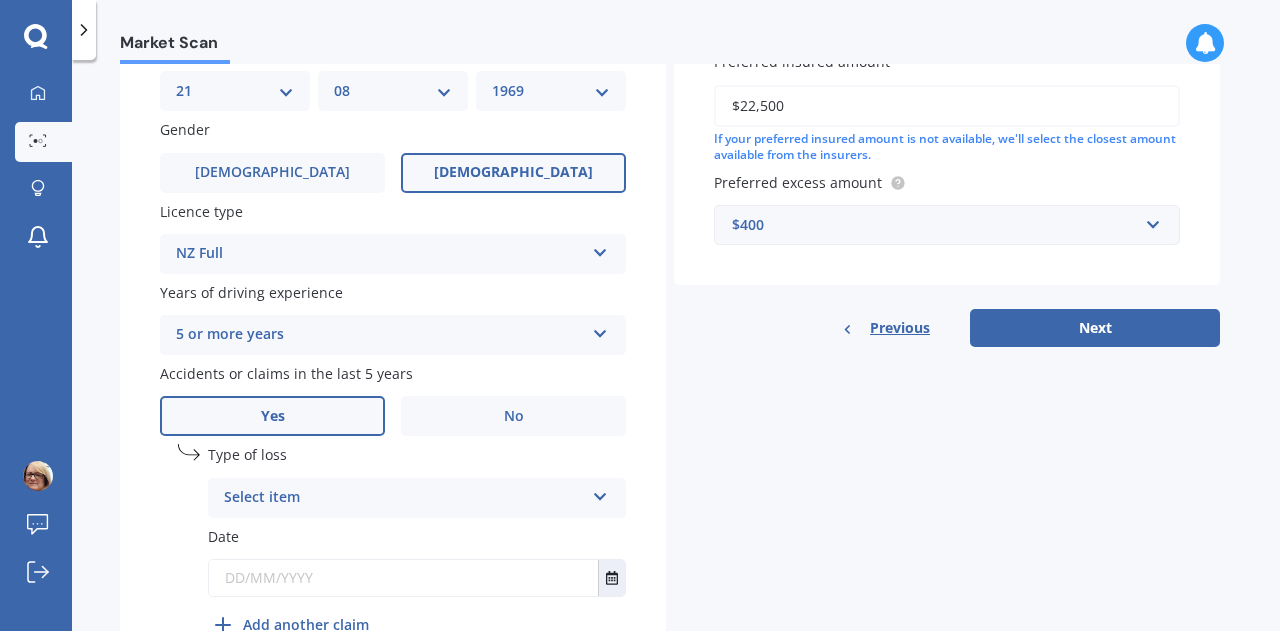 click on "Select item" at bounding box center [404, 498] 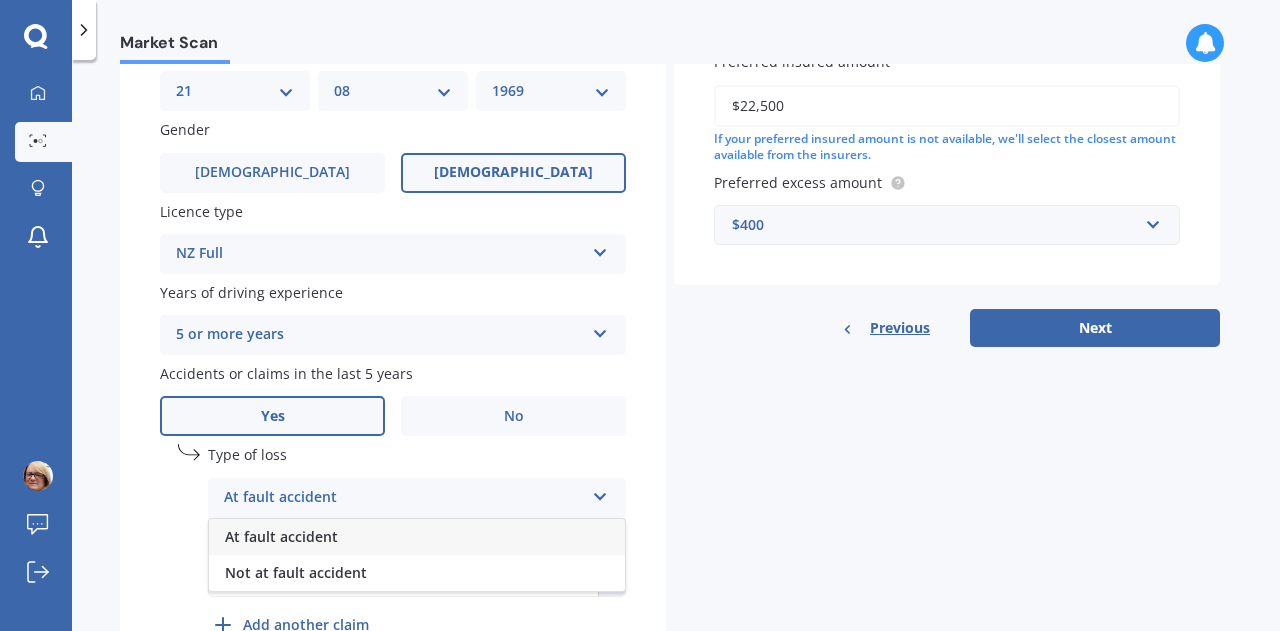 click on "At fault accident" at bounding box center [281, 536] 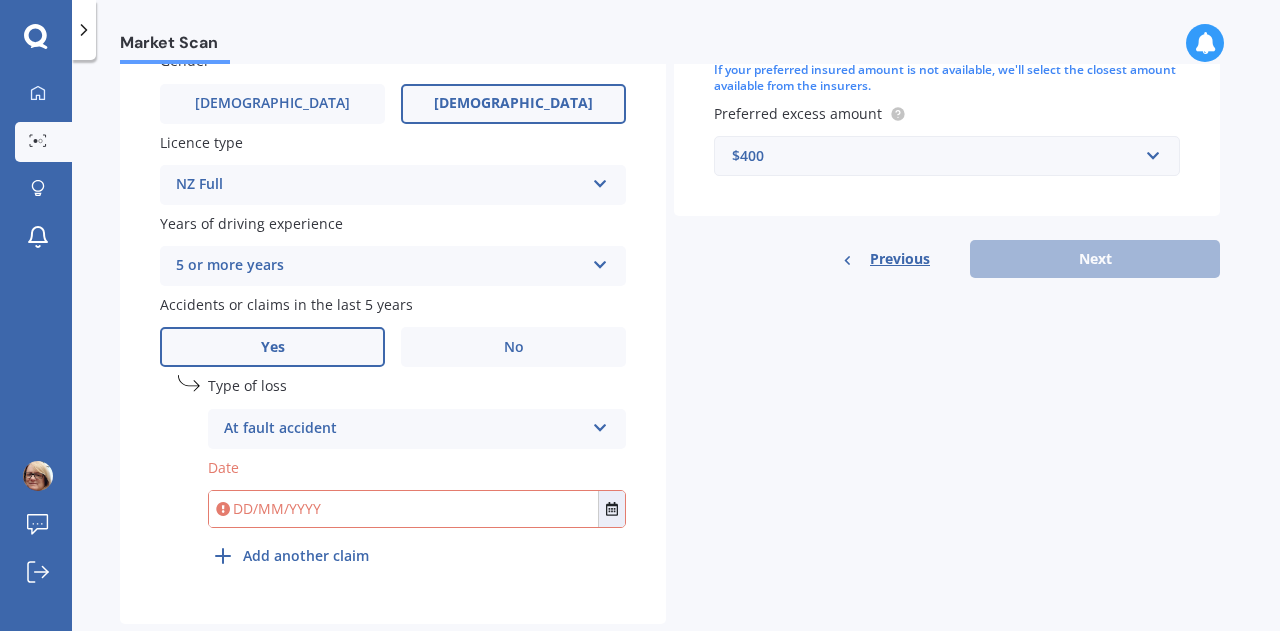 scroll, scrollTop: 749, scrollLeft: 0, axis: vertical 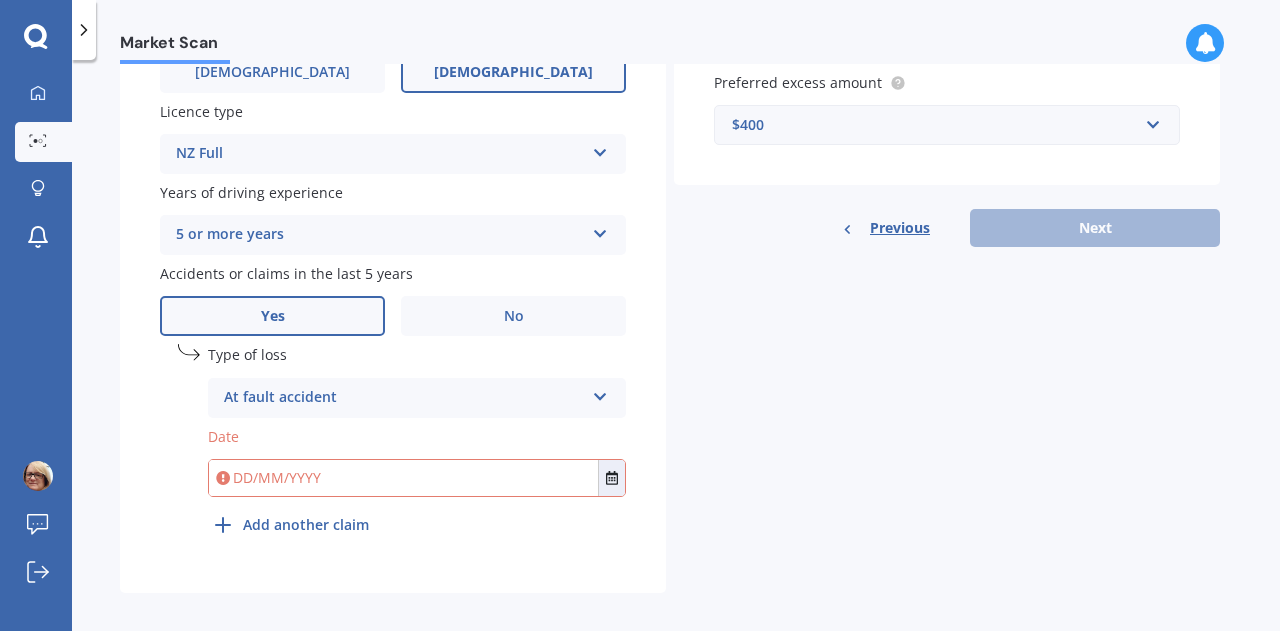 click at bounding box center [403, 478] 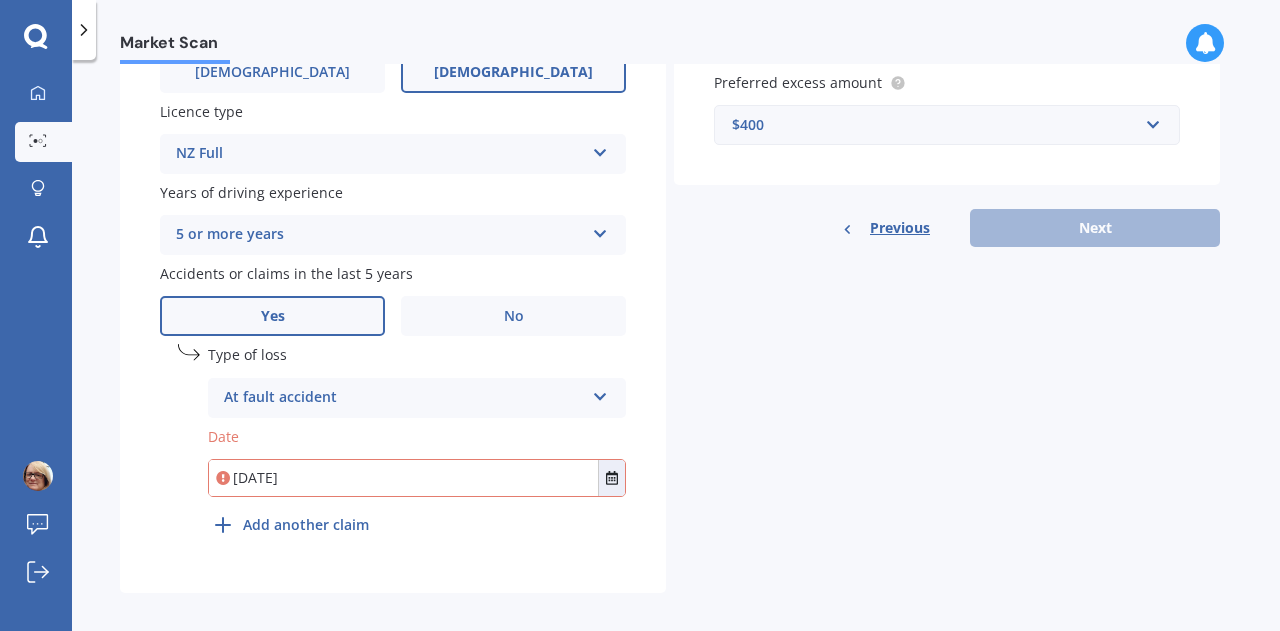 type on "[DATE]" 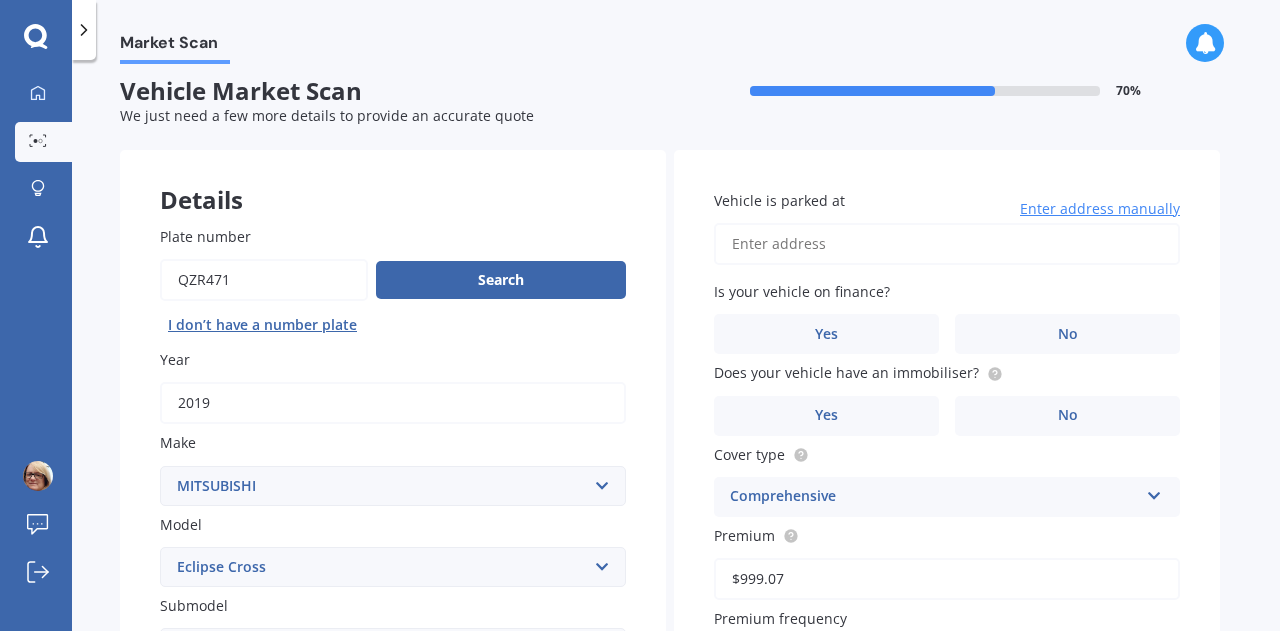 scroll, scrollTop: 0, scrollLeft: 0, axis: both 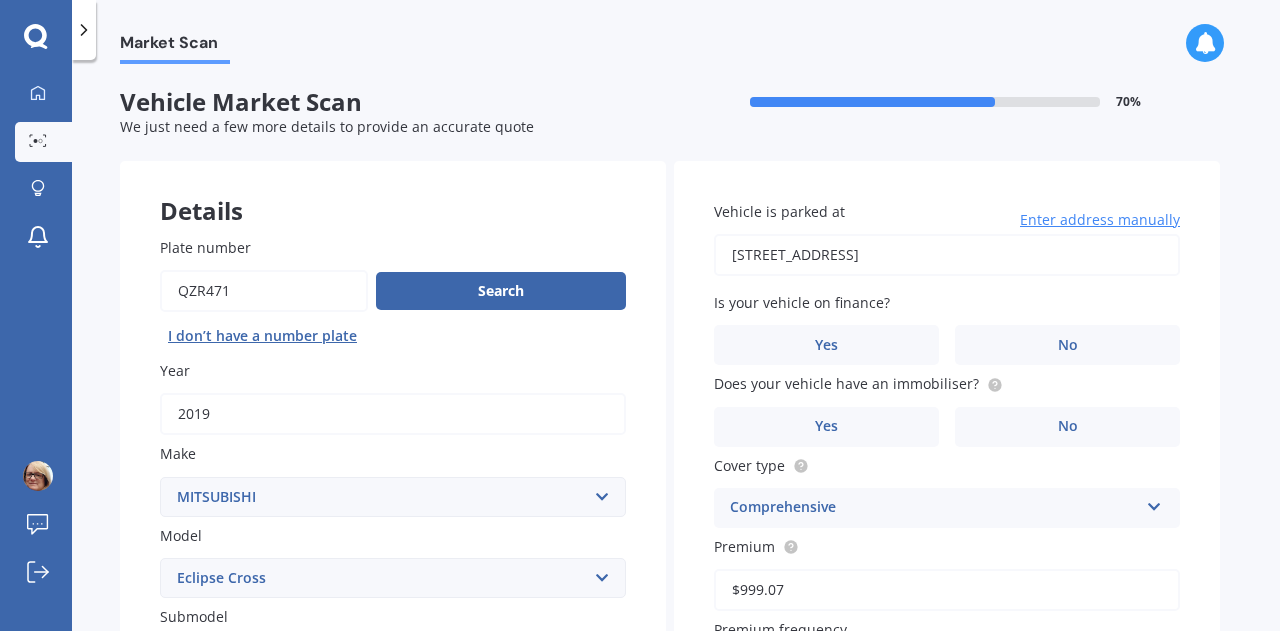 type on "[STREET_ADDRESS]" 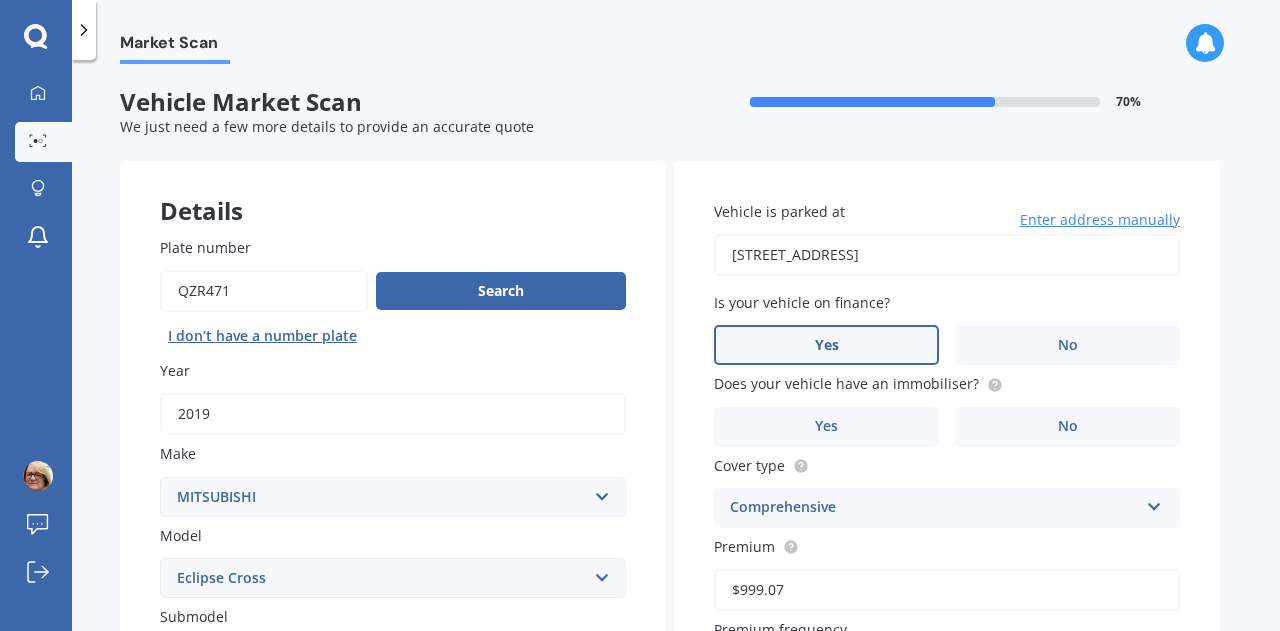 click on "Yes" at bounding box center (826, 345) 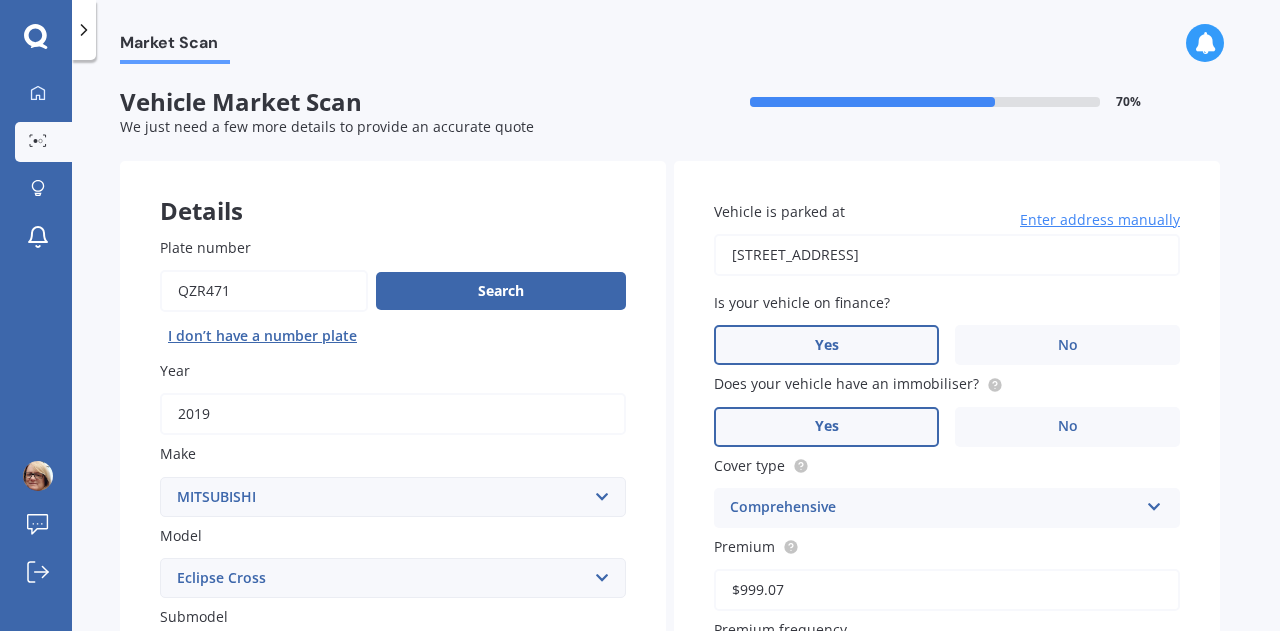 click on "Yes" at bounding box center (827, 426) 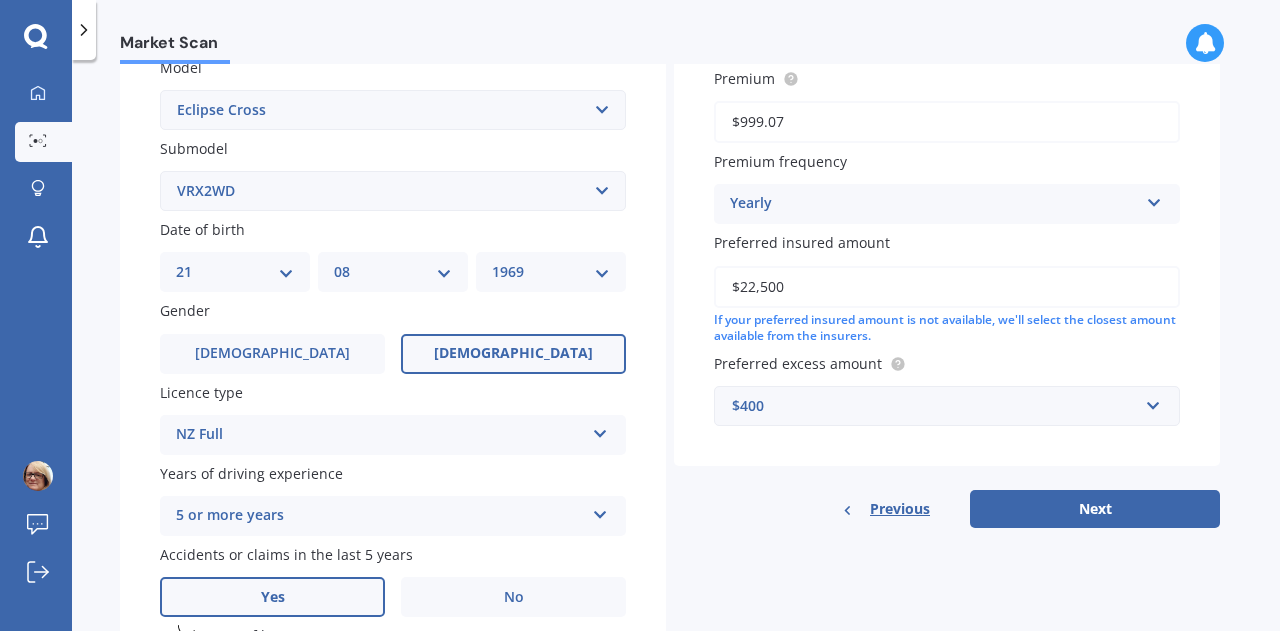 scroll, scrollTop: 500, scrollLeft: 0, axis: vertical 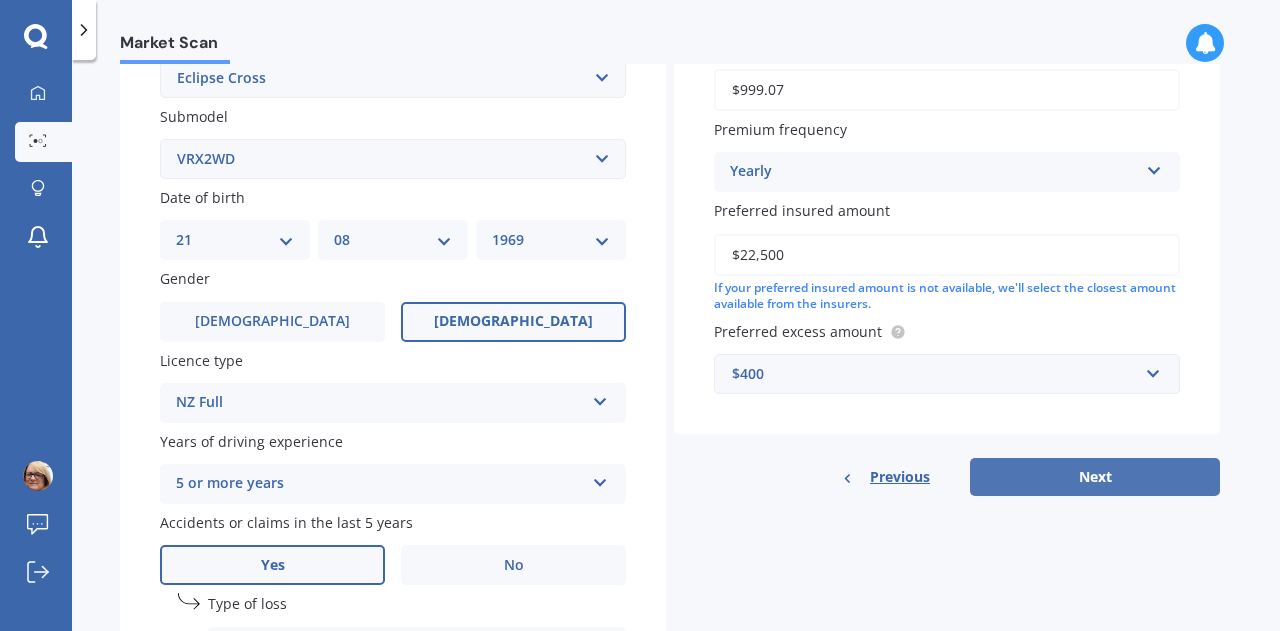 click on "Next" at bounding box center [1095, 477] 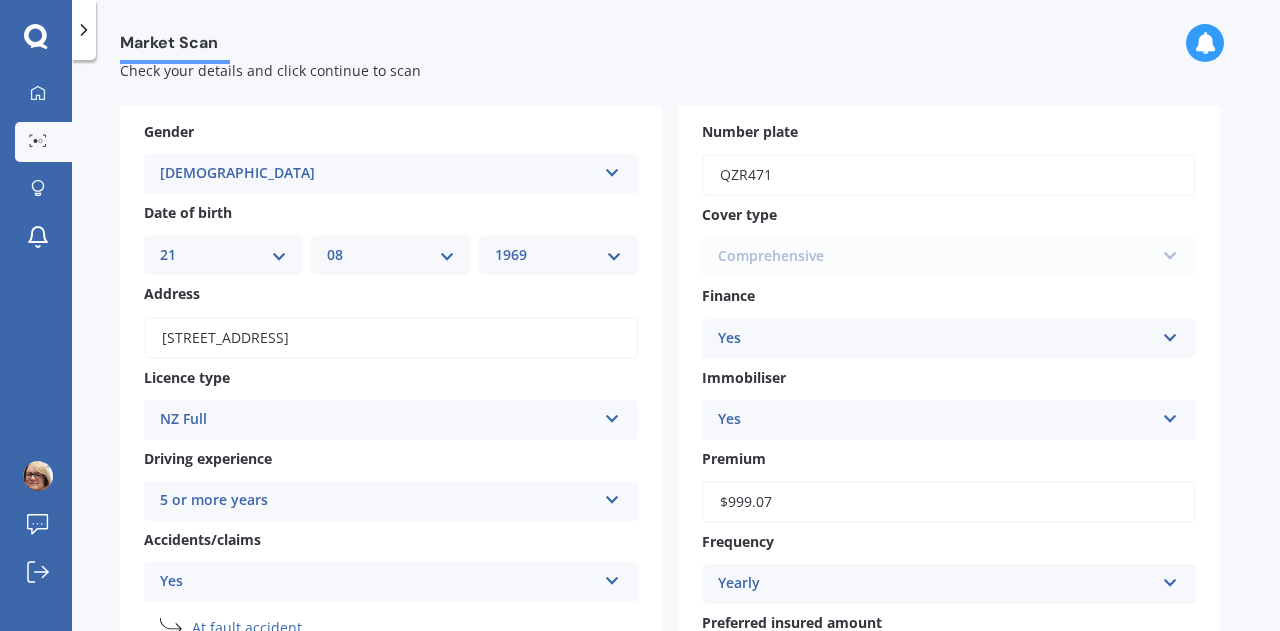scroll, scrollTop: 0, scrollLeft: 0, axis: both 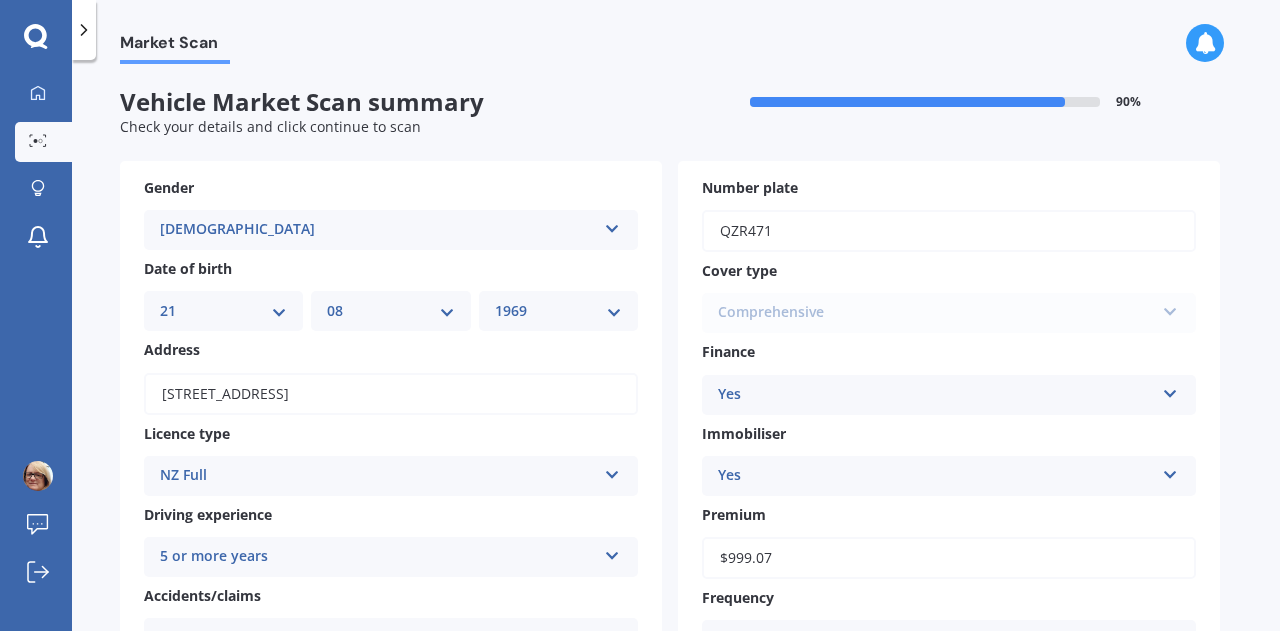 click on "DD 01 02 03 04 05 06 07 08 09 10 11 12 13 14 15 16 17 18 19 20 21 22 23 24 25 26 27 28 29 30 31" at bounding box center [223, 311] 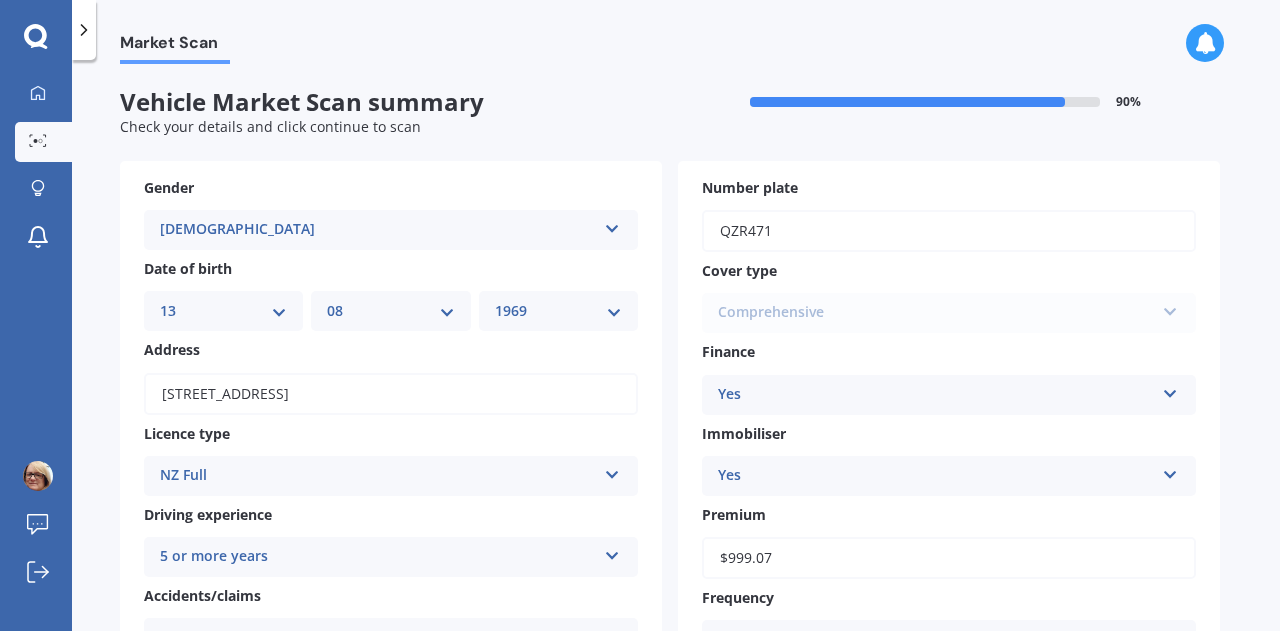 click on "DD 01 02 03 04 05 06 07 08 09 10 11 12 13 14 15 16 17 18 19 20 21 22 23 24 25 26 27 28 29 30 31" at bounding box center [223, 311] 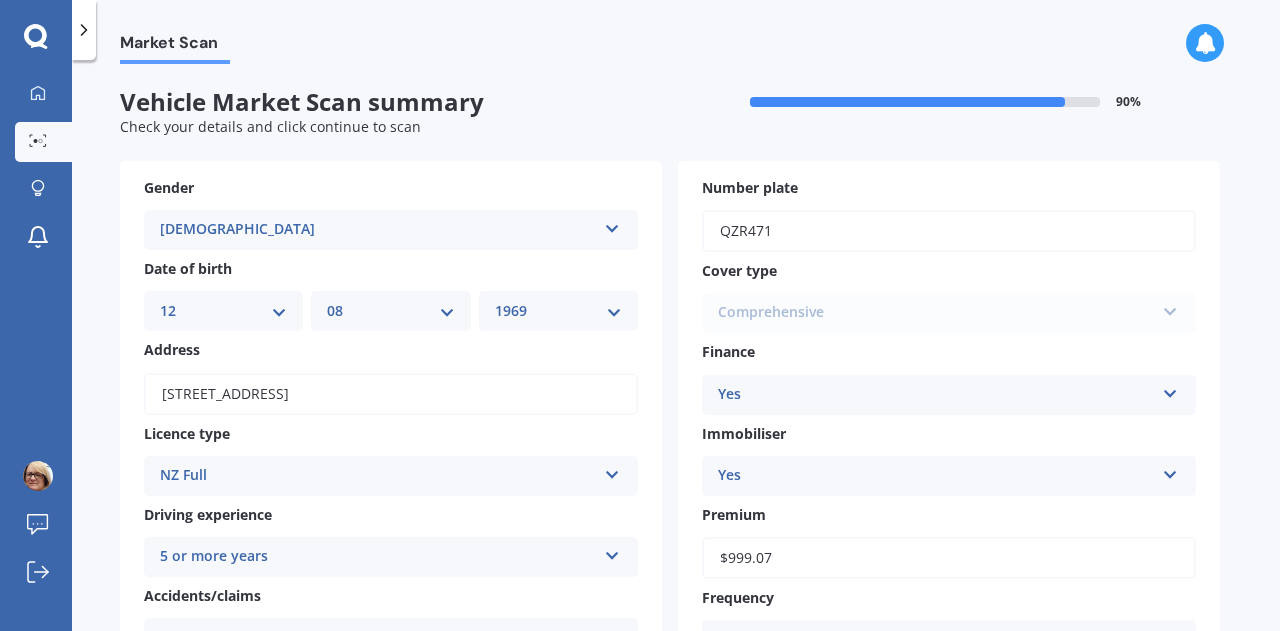 select on "13" 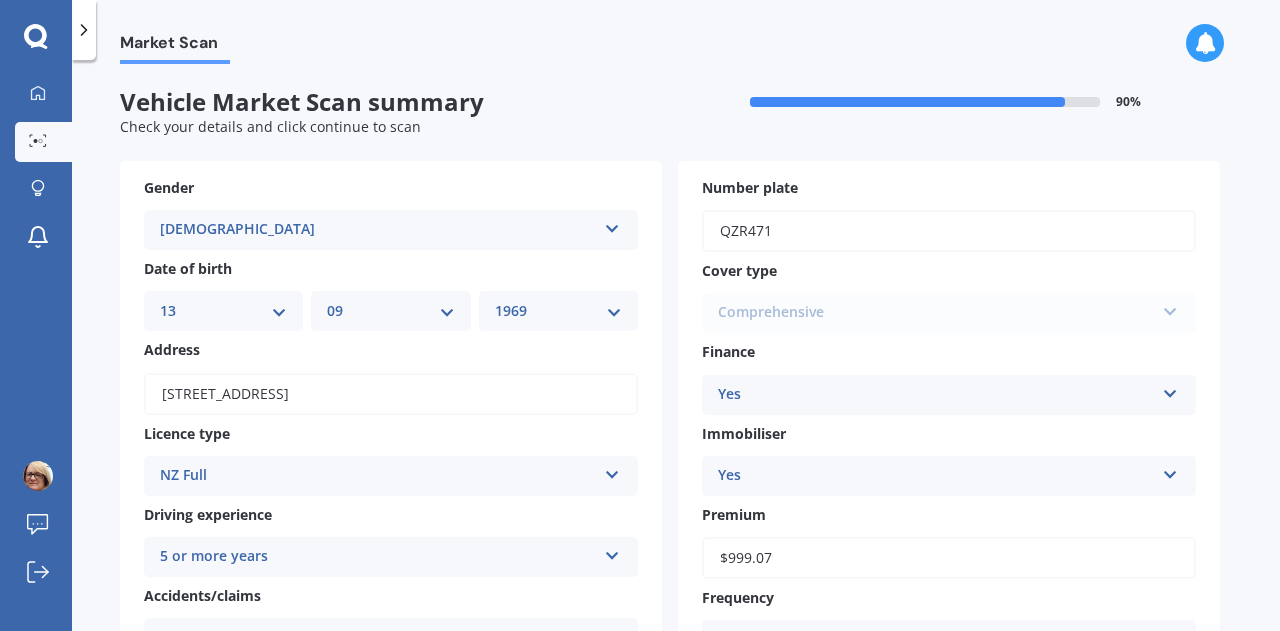select on "05" 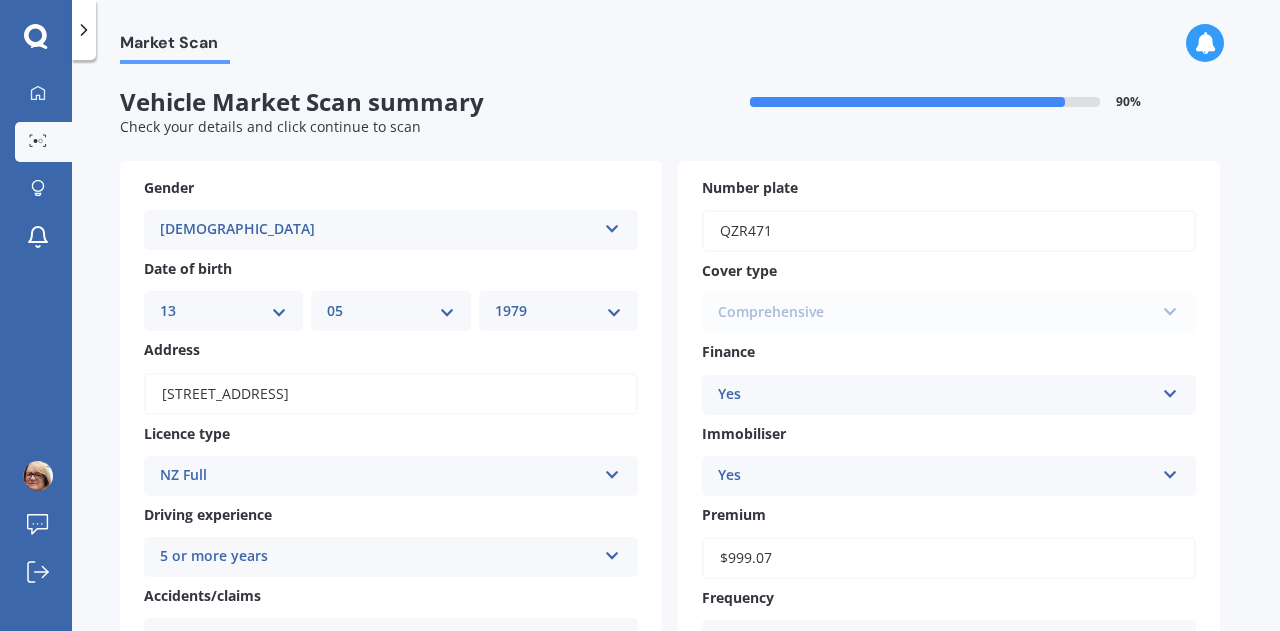select on "1973" 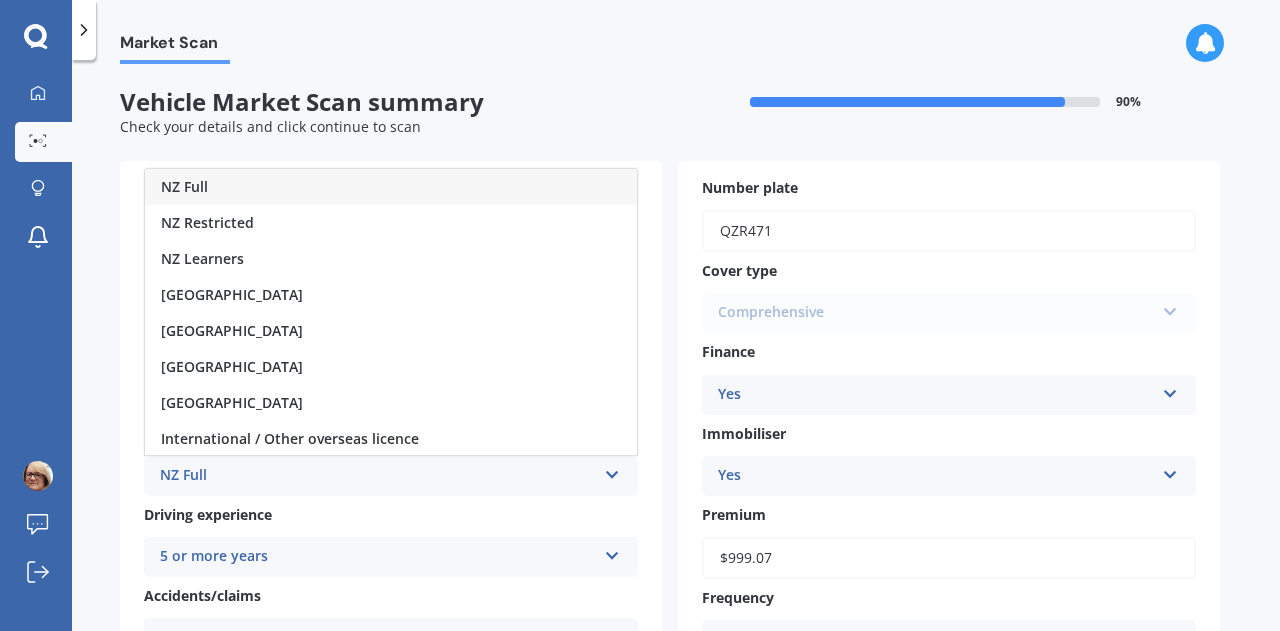 click on "NZ Full" at bounding box center (184, 186) 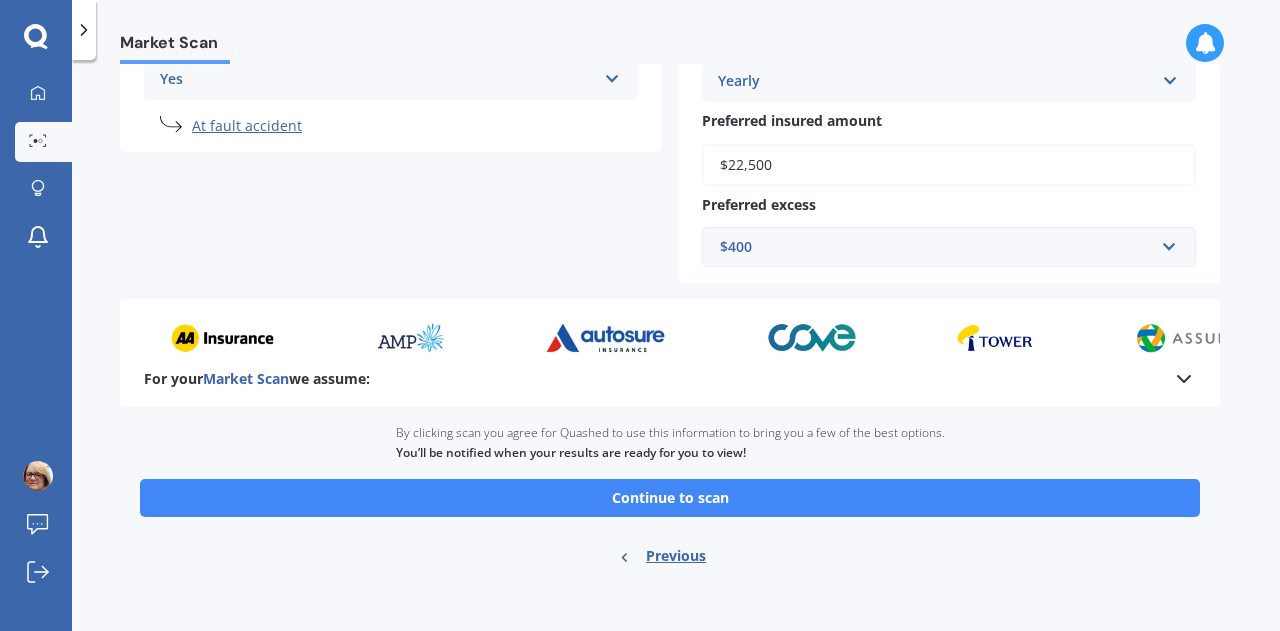 scroll, scrollTop: 568, scrollLeft: 0, axis: vertical 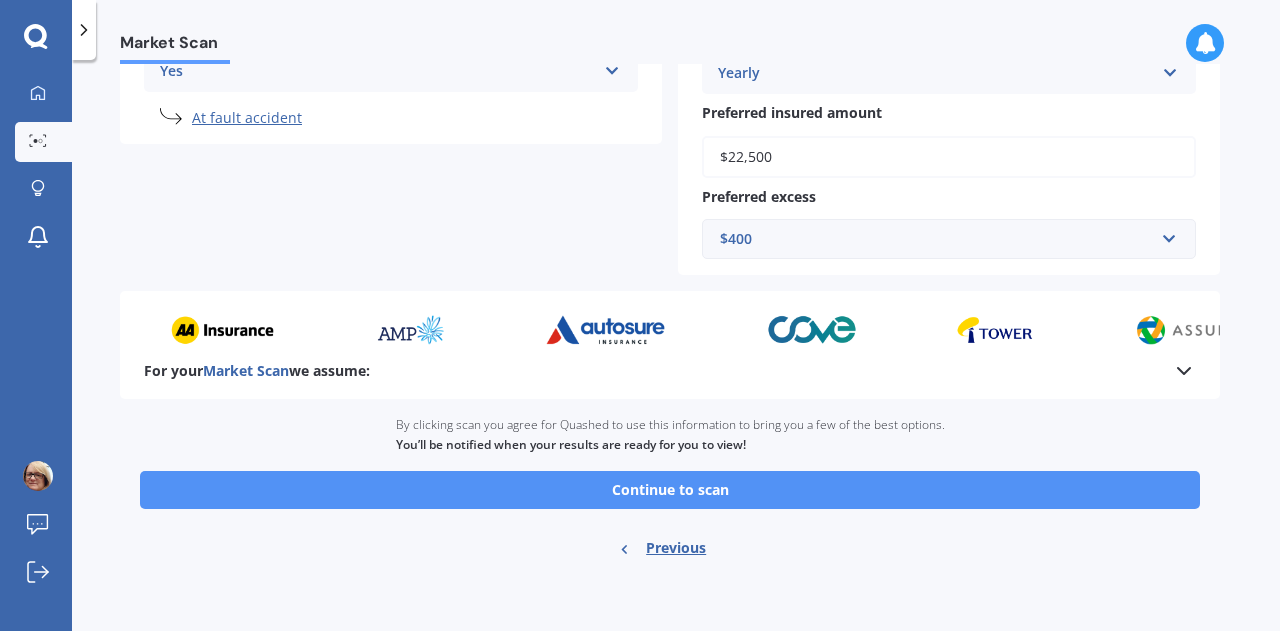 click on "Continue to scan" at bounding box center [670, 490] 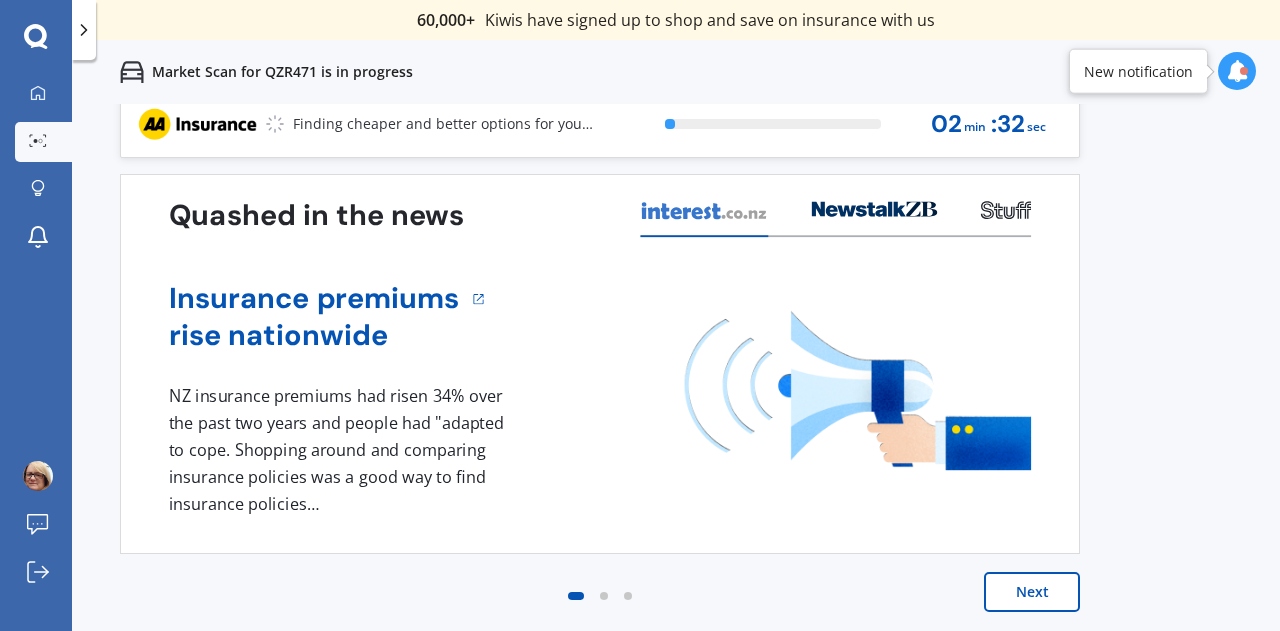 scroll, scrollTop: 0, scrollLeft: 0, axis: both 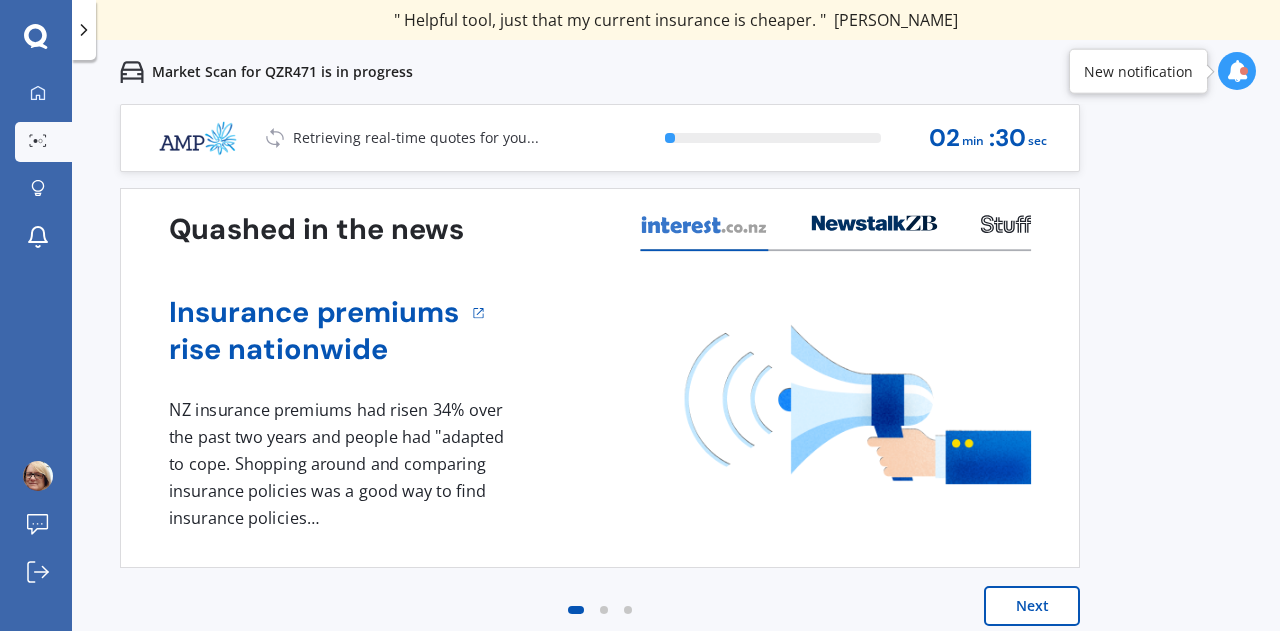 click on "Next" at bounding box center [1032, 606] 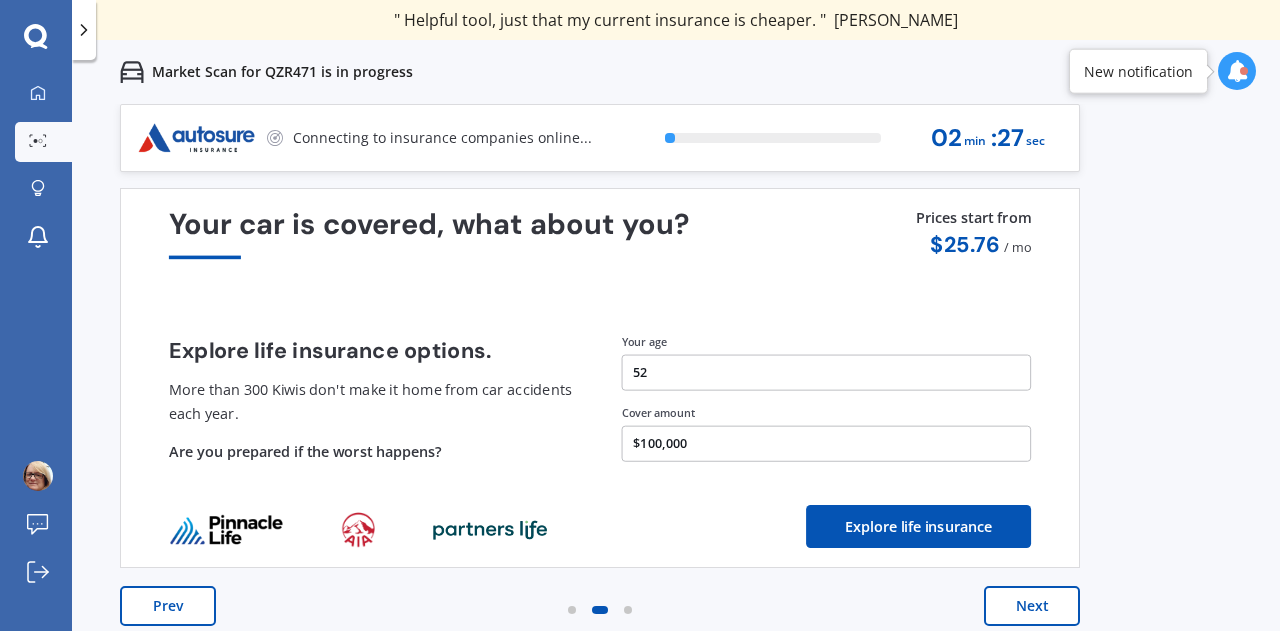 click on "$100,000" at bounding box center [827, 444] 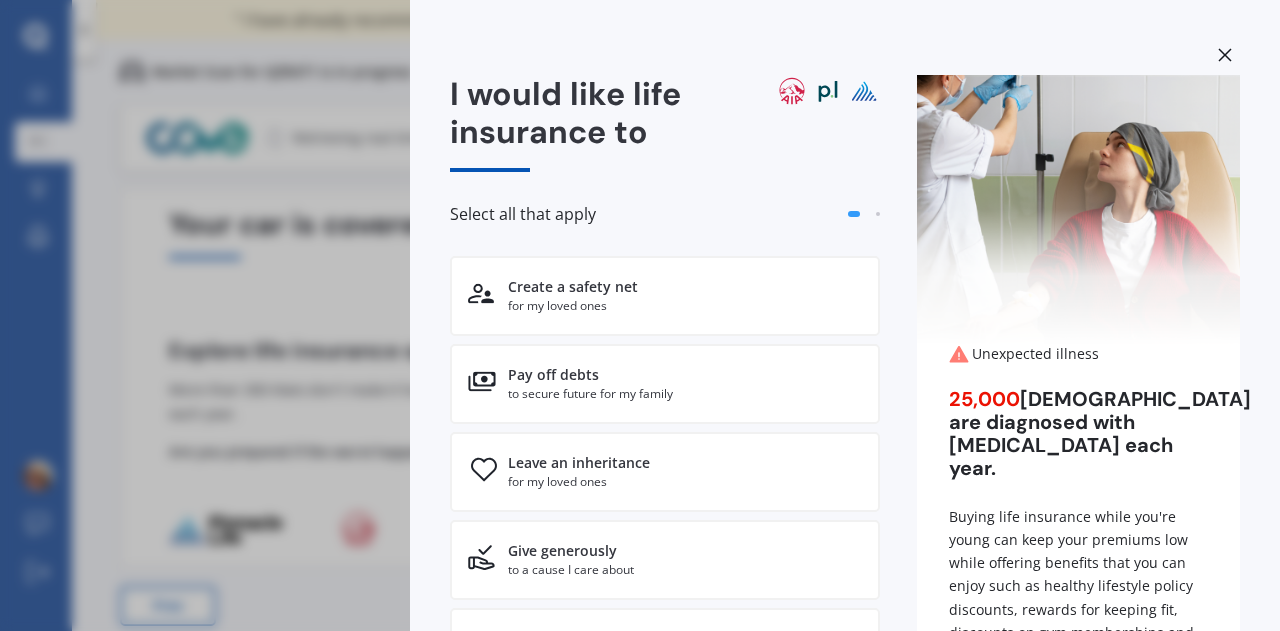 click 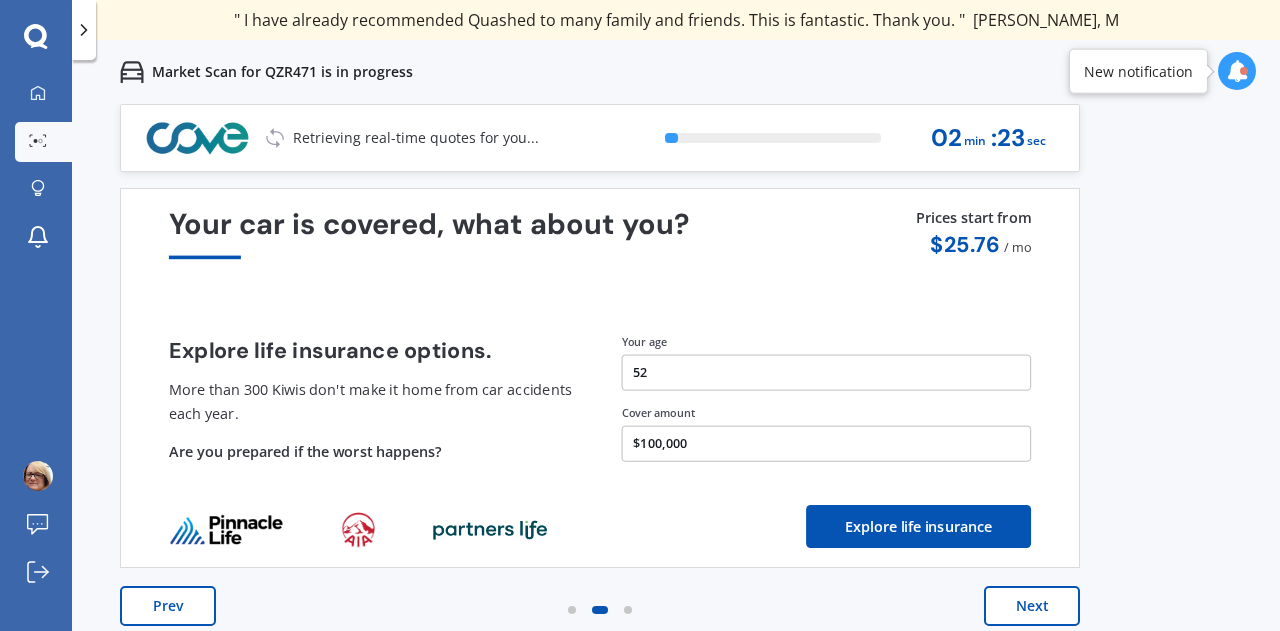 click on "$100,000" at bounding box center [827, 444] 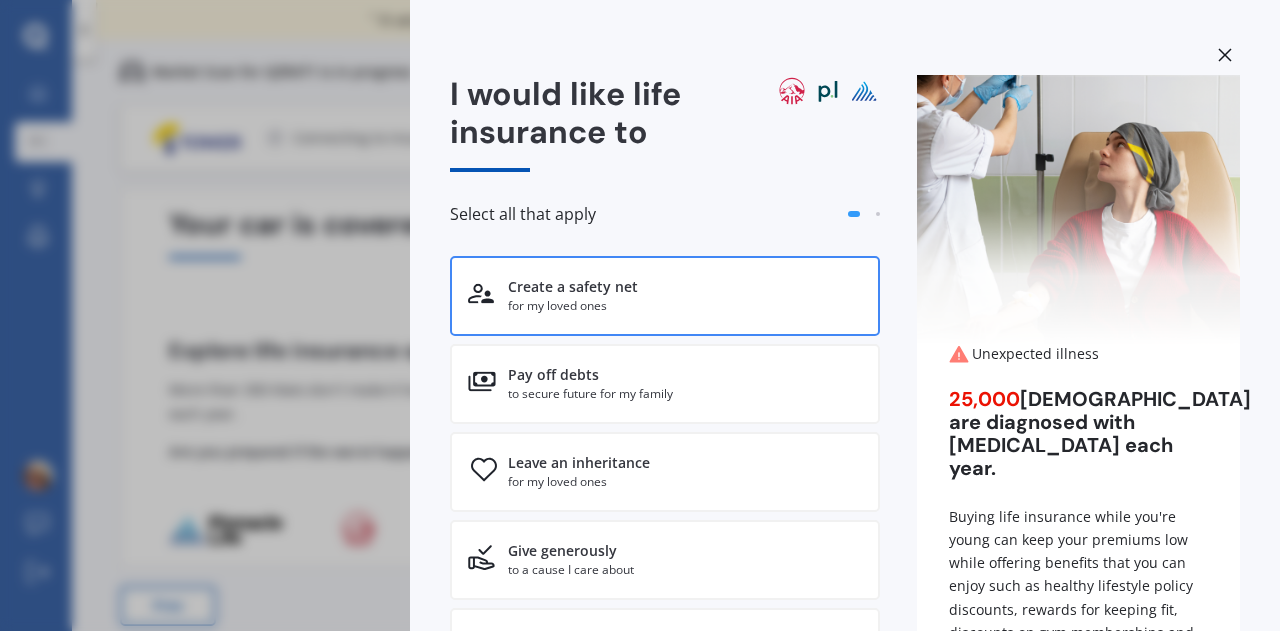click on "Create a safety net" at bounding box center (573, 287) 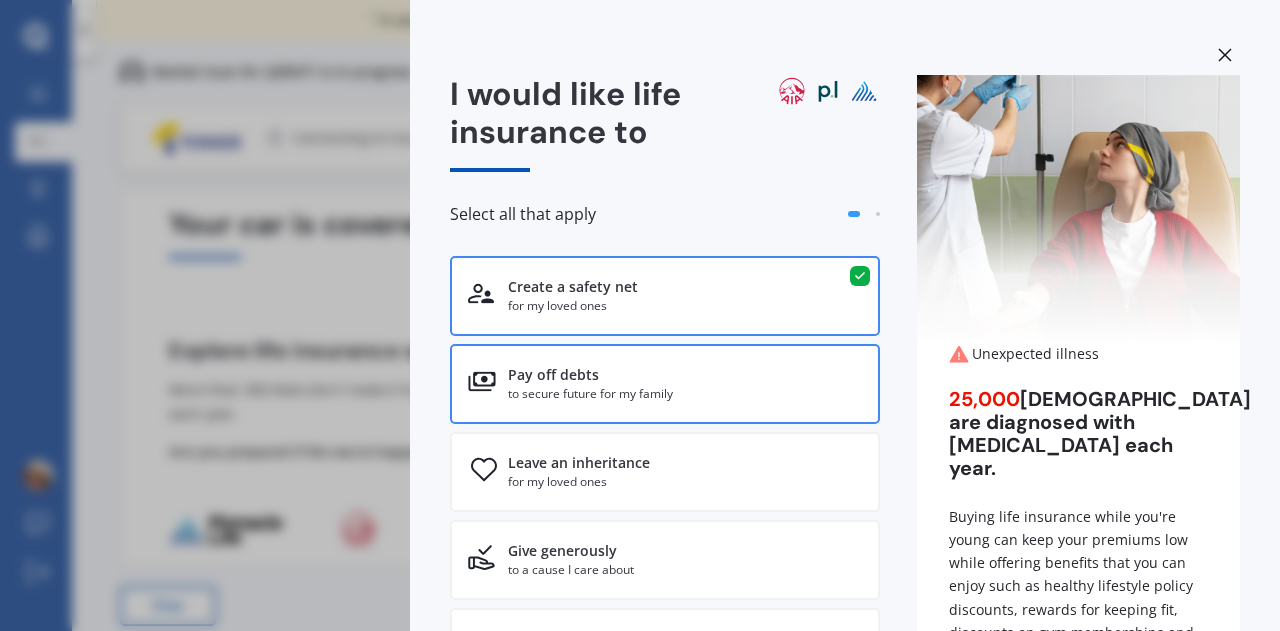 click on "Pay off debts" at bounding box center [590, 375] 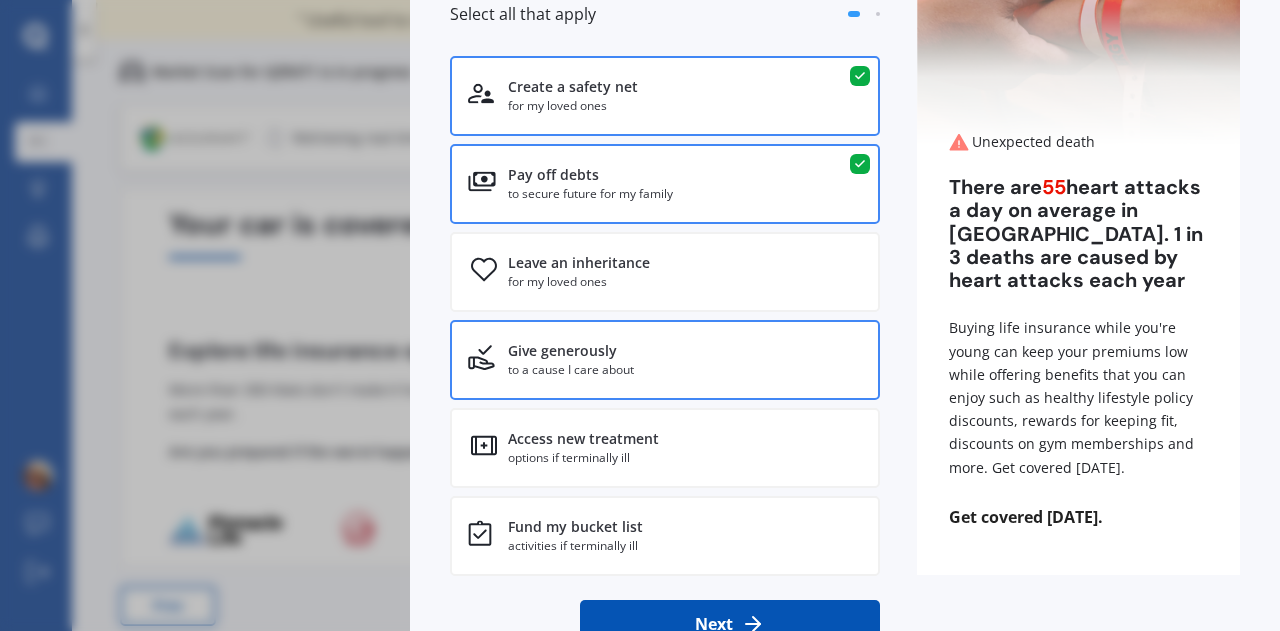 scroll, scrollTop: 284, scrollLeft: 0, axis: vertical 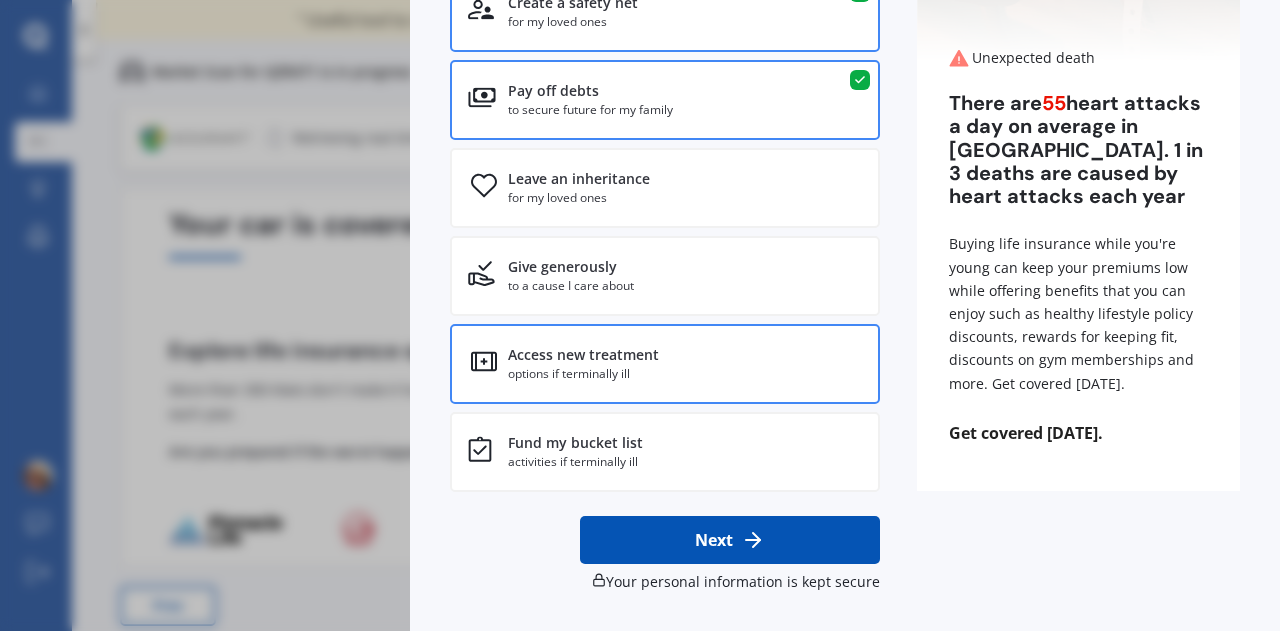 click on "Access new treatment" at bounding box center [583, 355] 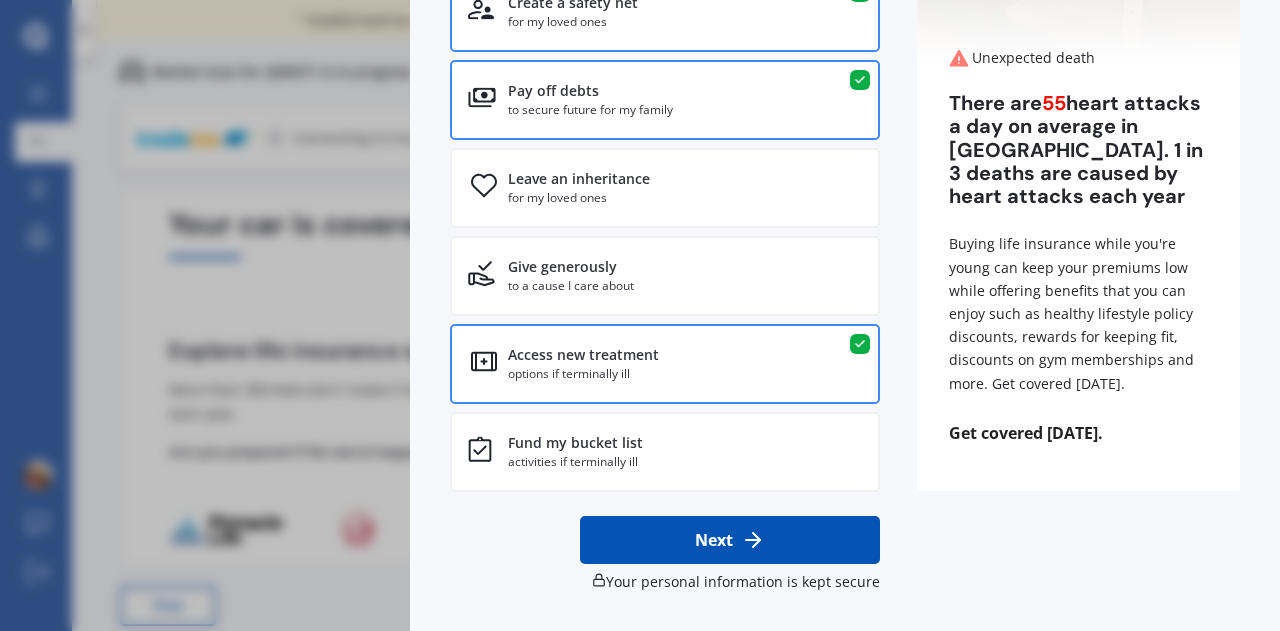 click on "Next" at bounding box center [730, 540] 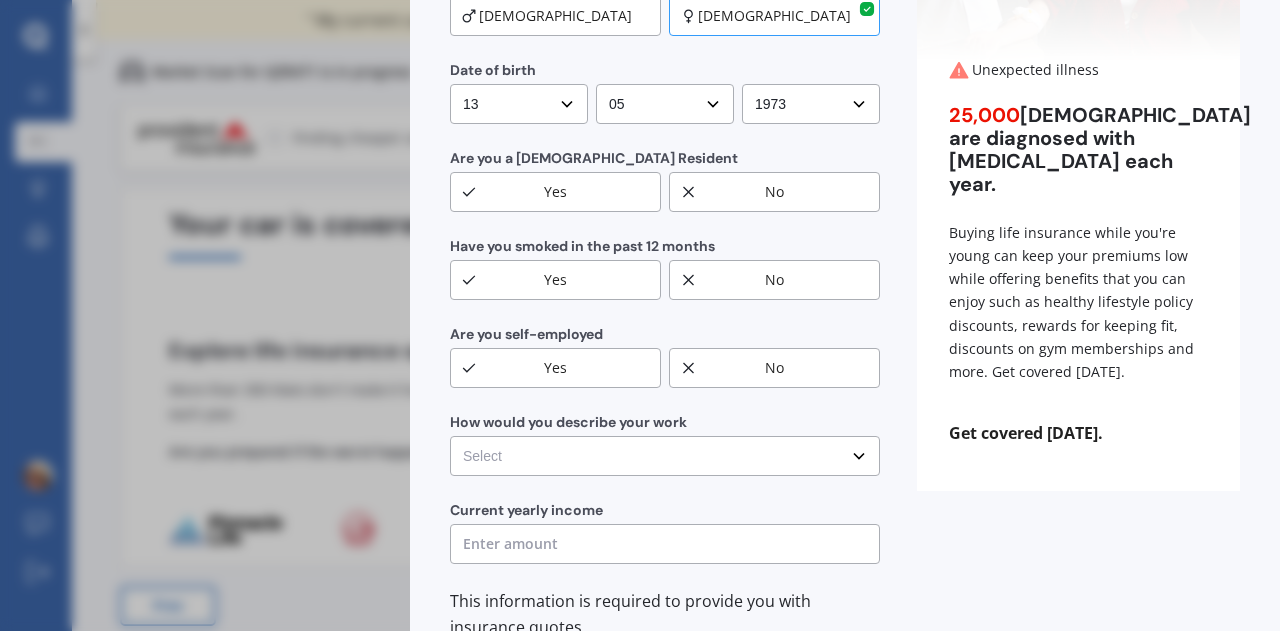 click on "Yes" at bounding box center [555, 192] 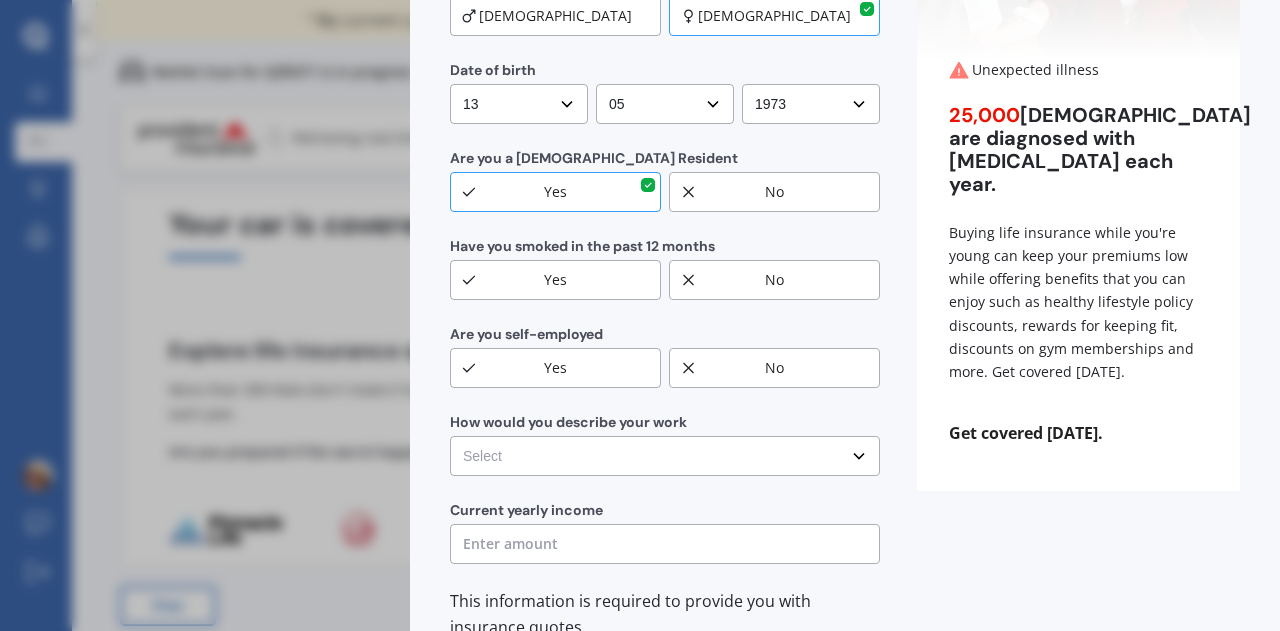 click on "No" at bounding box center (774, 280) 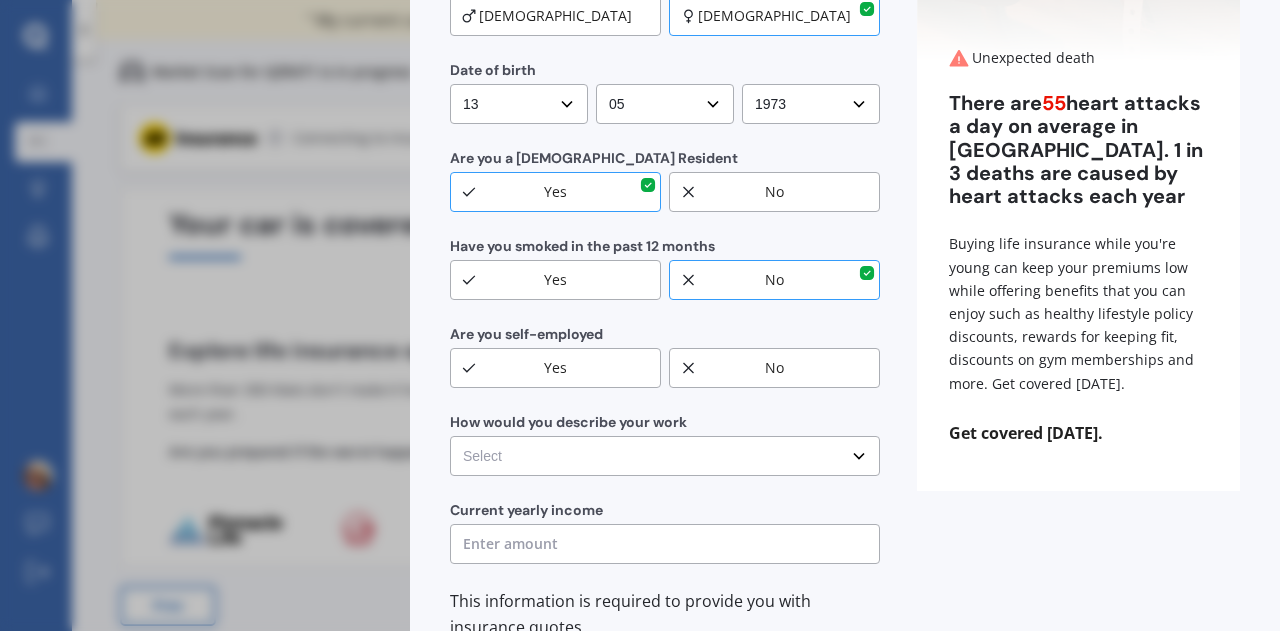 click on "No" at bounding box center [774, 368] 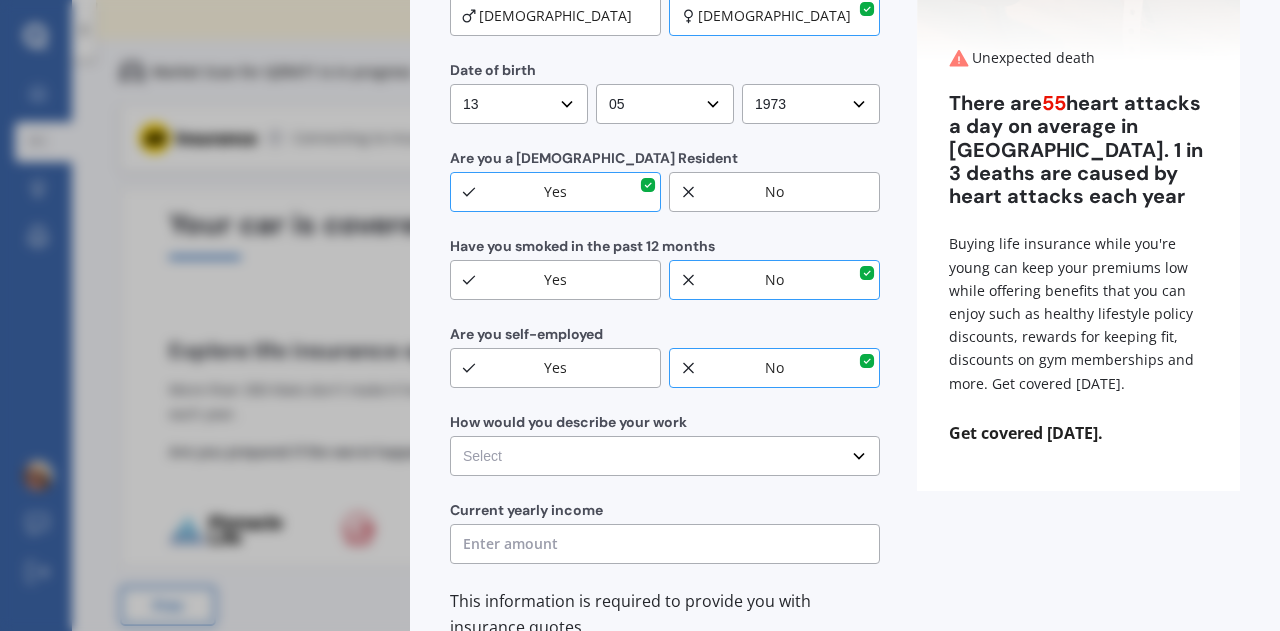 click on "Select No manual work e.g. lawyer, consultant, engineer Light manual work [PERSON_NAME], nurse, hairdresser Heavy or repetitive manual work e.g. painter, taxi/Uber, courier Working less than 20 hours a week or unemployed" at bounding box center [665, 456] 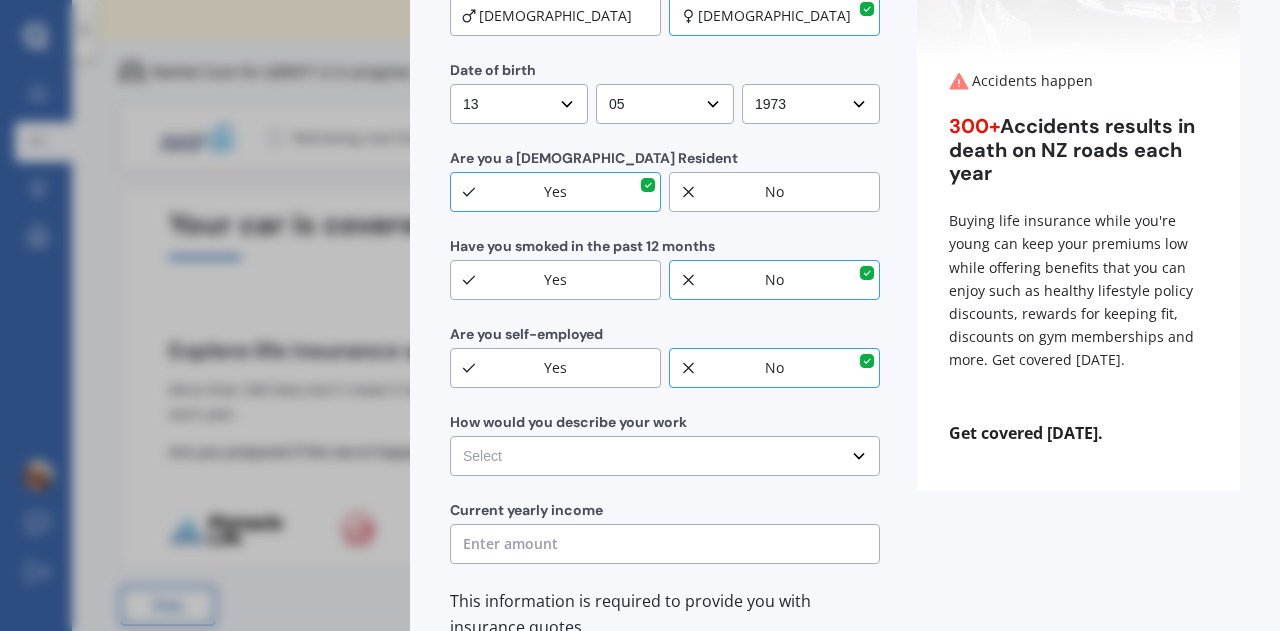 select on "No manual work e.g. lawyer, consultant, engineer" 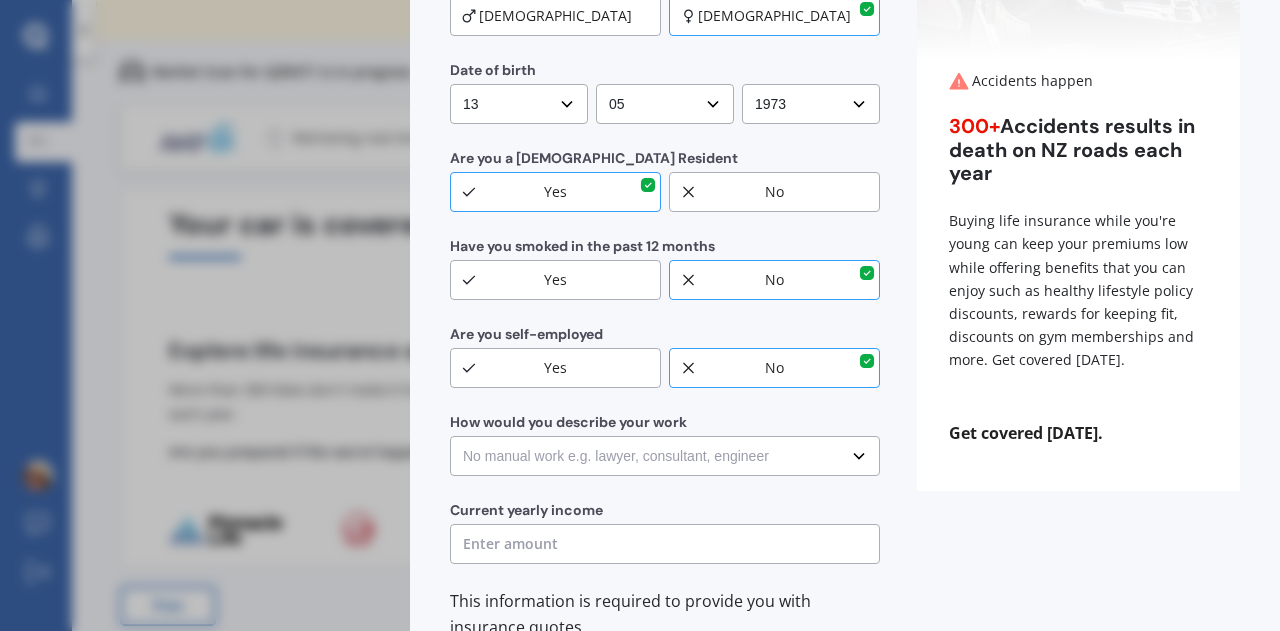 click on "Select No manual work e.g. lawyer, consultant, engineer Light manual work [PERSON_NAME], nurse, hairdresser Heavy or repetitive manual work e.g. painter, taxi/Uber, courier Working less than 20 hours a week or unemployed" at bounding box center [665, 456] 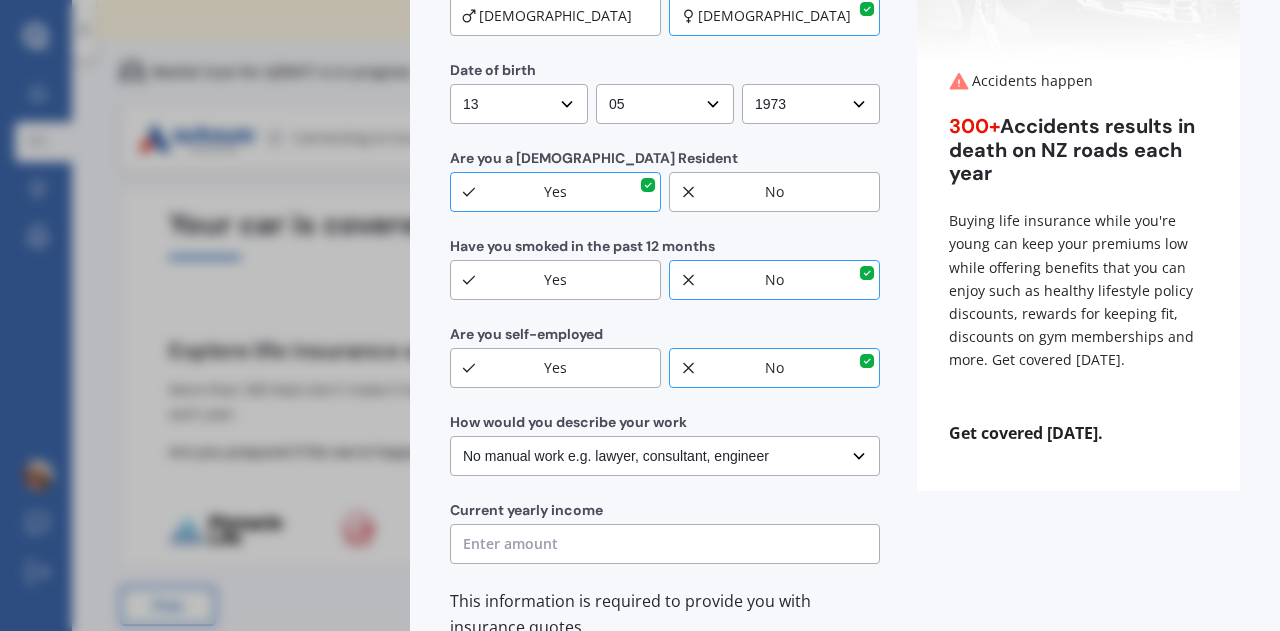 click at bounding box center (665, 544) 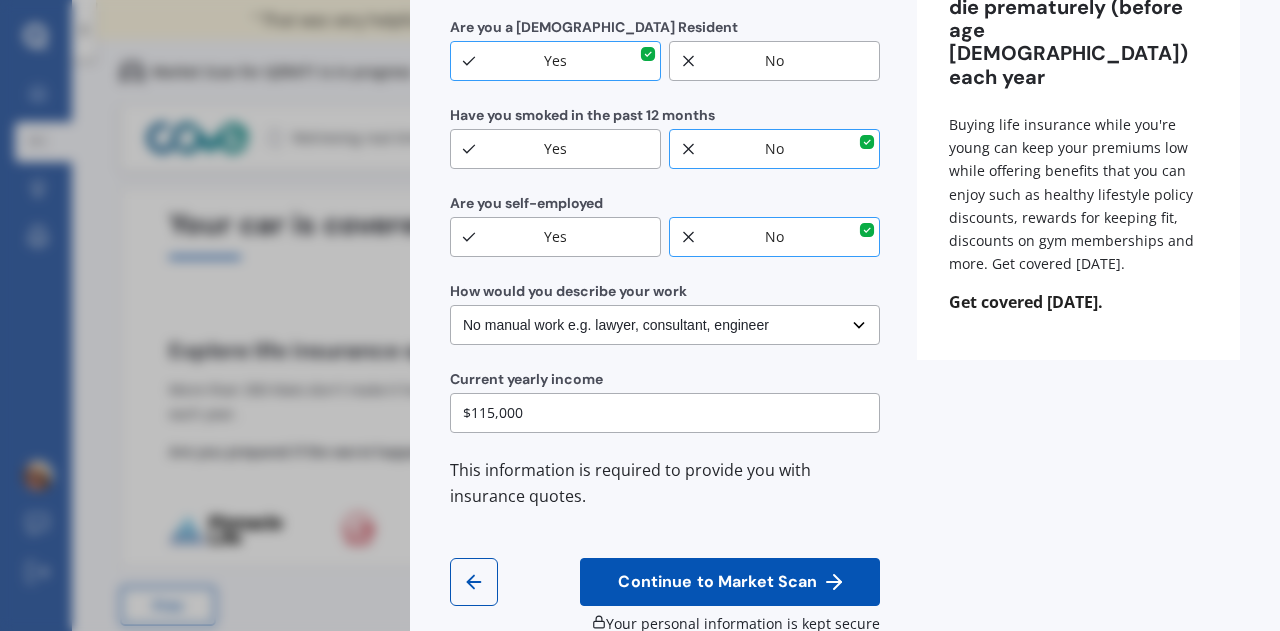 scroll, scrollTop: 418, scrollLeft: 0, axis: vertical 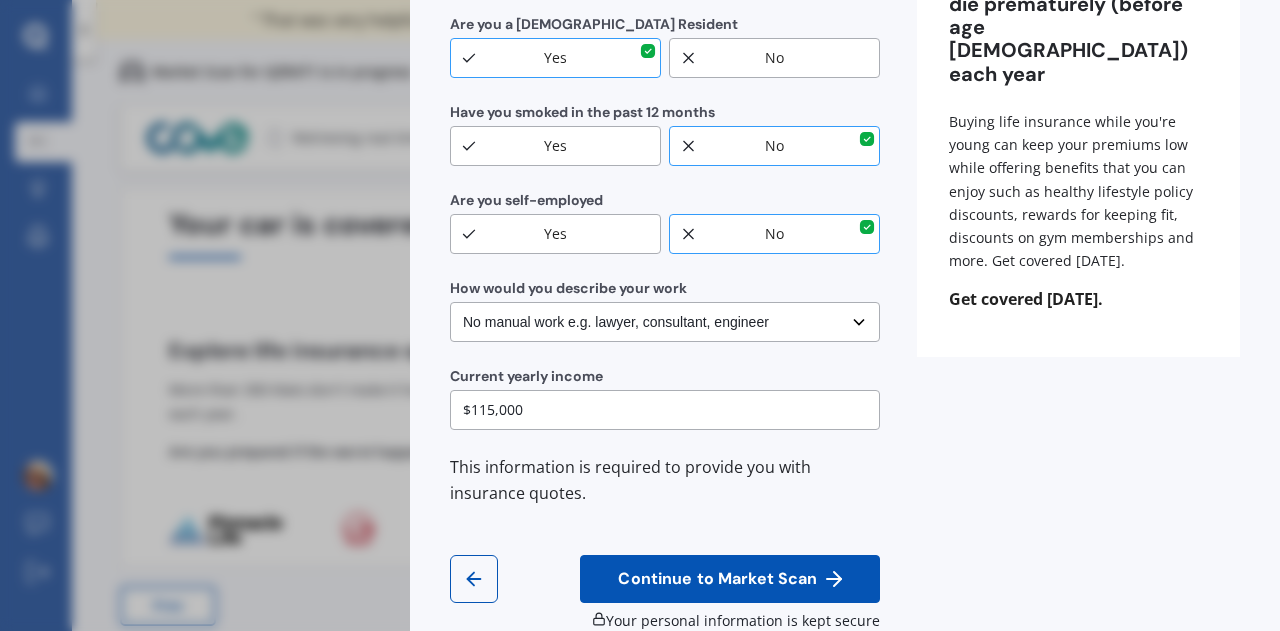type on "$115,000" 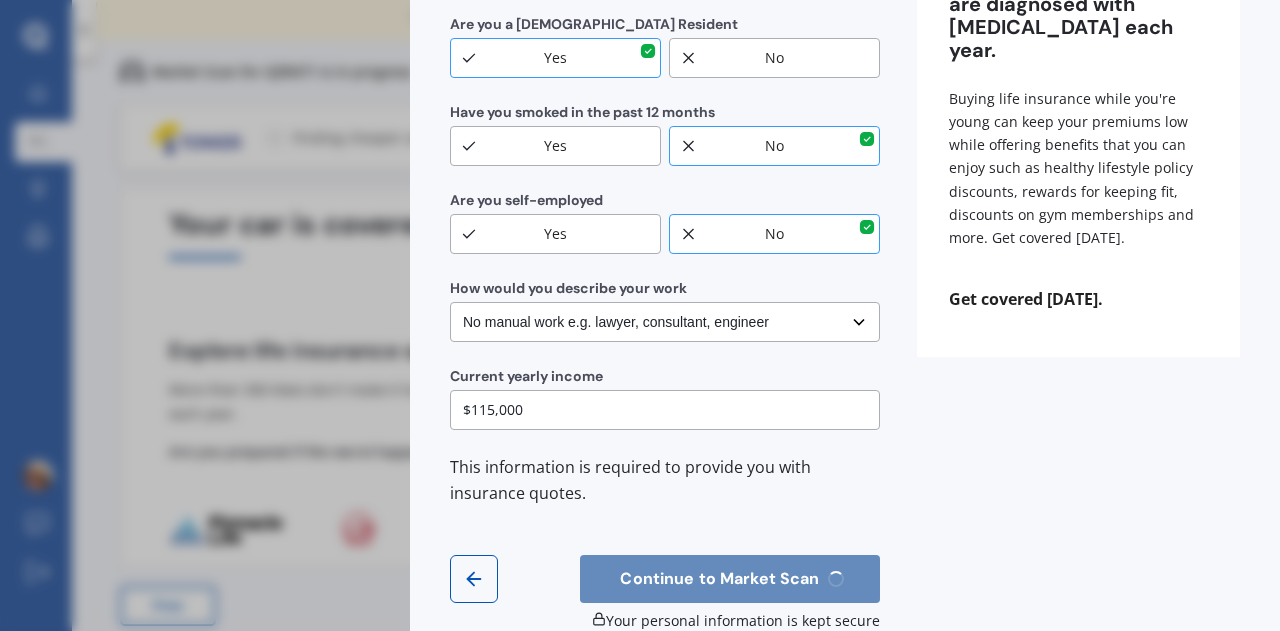 scroll, scrollTop: 35, scrollLeft: 0, axis: vertical 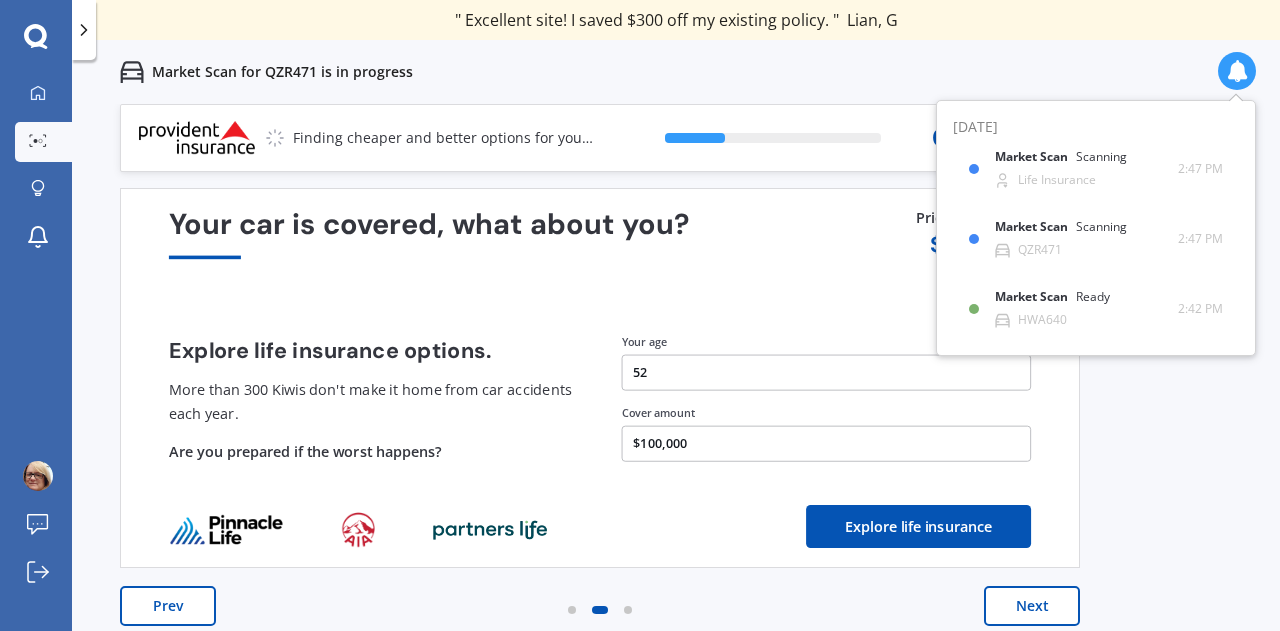 click on "Next" at bounding box center (1032, 606) 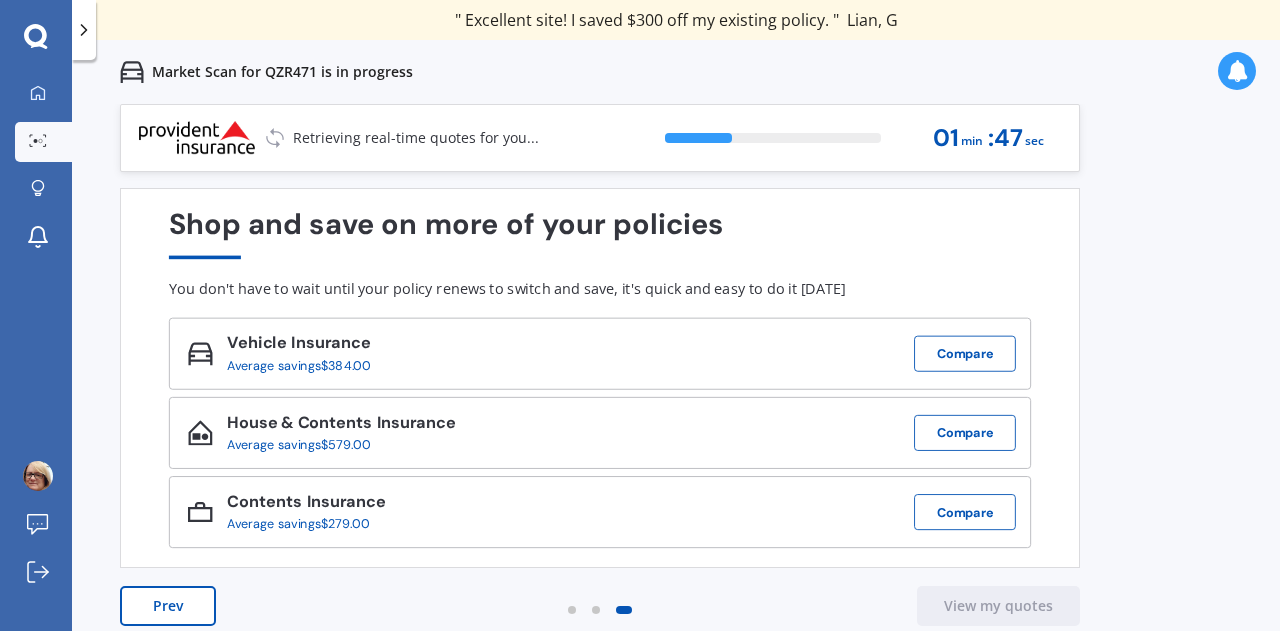 scroll, scrollTop: 14, scrollLeft: 0, axis: vertical 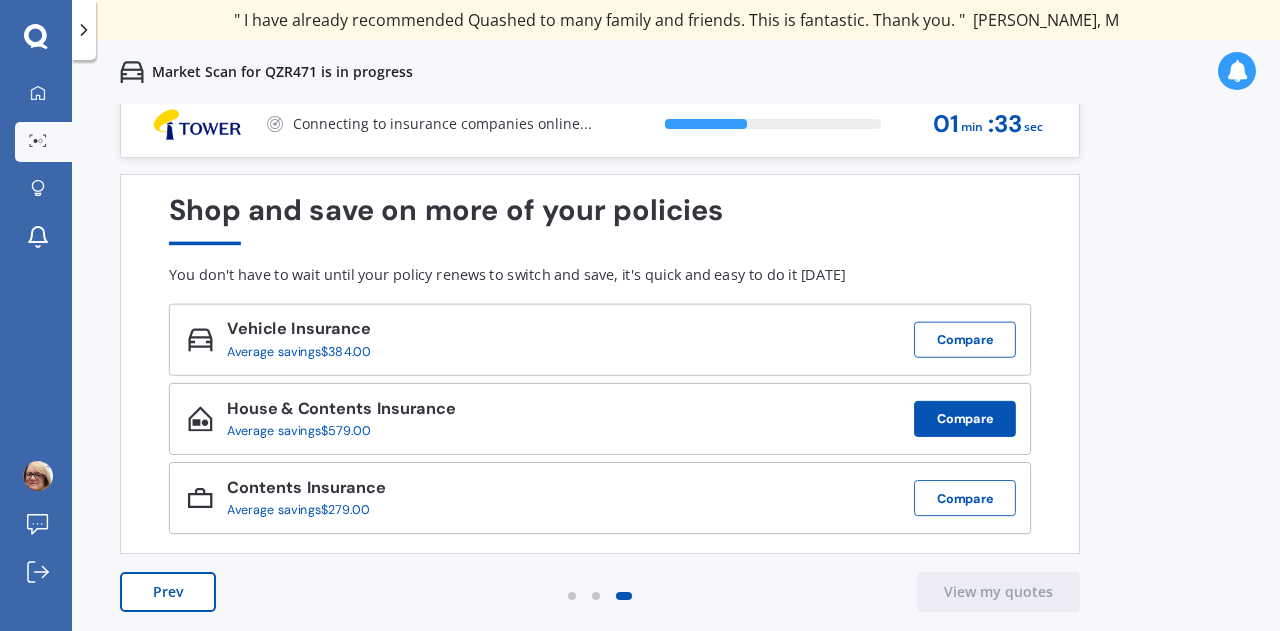 click on "Compare" at bounding box center (965, 419) 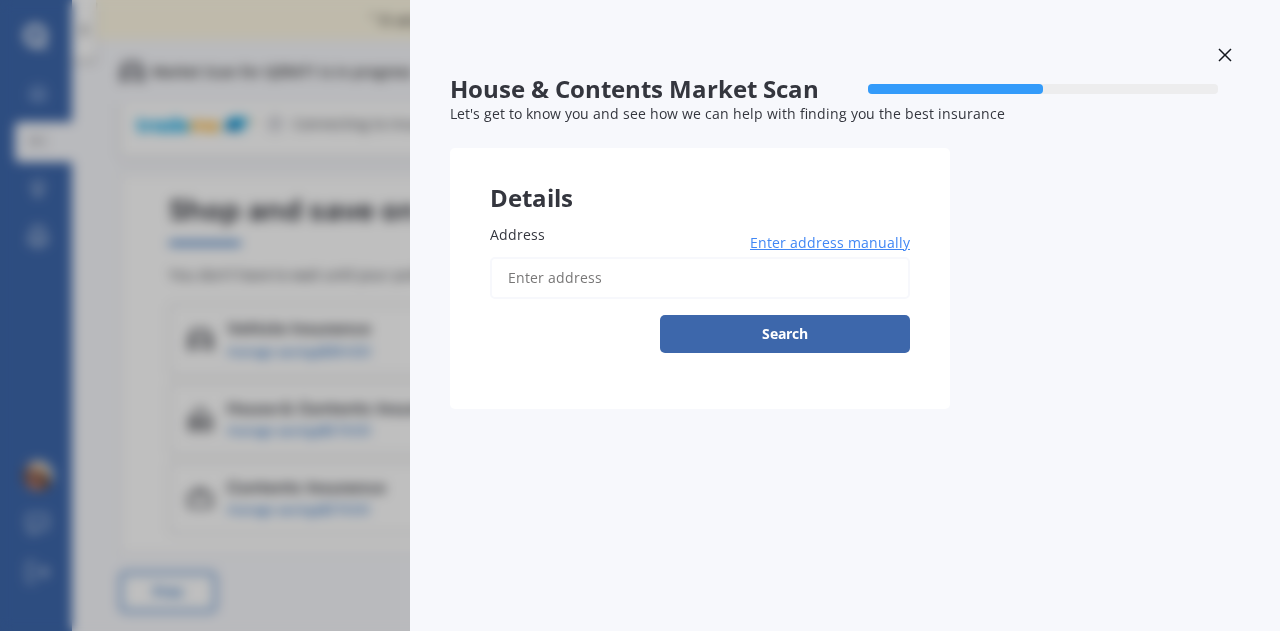 click at bounding box center (1225, 57) 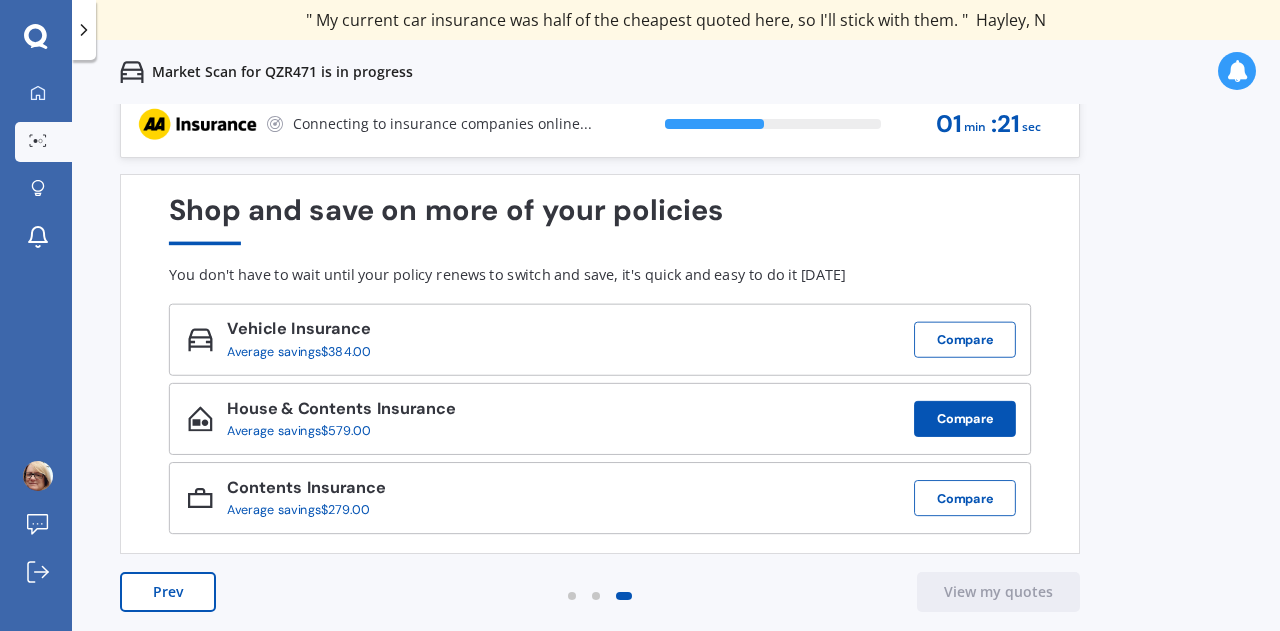 click on "Compare" at bounding box center (965, 419) 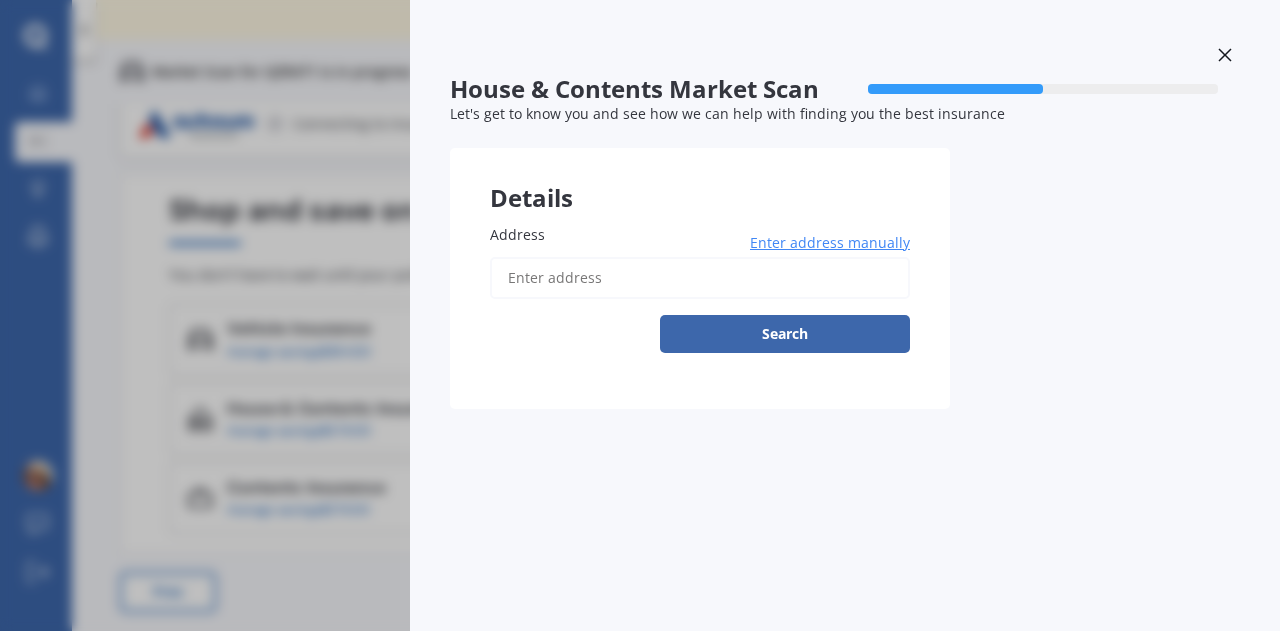 click on "Address" at bounding box center [700, 278] 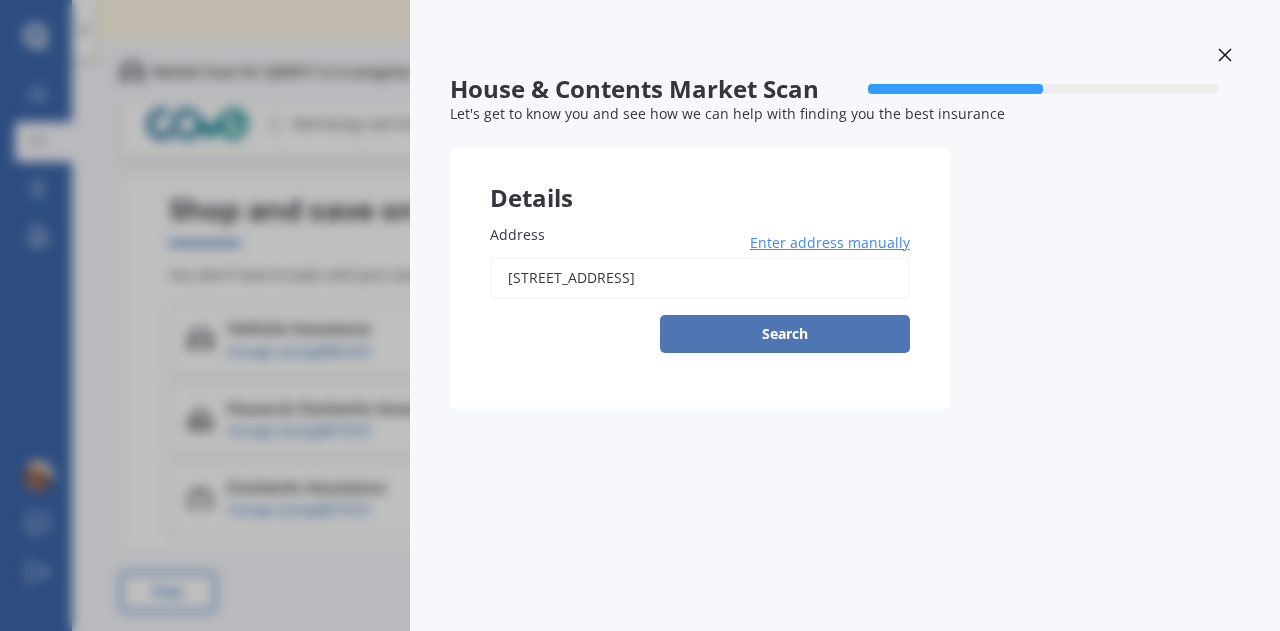 type on "[STREET_ADDRESS]" 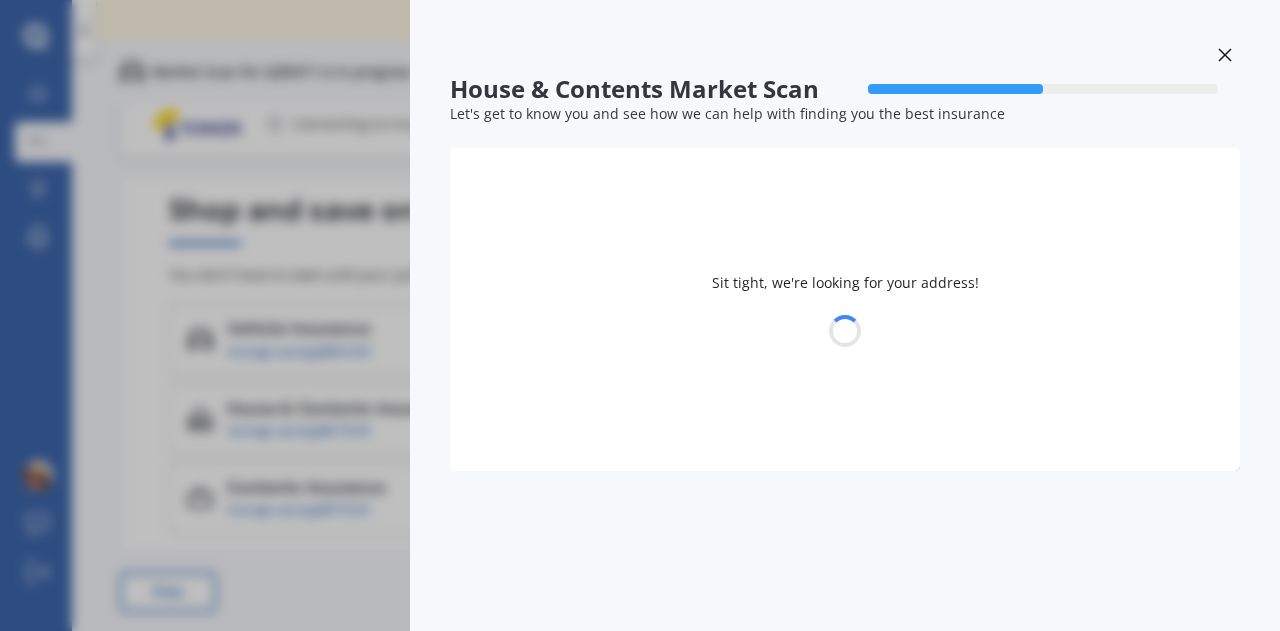 click at bounding box center (845, 331) 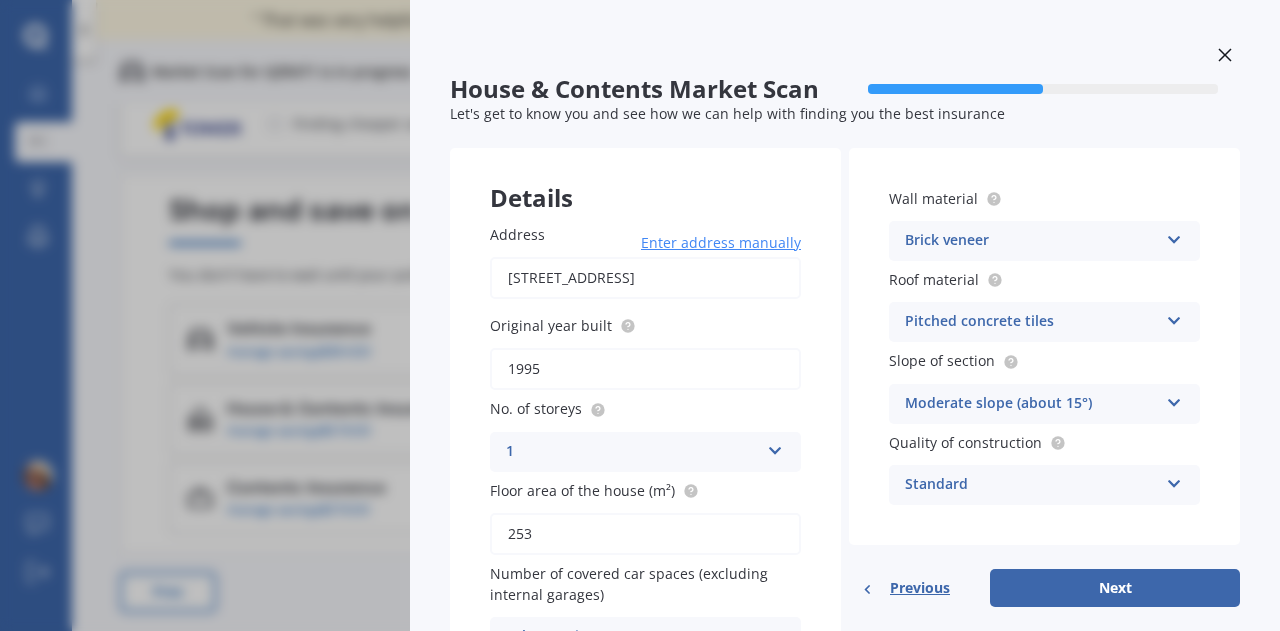 scroll, scrollTop: 100, scrollLeft: 0, axis: vertical 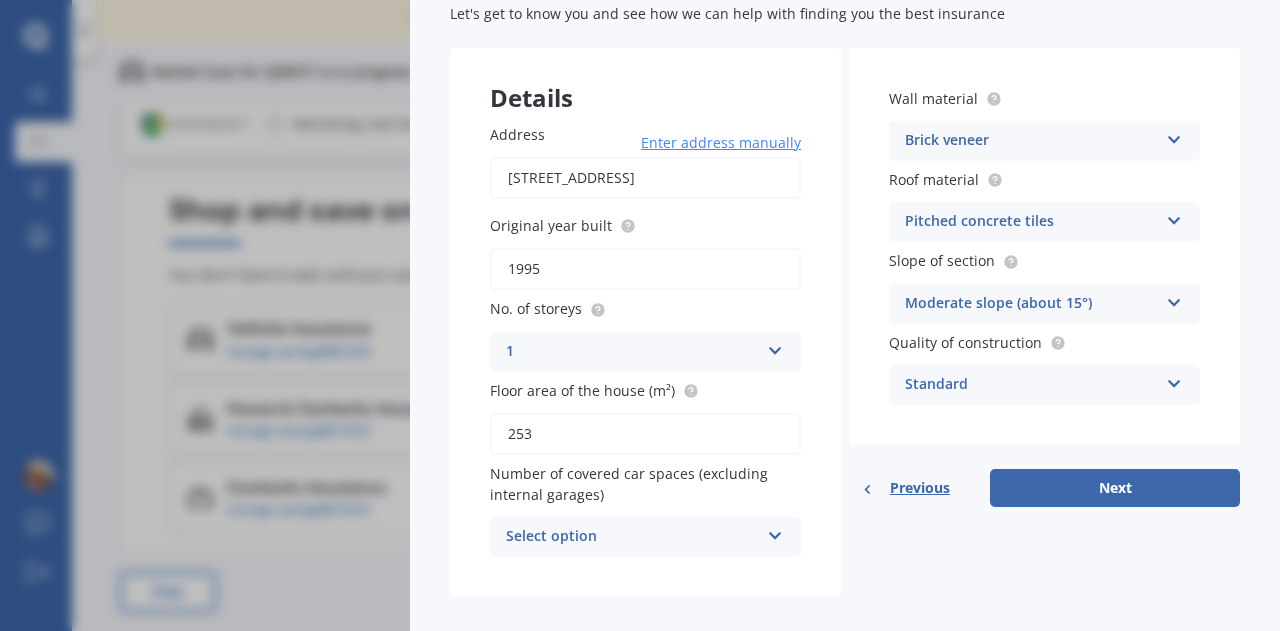click on "Select option" at bounding box center (632, 537) 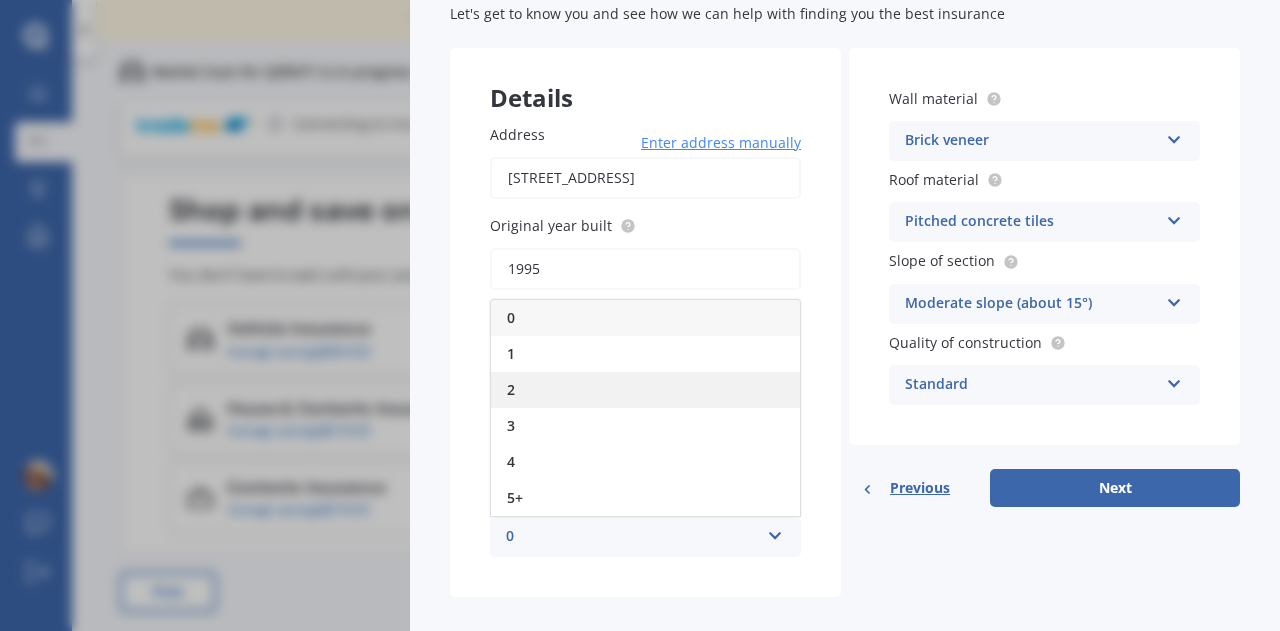 click on "2" at bounding box center (645, 390) 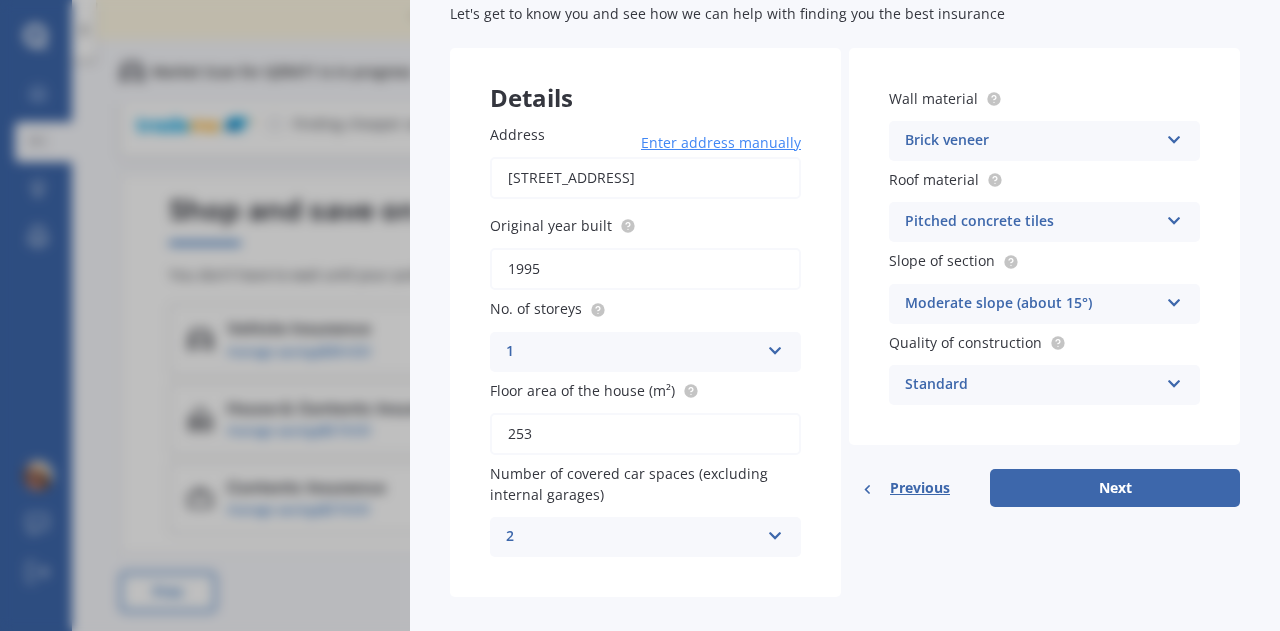 click at bounding box center (1174, 217) 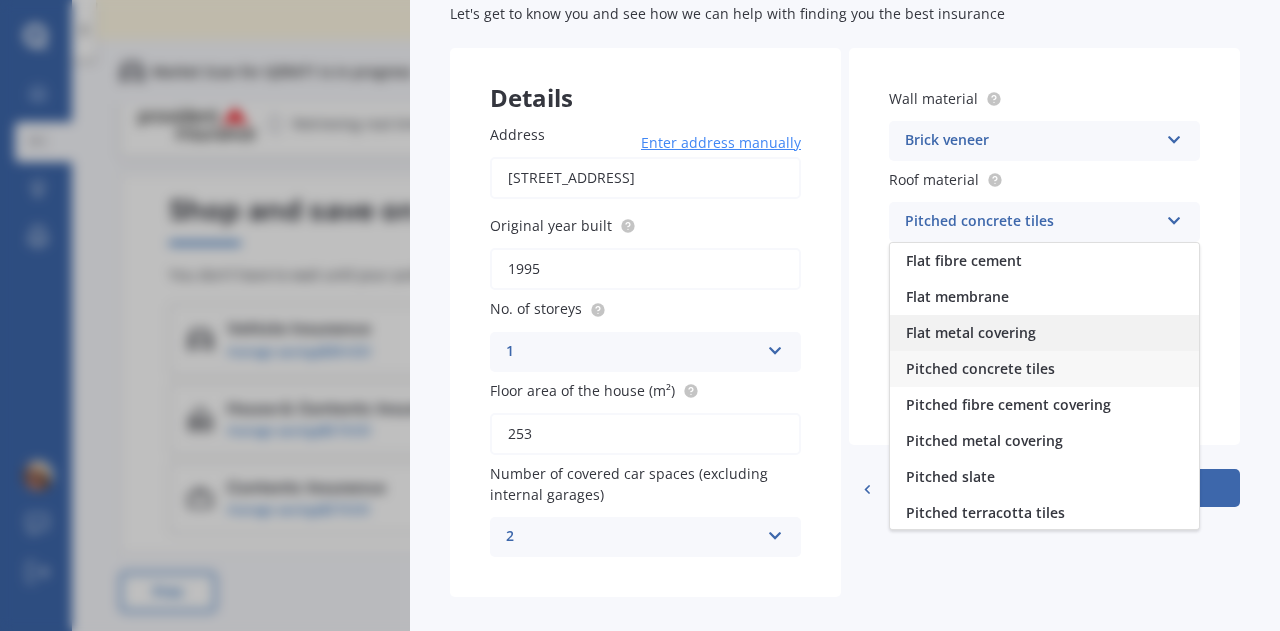 click on "Flat metal covering" at bounding box center [971, 332] 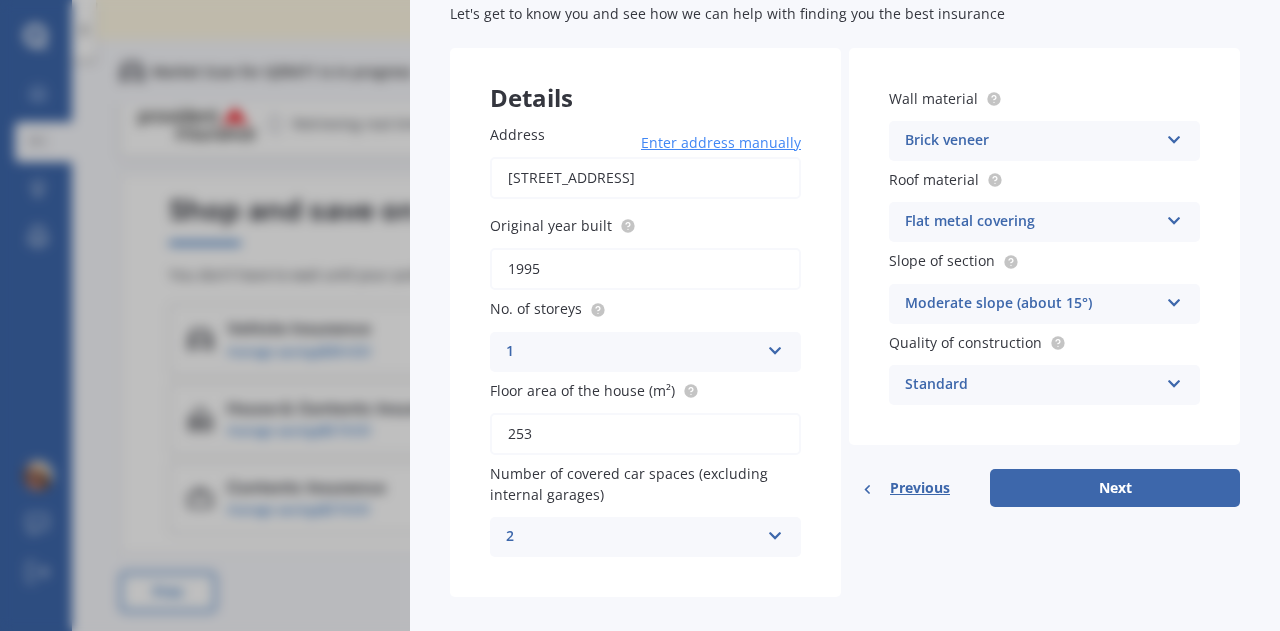 click on "Flat metal covering" at bounding box center [1031, 222] 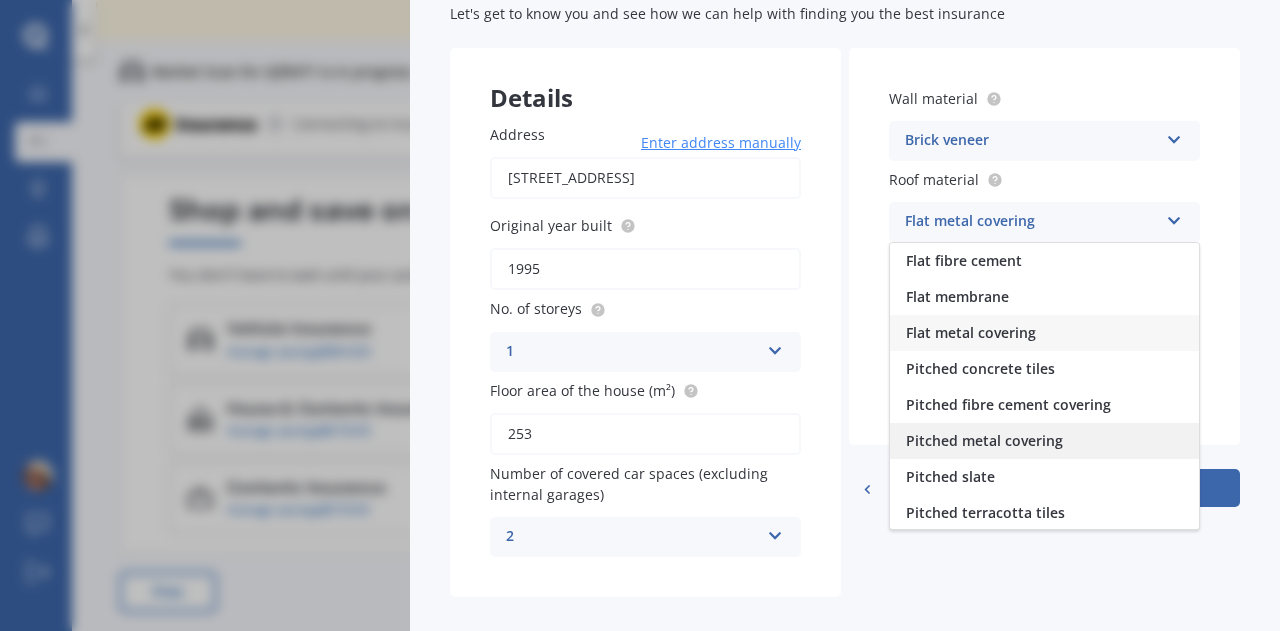 click on "Pitched metal covering" at bounding box center [984, 440] 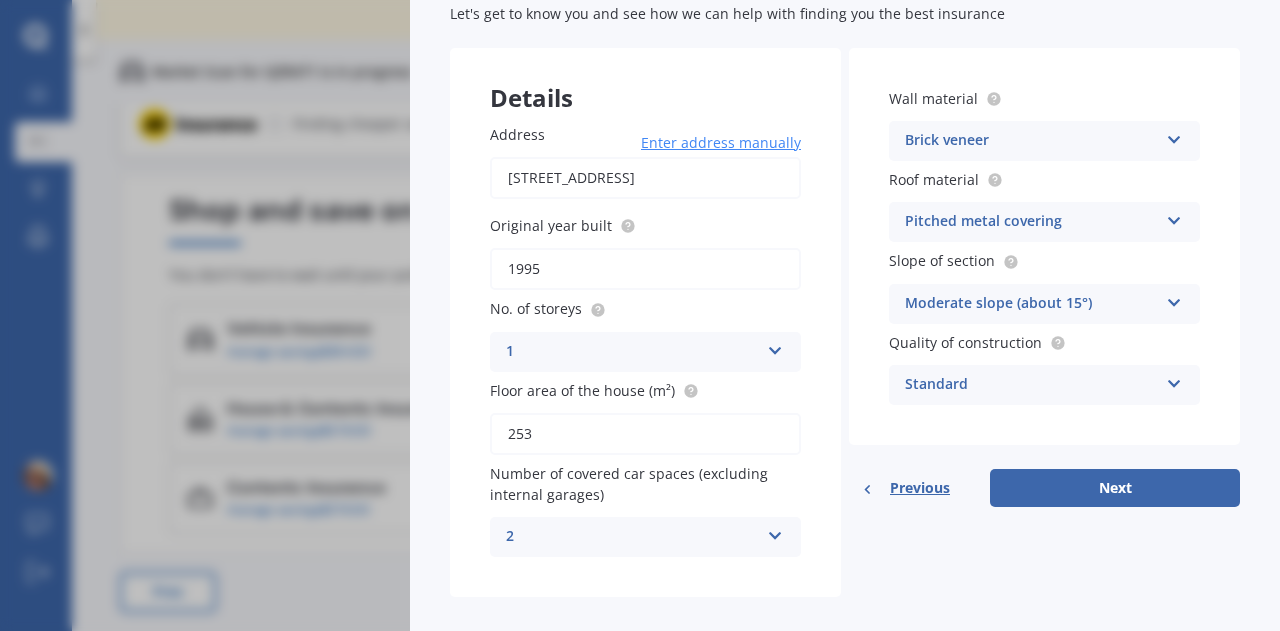 click on "Moderate slope (about 15°)" at bounding box center (1031, 304) 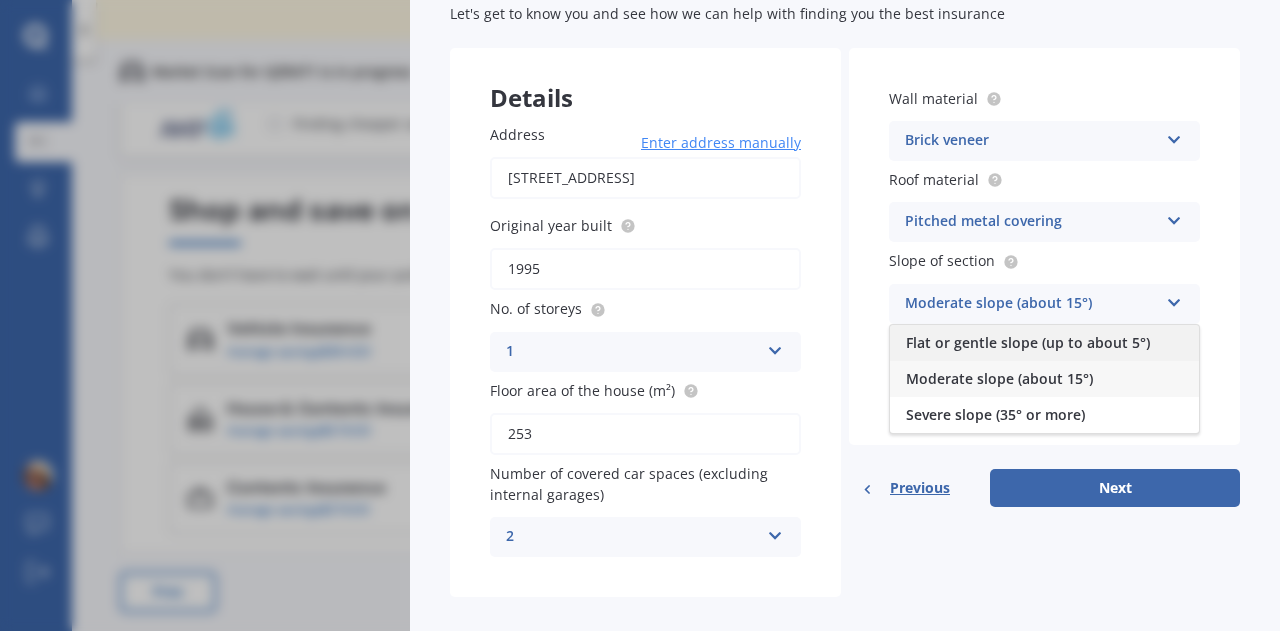 click on "Flat or gentle slope (up to about 5°)" at bounding box center [1028, 342] 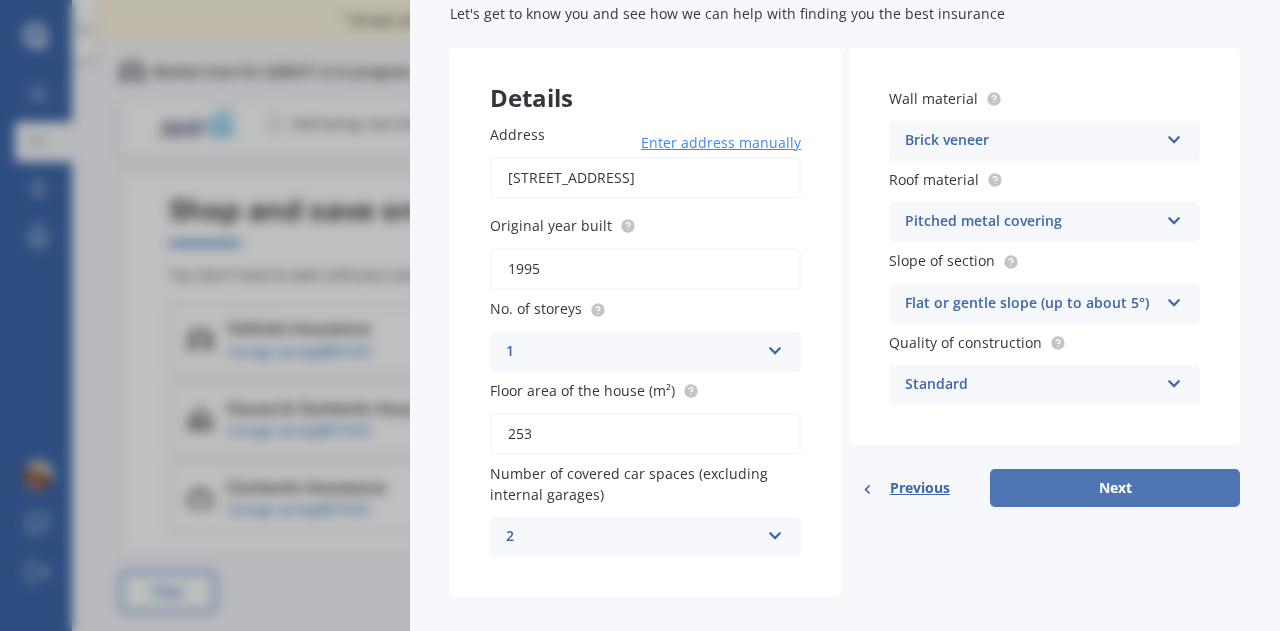 click on "Next" at bounding box center [1115, 488] 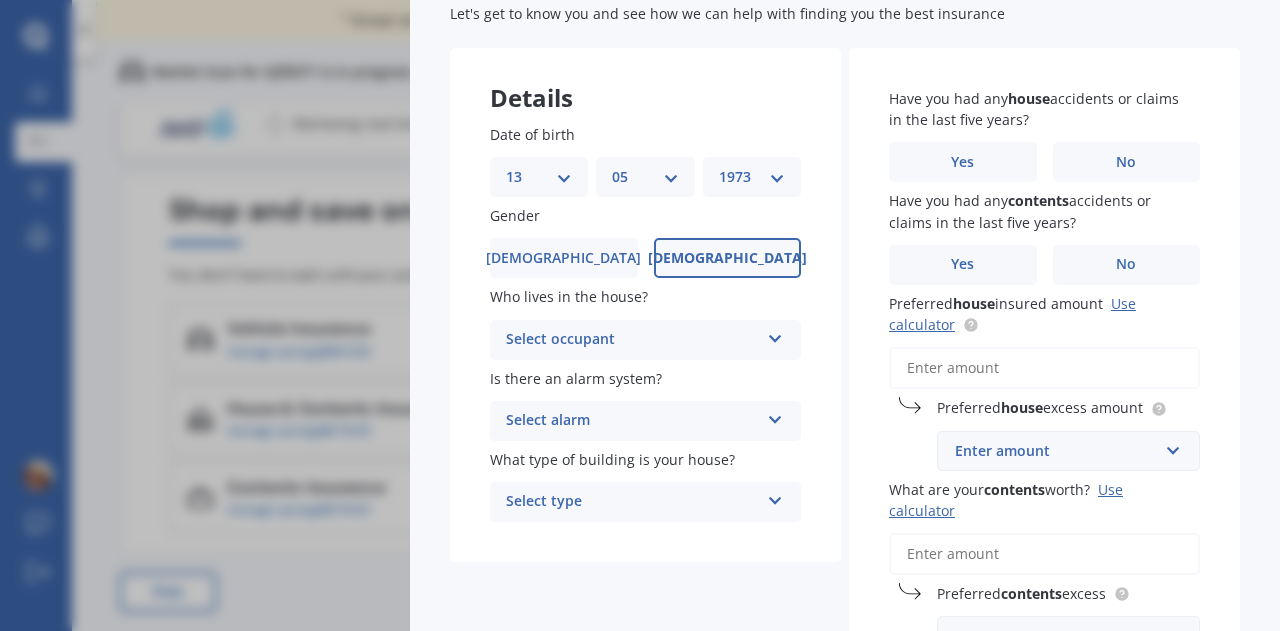 scroll, scrollTop: 0, scrollLeft: 0, axis: both 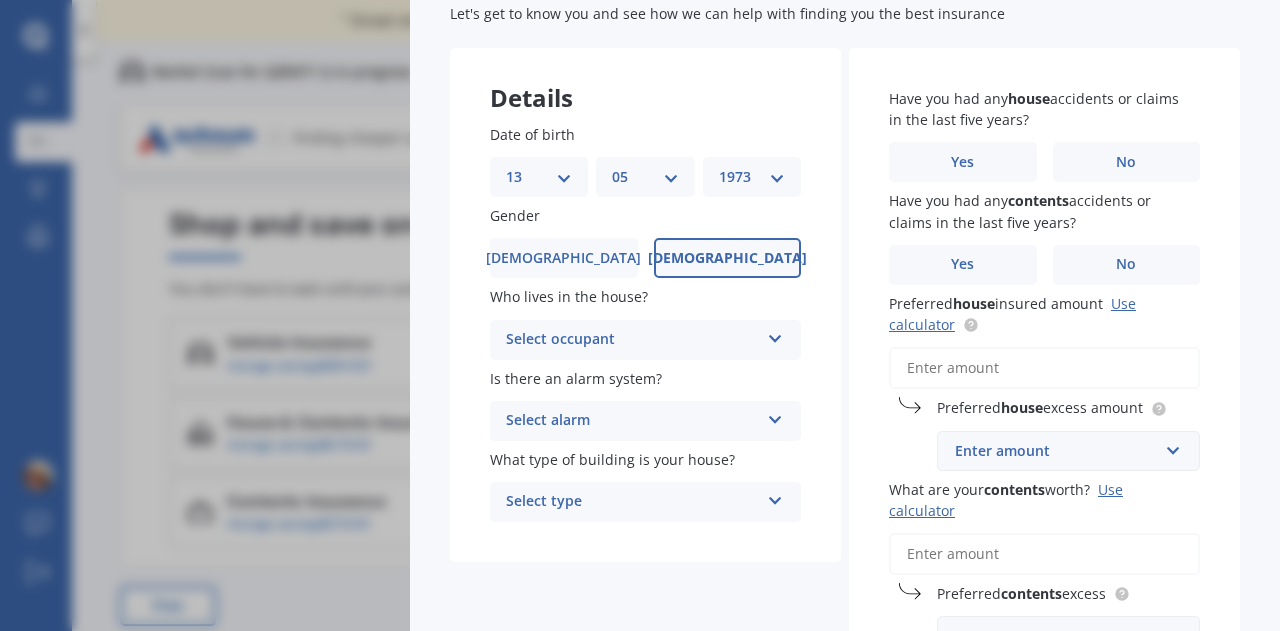 click on "Select occupant" at bounding box center (632, 340) 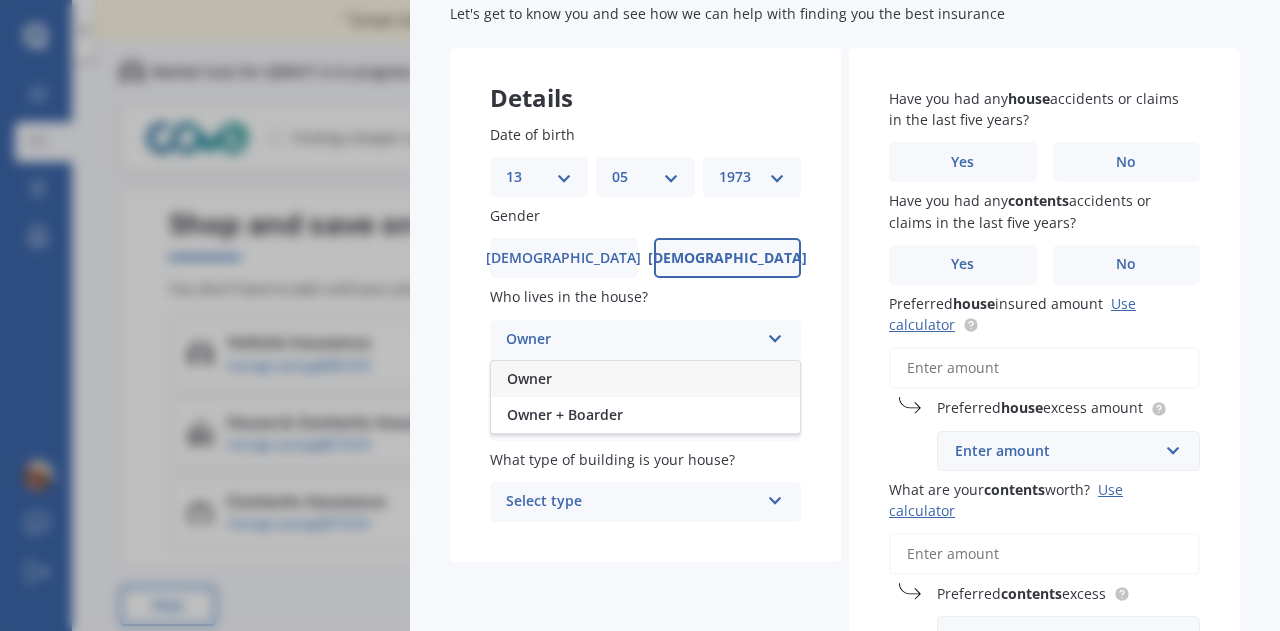 click on "Owner" at bounding box center [645, 379] 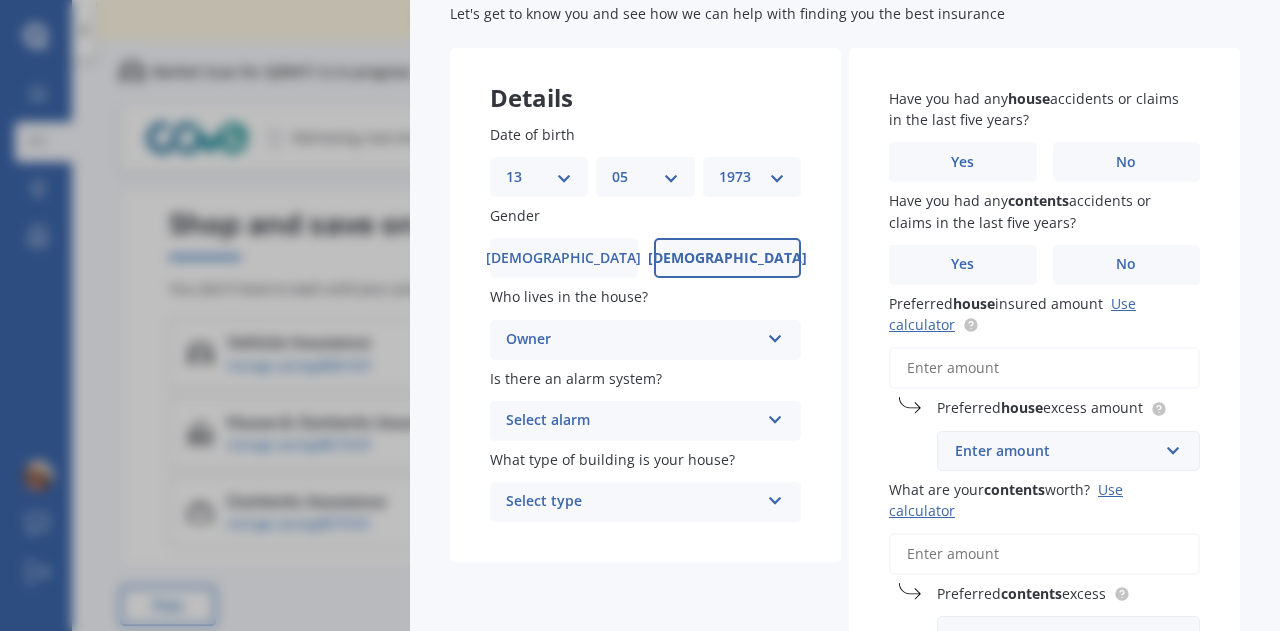 click on "Select alarm" at bounding box center [632, 421] 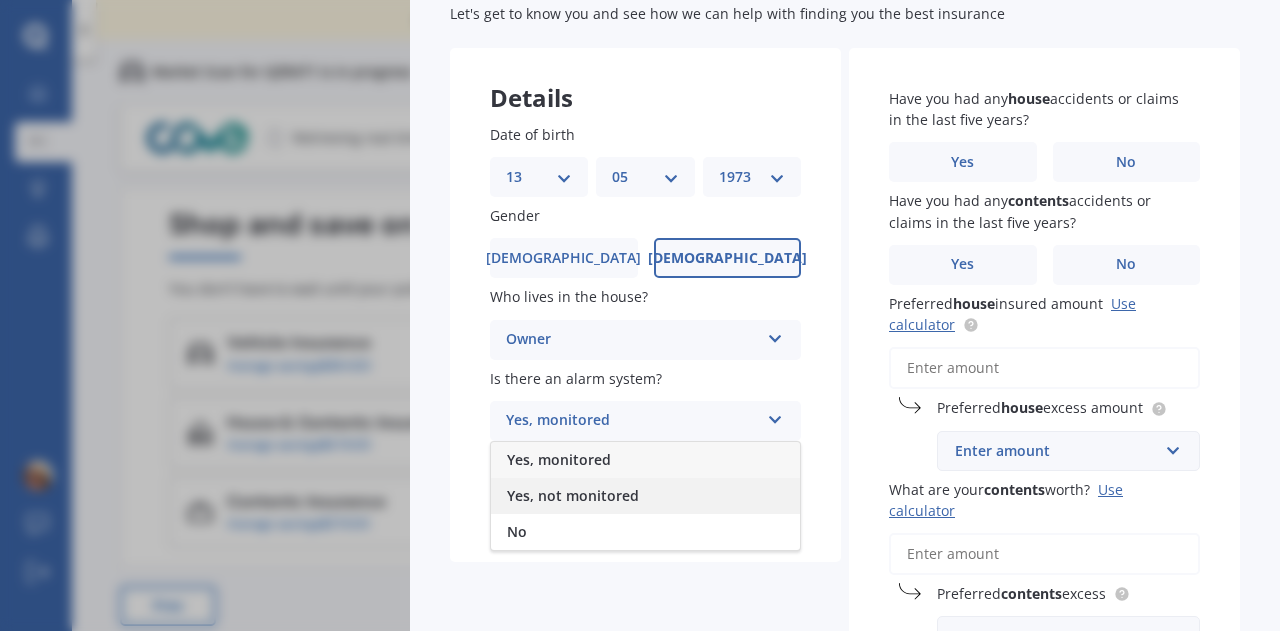 click on "Yes, not monitored" at bounding box center (645, 496) 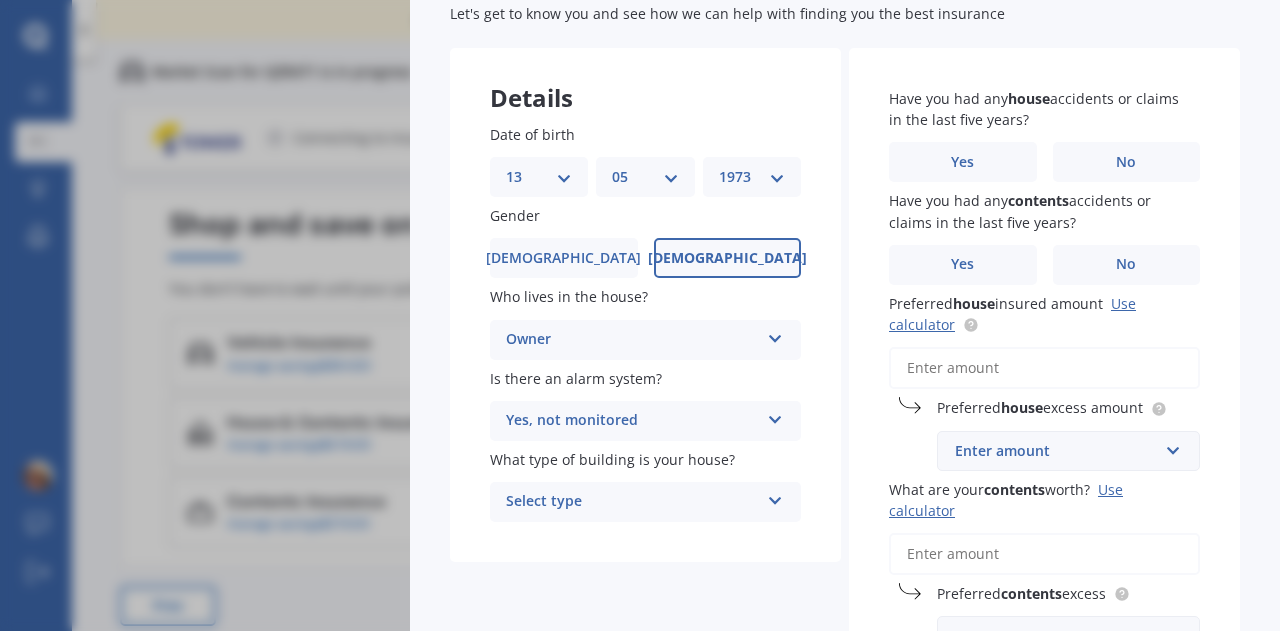 click on "Select type" at bounding box center (632, 502) 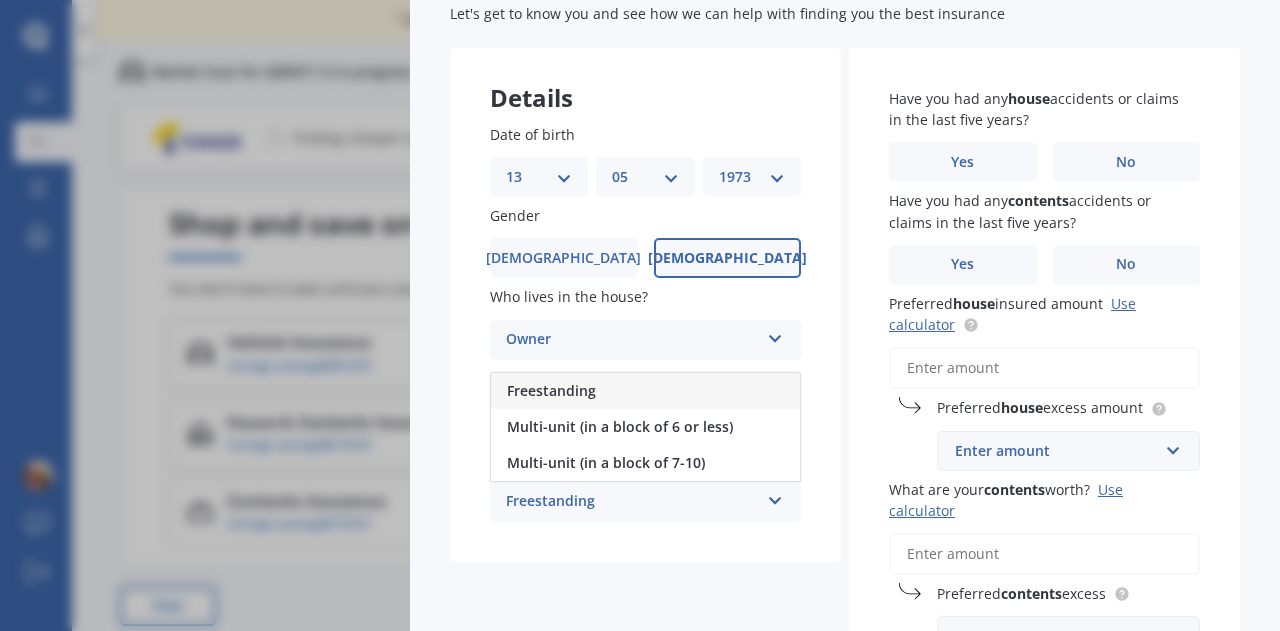 click on "Freestanding" at bounding box center (645, 391) 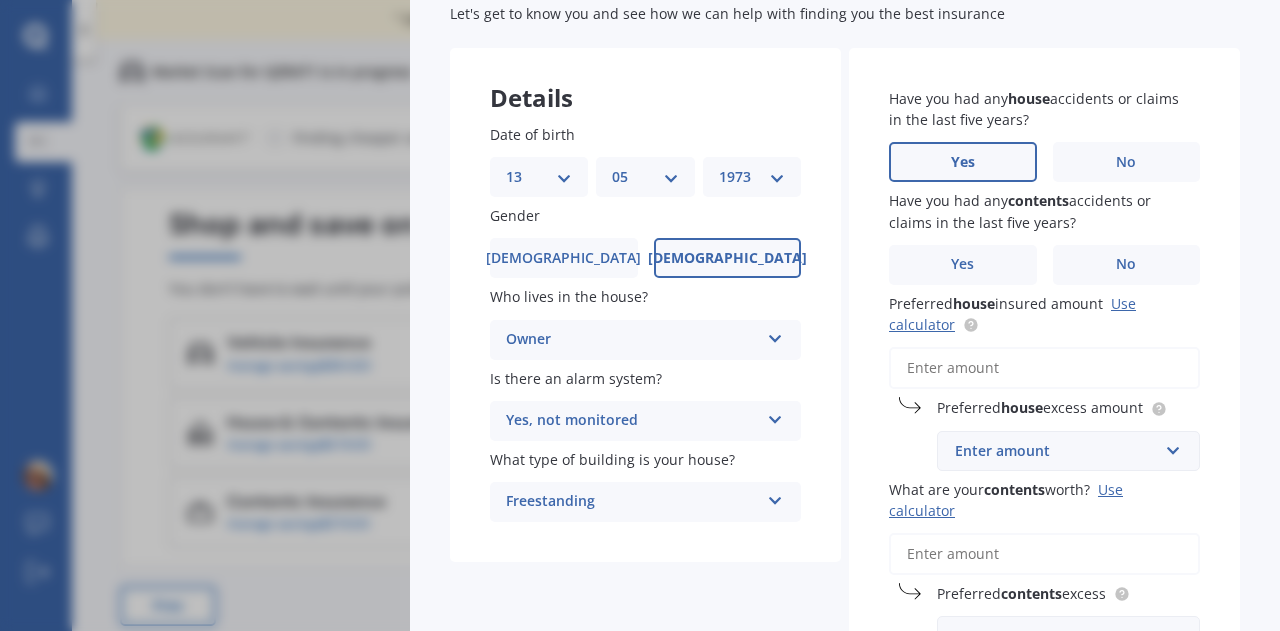 click on "Yes" at bounding box center (963, 162) 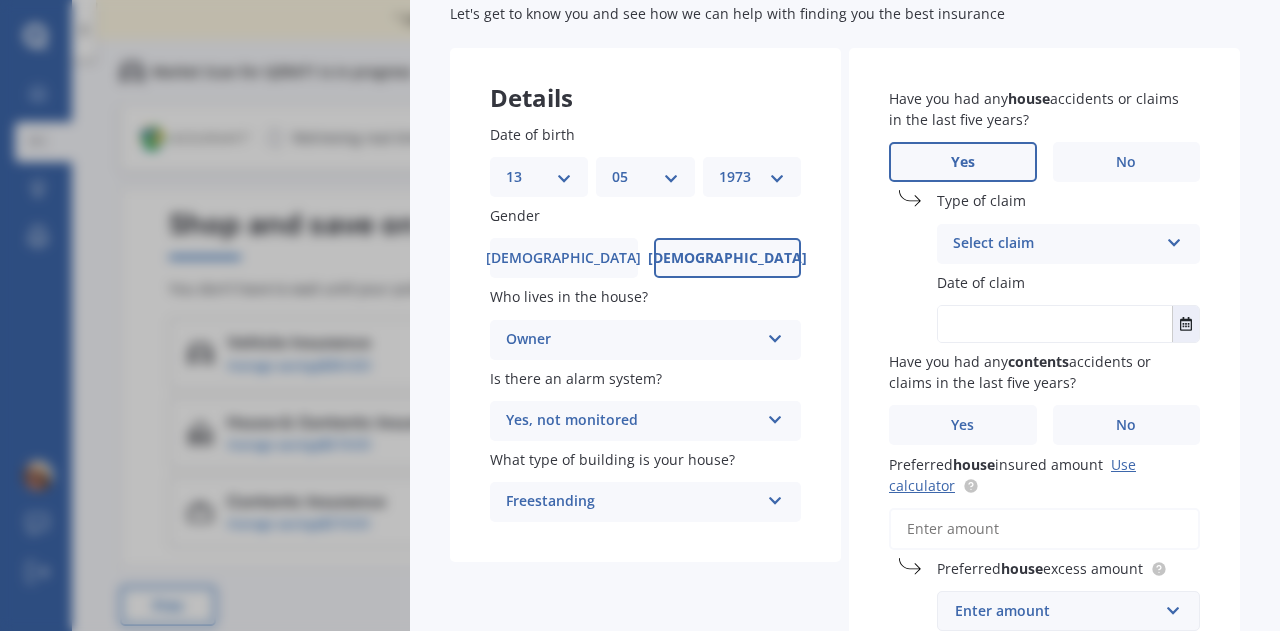 click on "Select claim" at bounding box center [1055, 244] 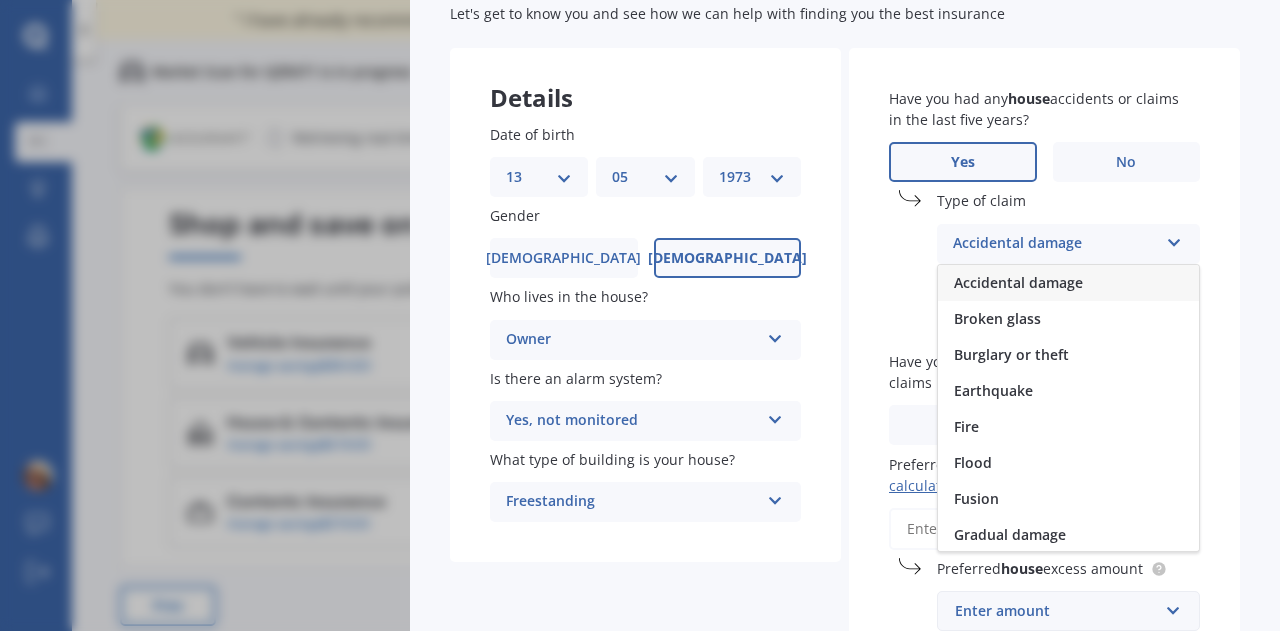 click on "Accidental damage" at bounding box center (1018, 282) 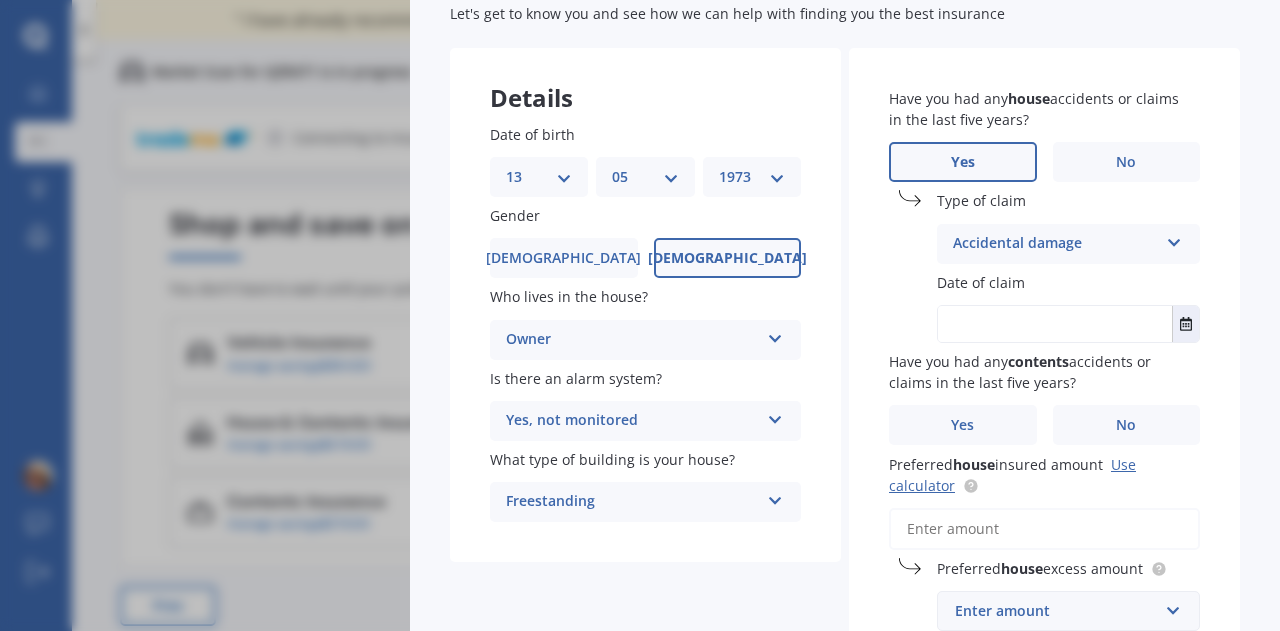 click on "Date of claim" at bounding box center [981, 282] 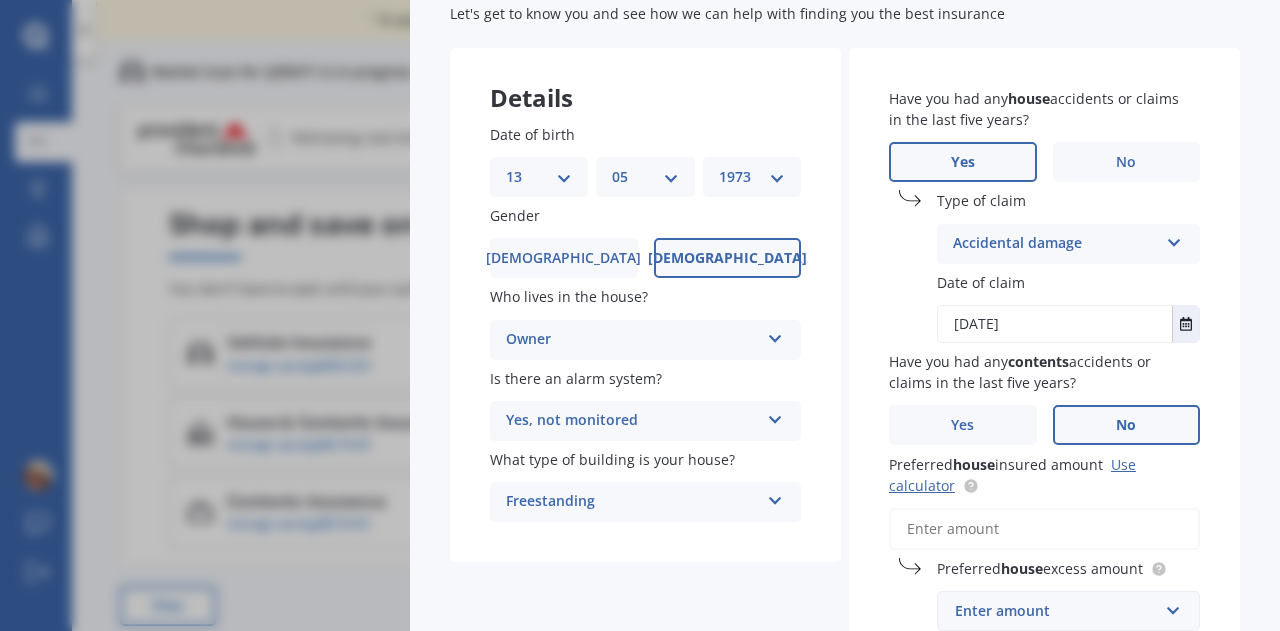 type on "[DATE]" 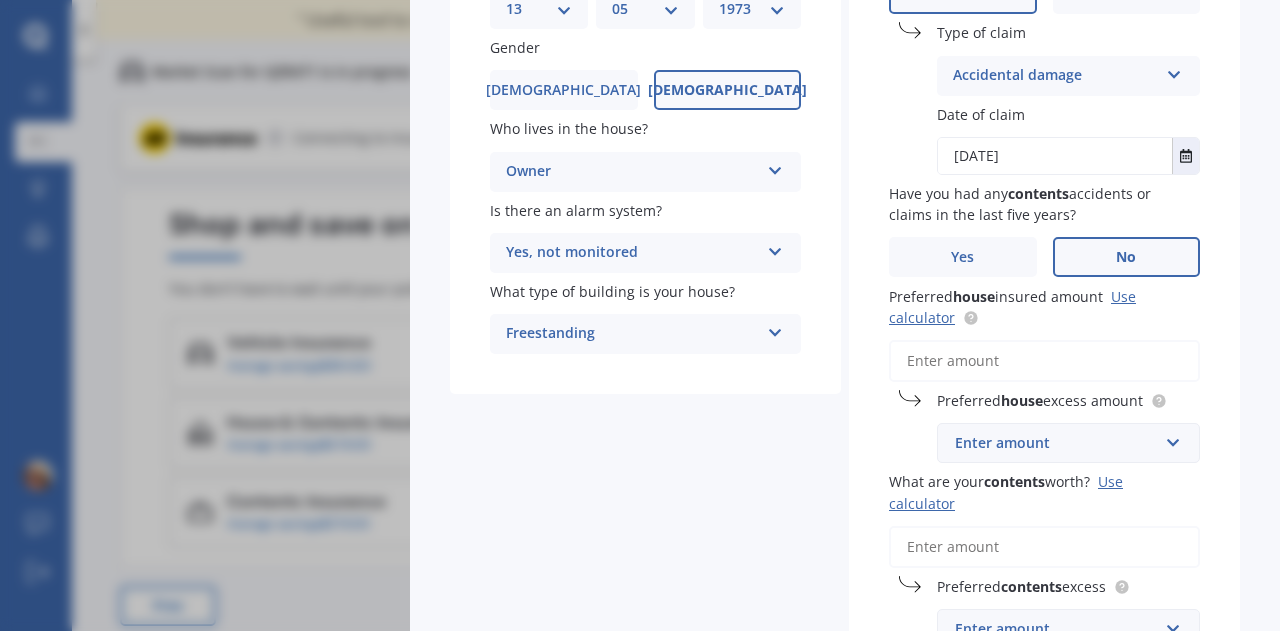 scroll, scrollTop: 300, scrollLeft: 0, axis: vertical 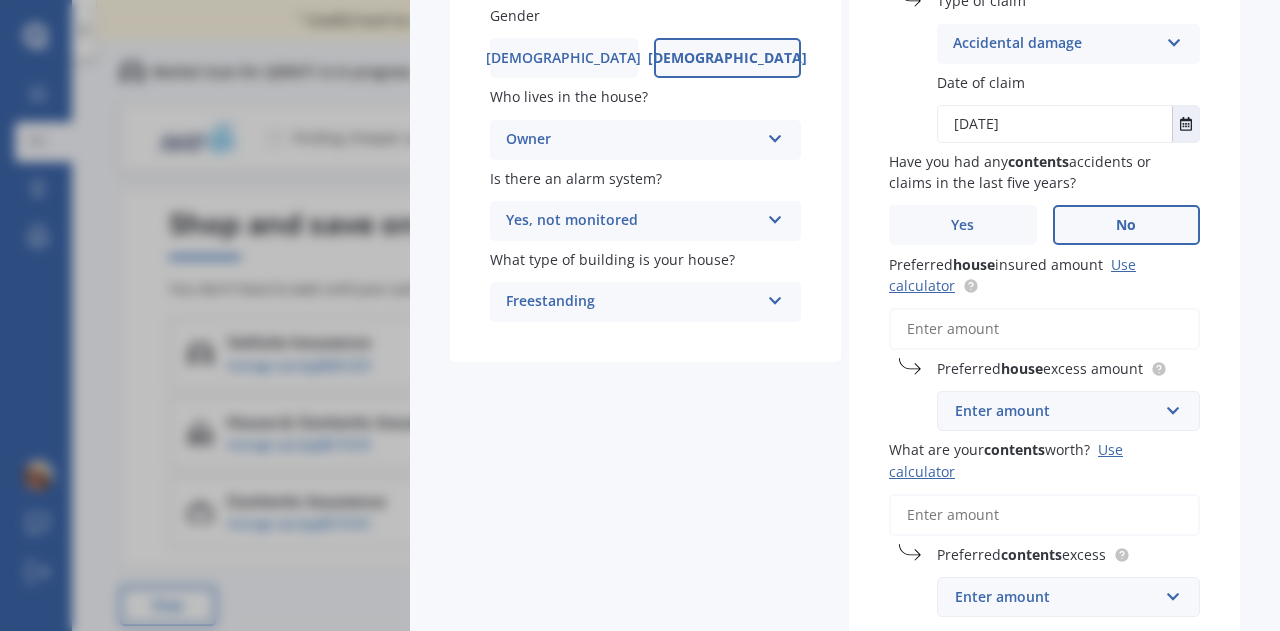 click on "Preferred  house  insured amount Use calculator" at bounding box center [1044, 329] 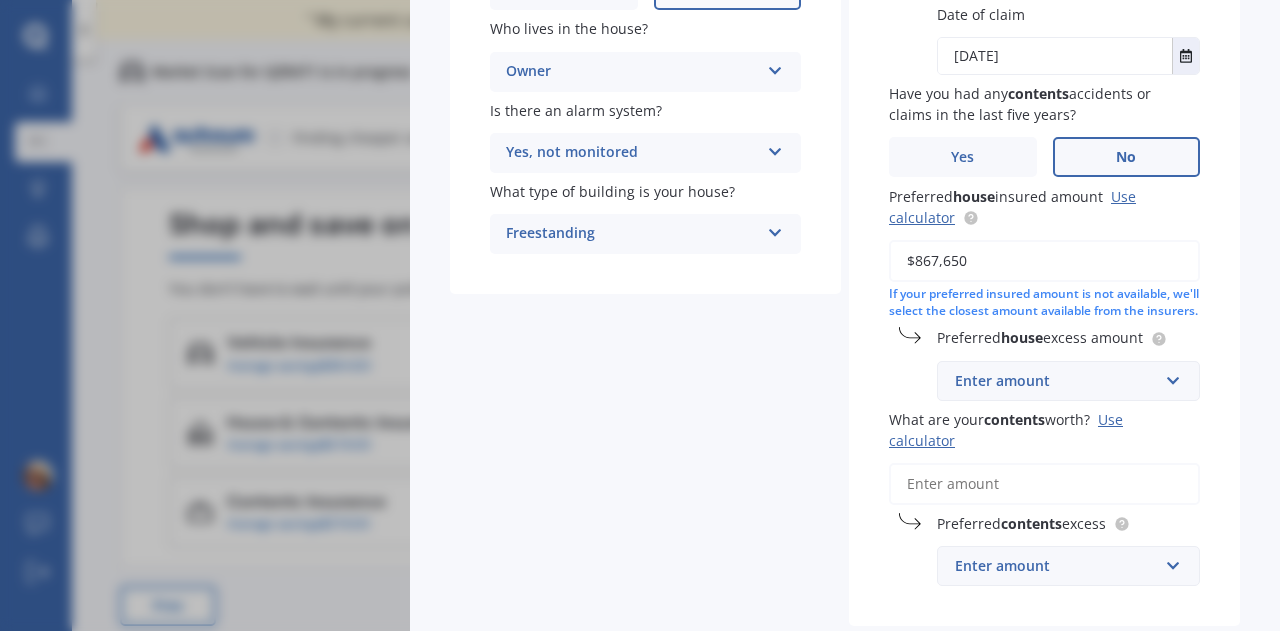 scroll, scrollTop: 400, scrollLeft: 0, axis: vertical 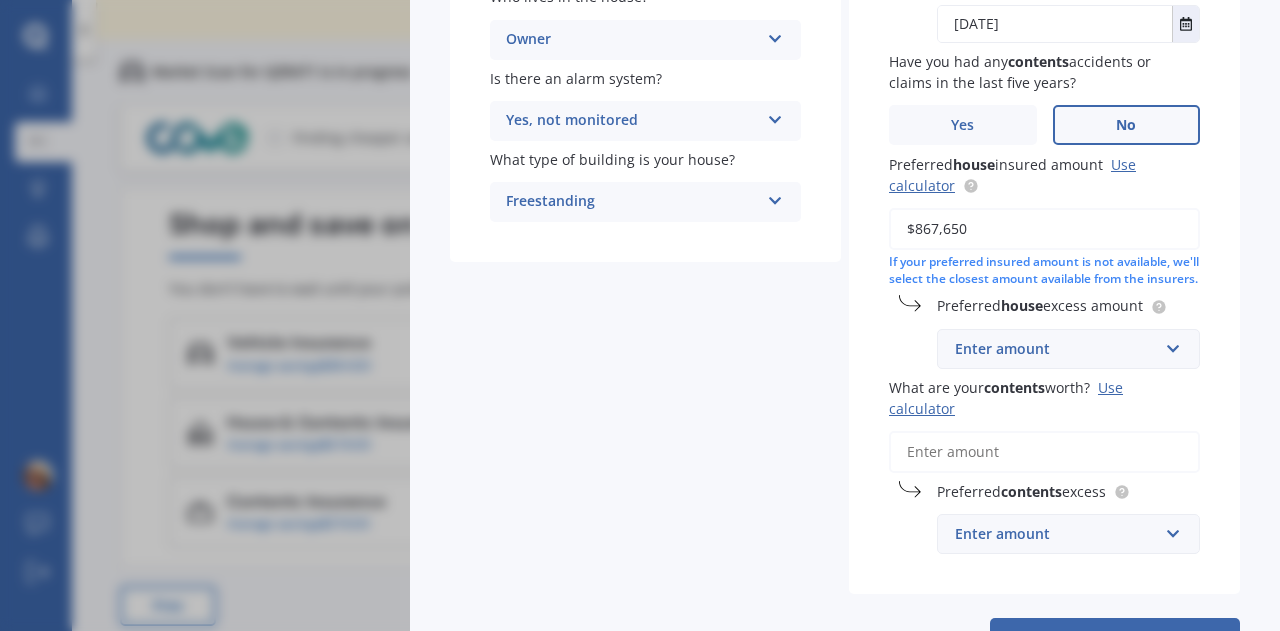 type on "$867,650" 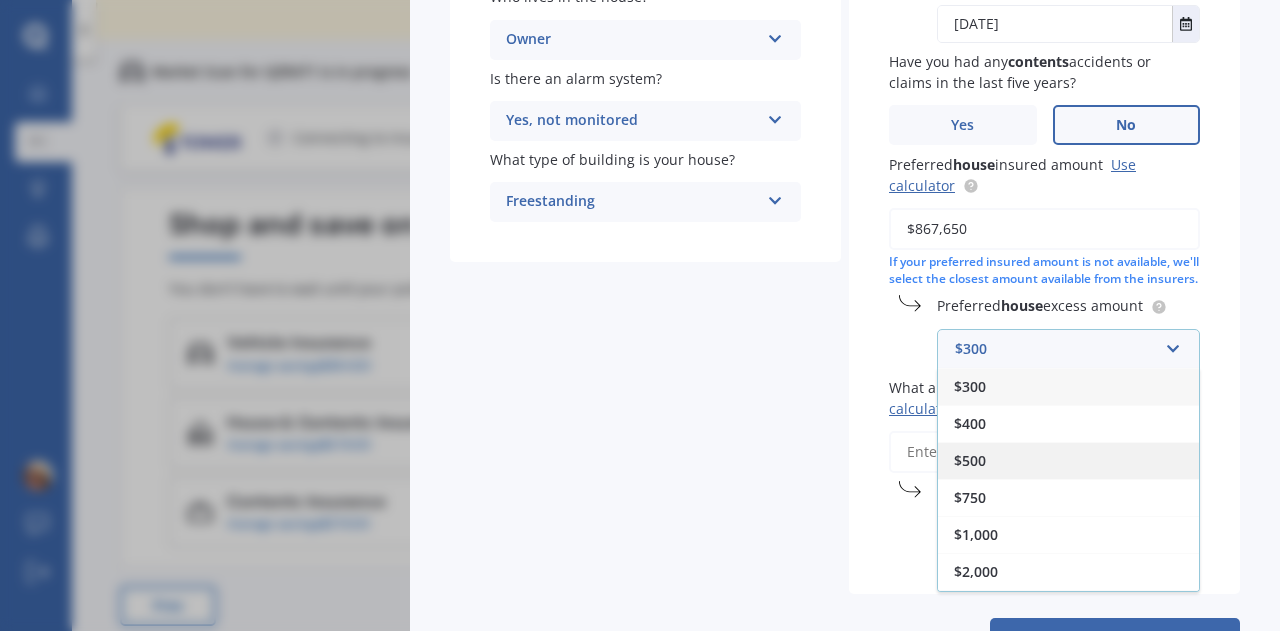click on "$500" at bounding box center (1068, 460) 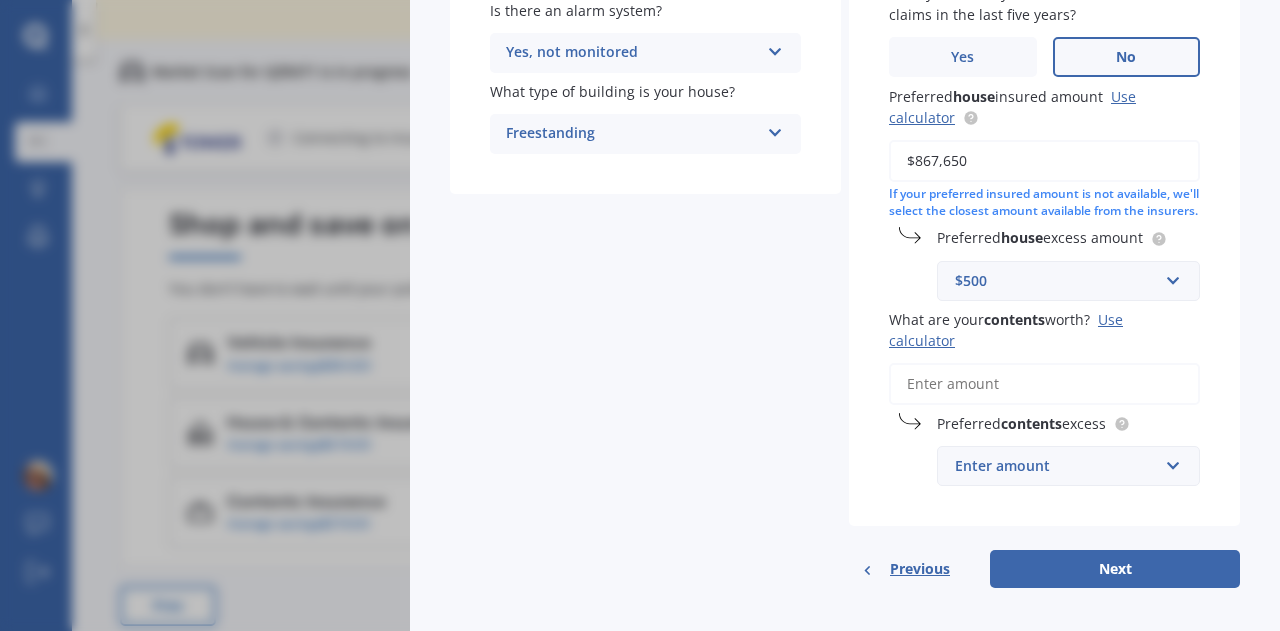 scroll, scrollTop: 500, scrollLeft: 0, axis: vertical 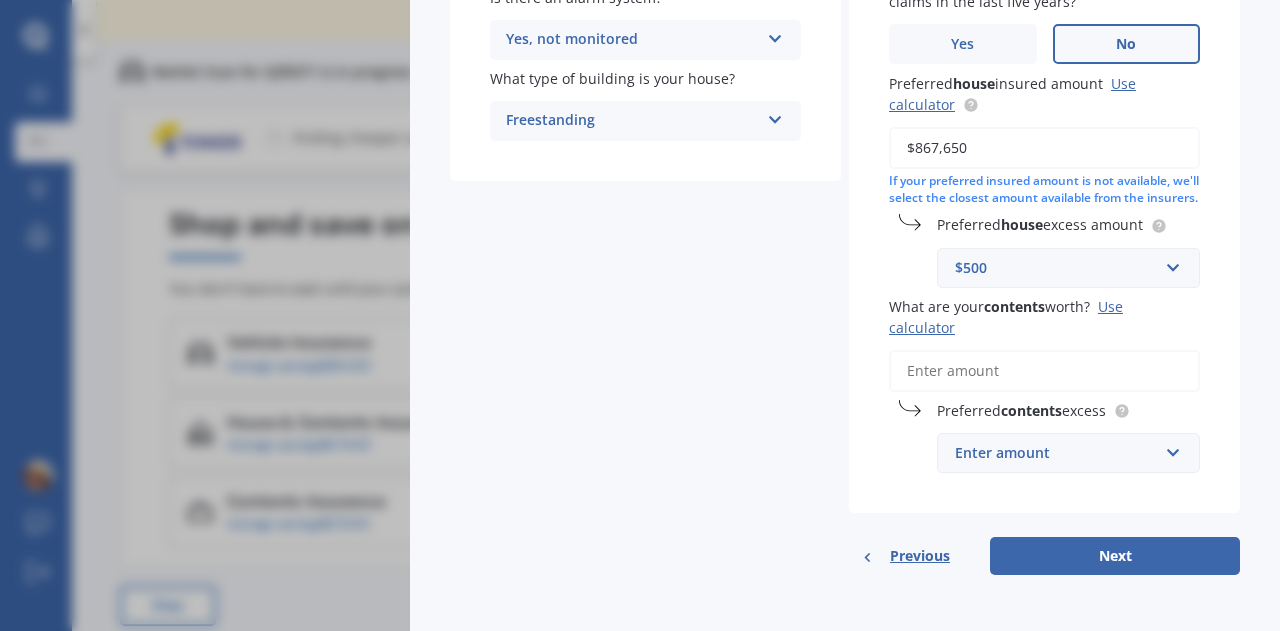 drag, startPoint x: 1015, startPoint y: 460, endPoint x: 1036, endPoint y: 449, distance: 23.70654 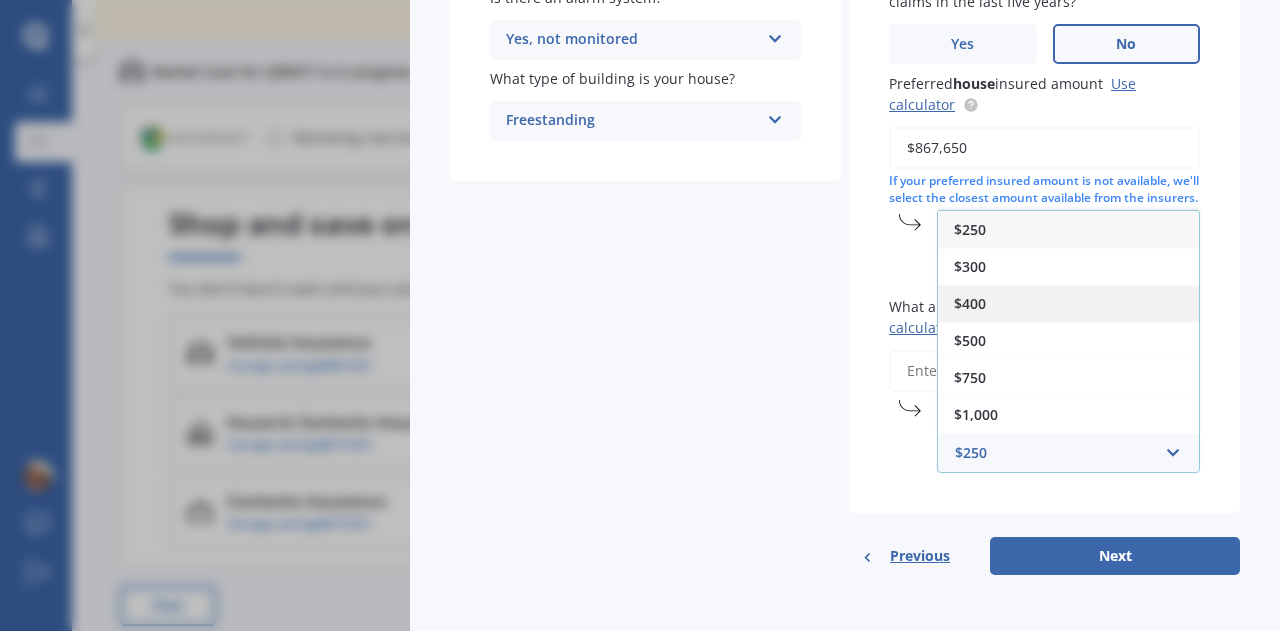 click on "$400" at bounding box center (1068, 303) 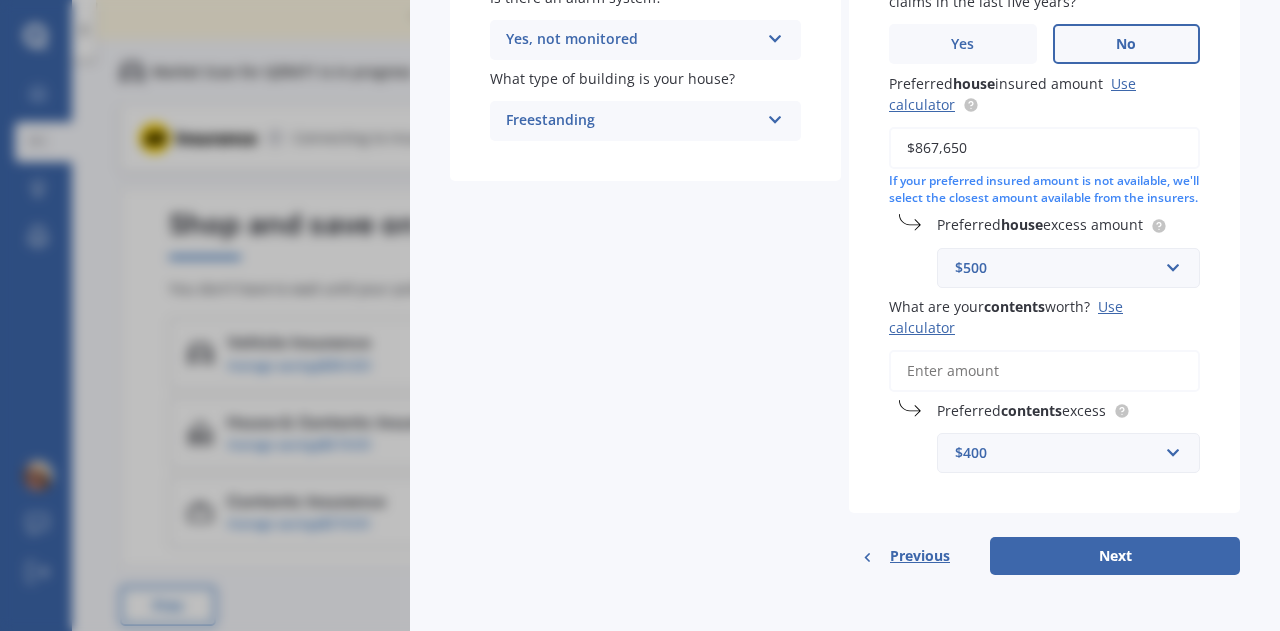 click on "What are your  contents  worth? Use calculator" at bounding box center (1044, 371) 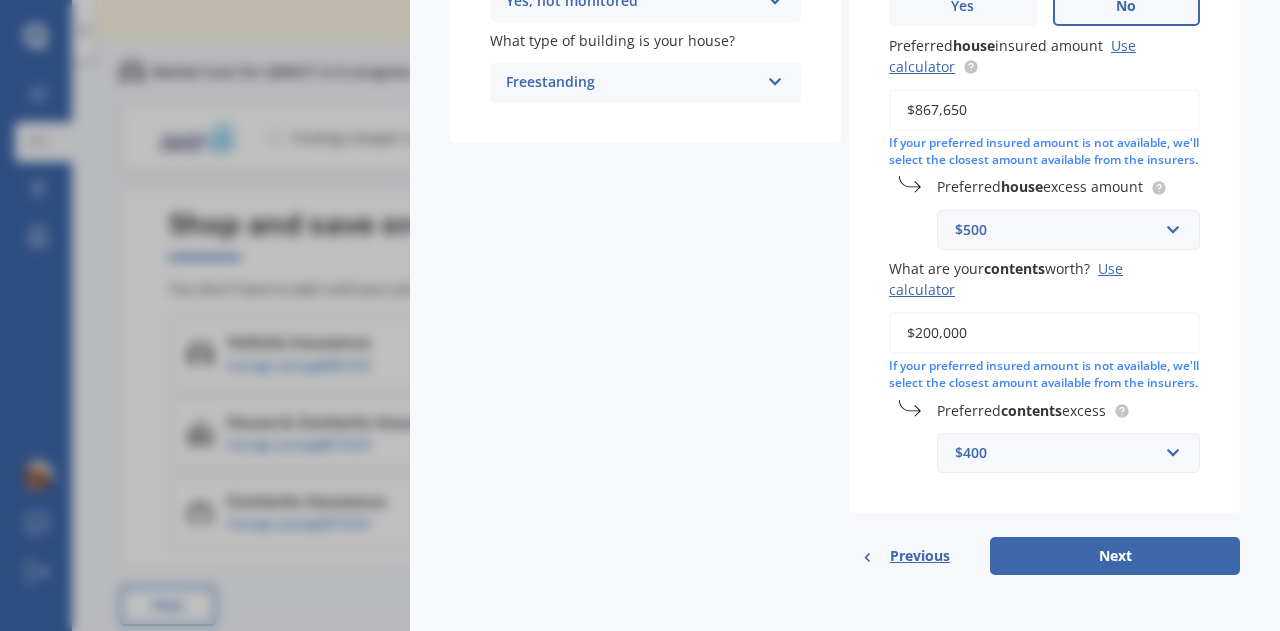scroll, scrollTop: 555, scrollLeft: 0, axis: vertical 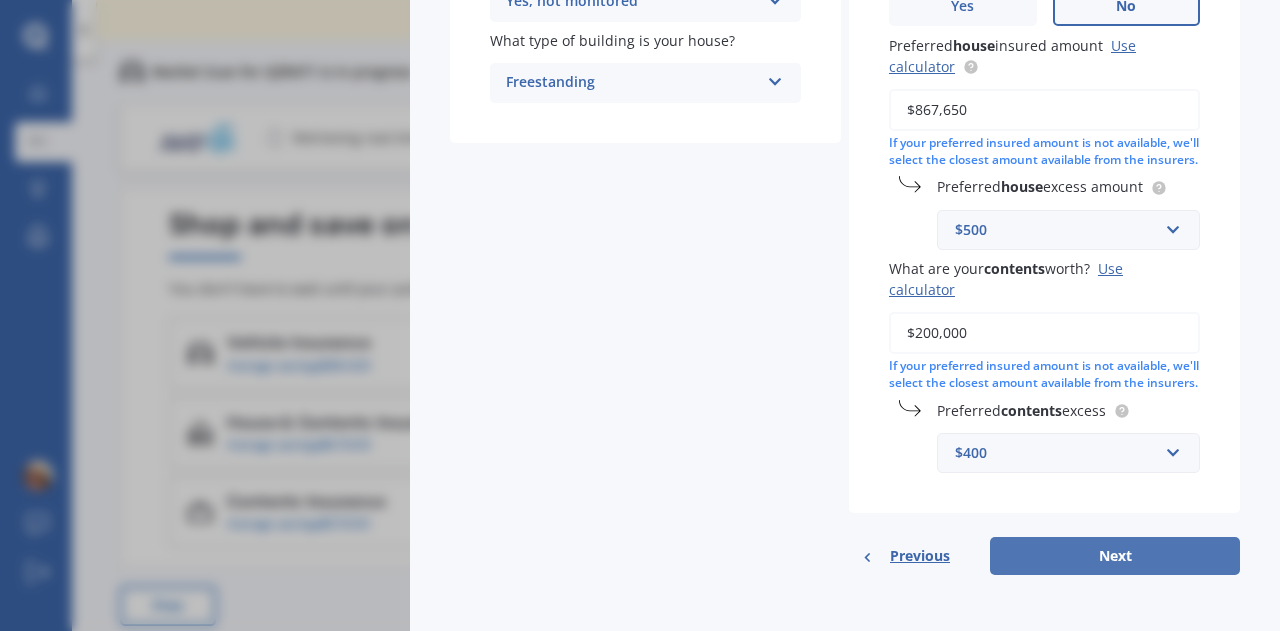 type on "$200,000" 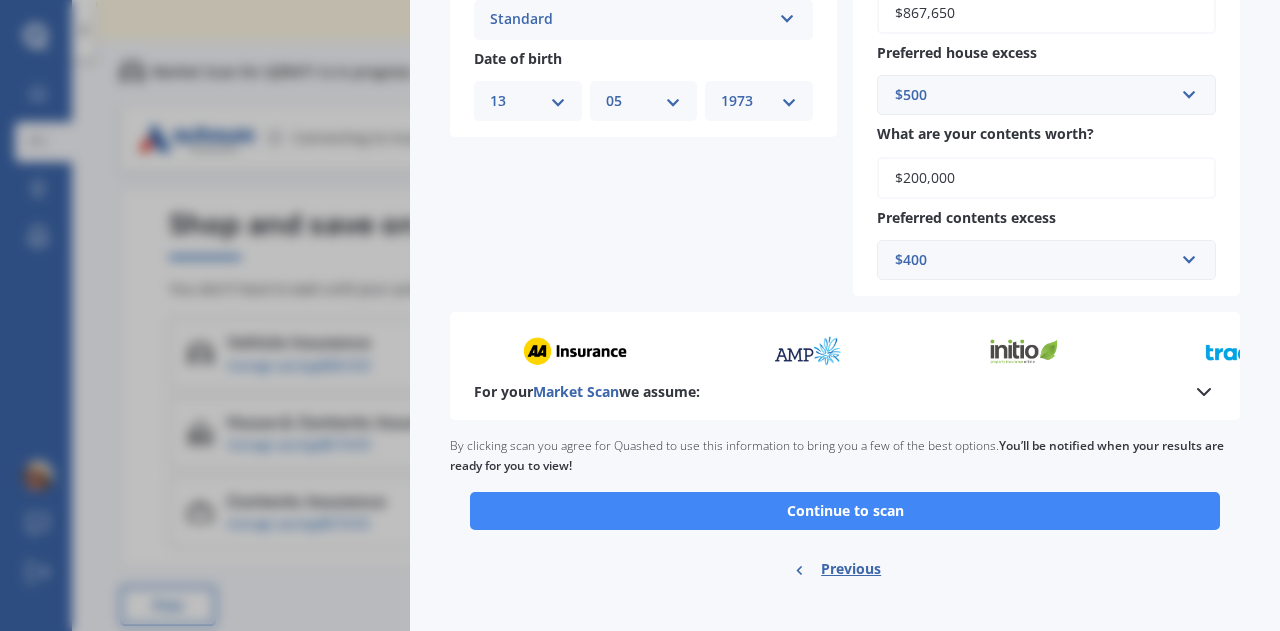 scroll, scrollTop: 855, scrollLeft: 0, axis: vertical 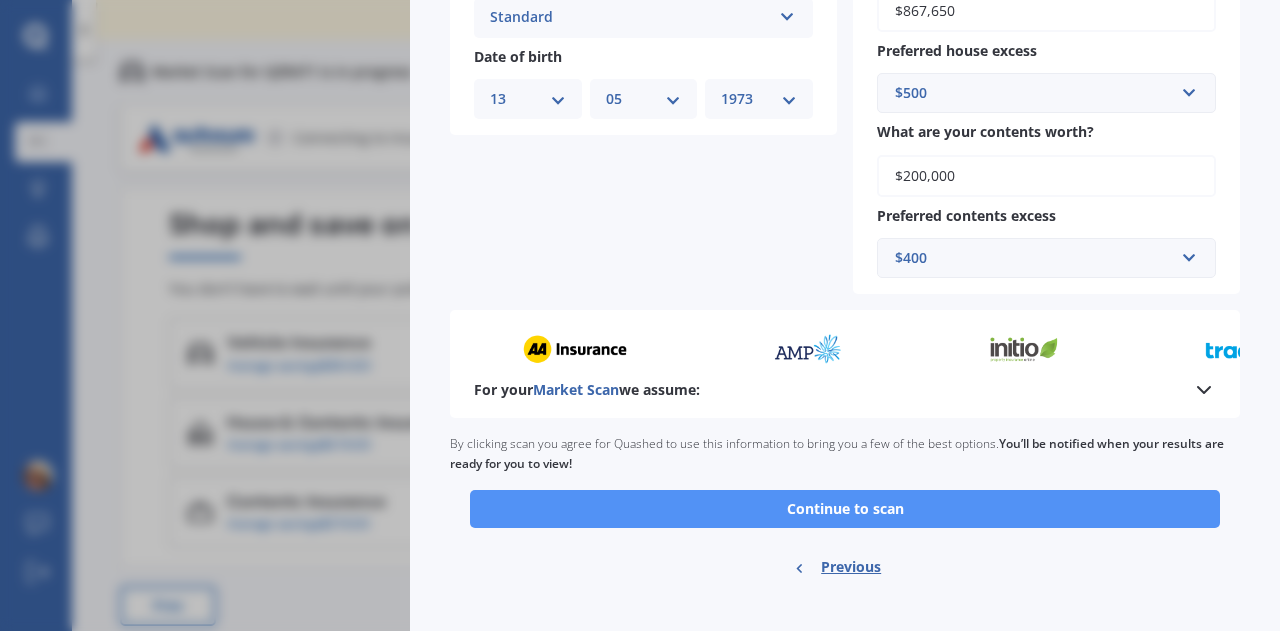click on "Continue to scan" at bounding box center [845, 509] 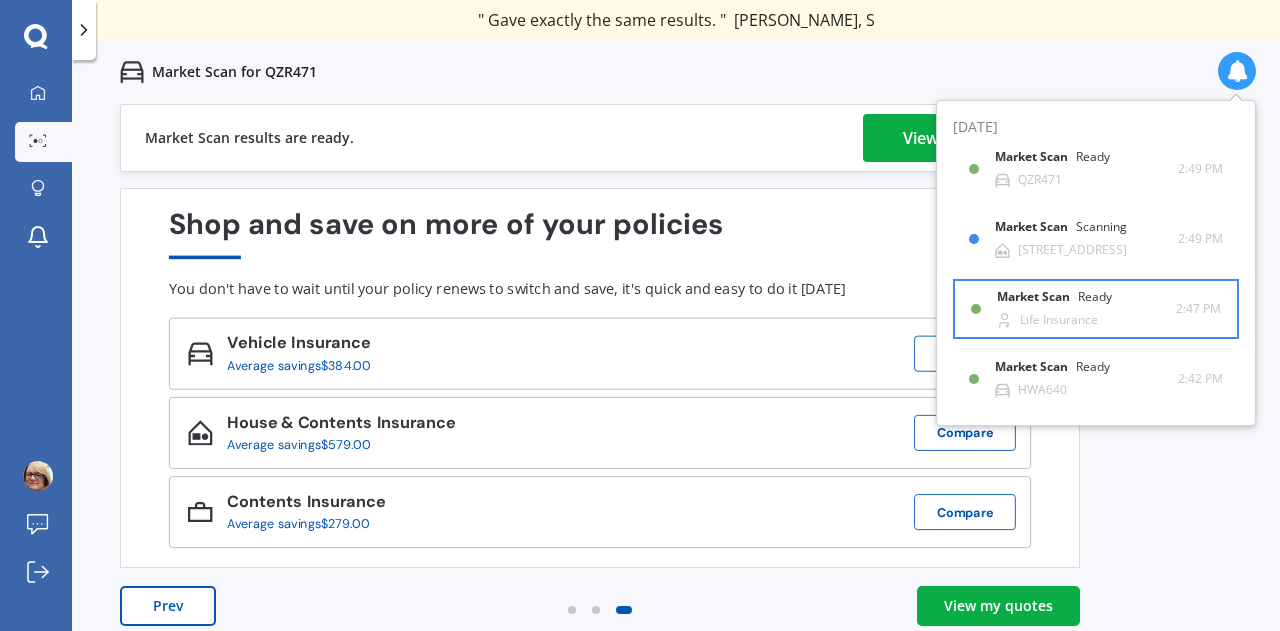 click on "Life Insurance" at bounding box center (1059, 320) 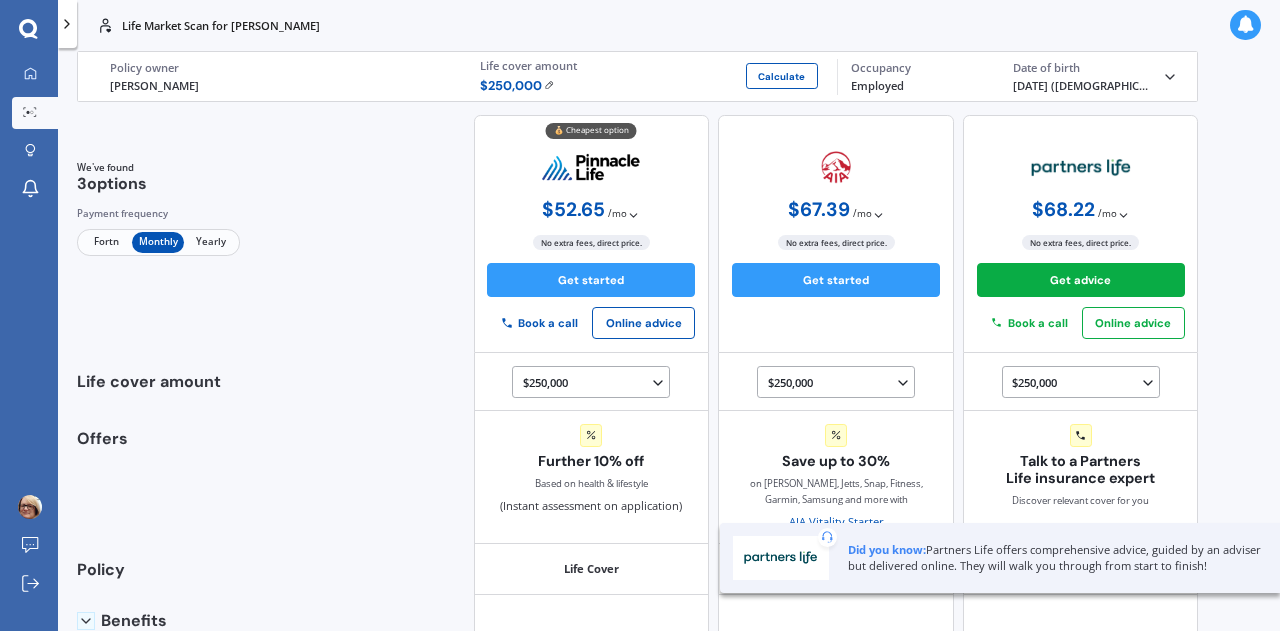 click 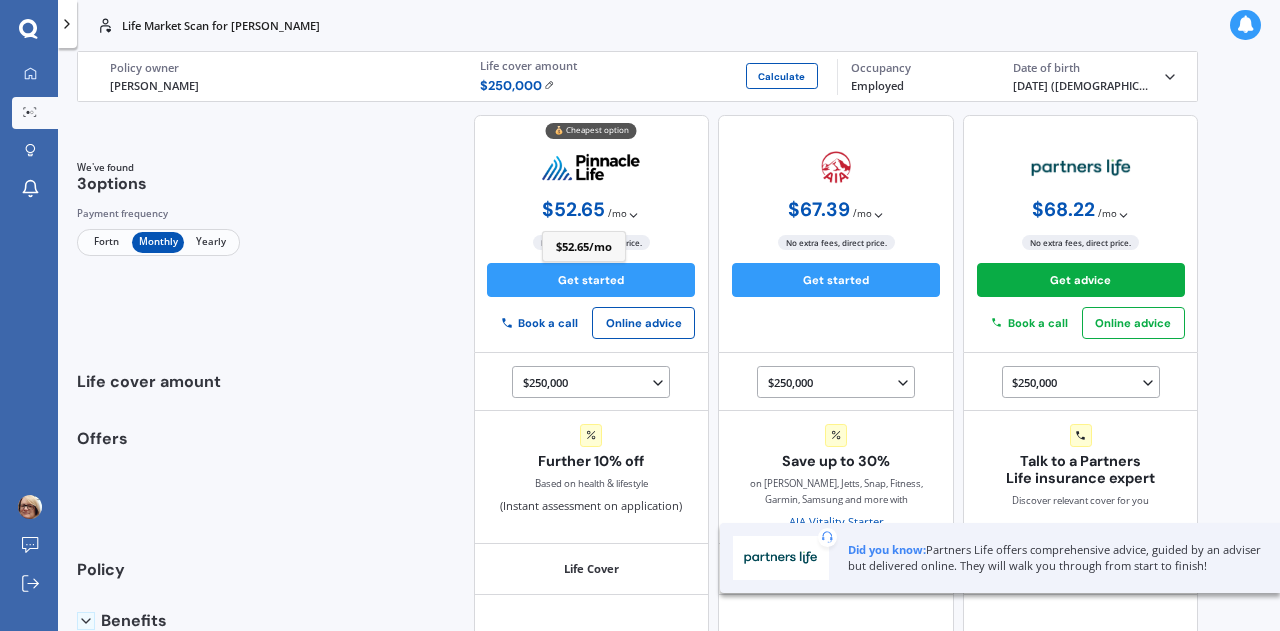 click 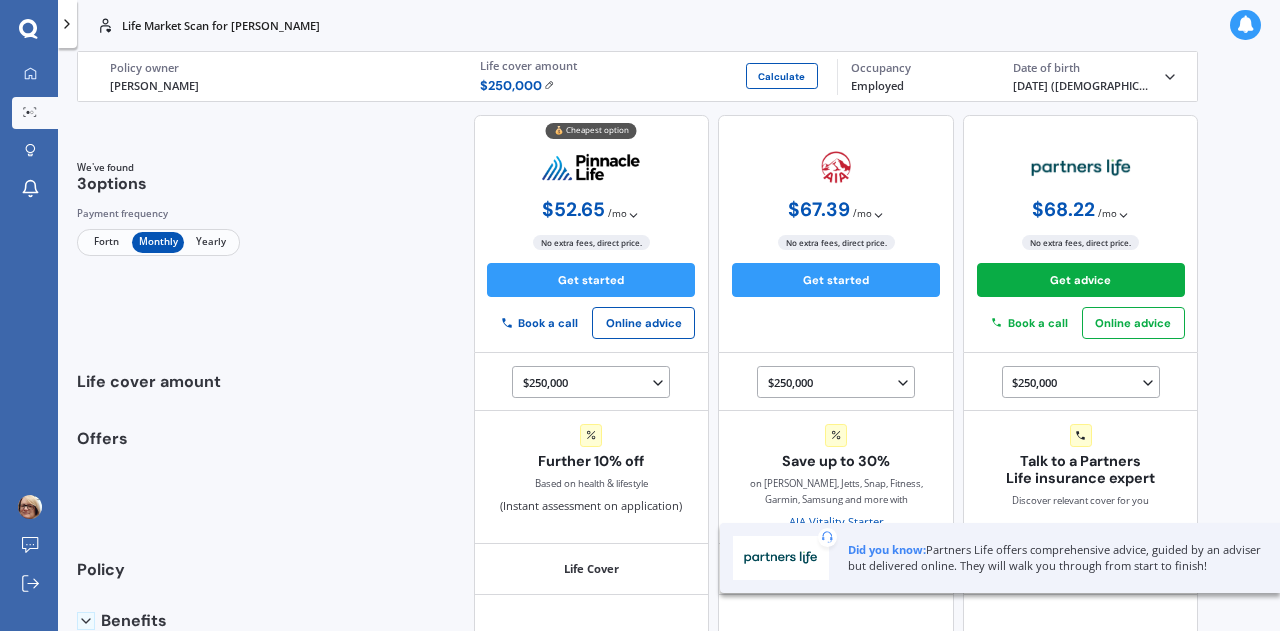 click on "Fortn" at bounding box center (106, 242) 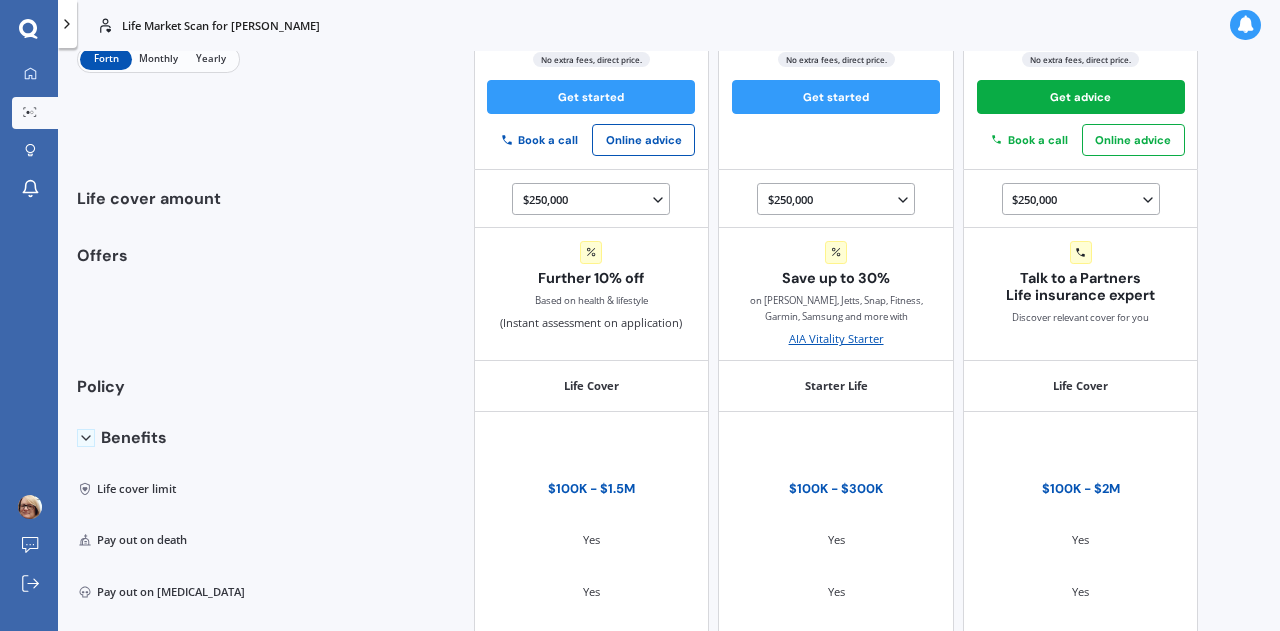 scroll, scrollTop: 0, scrollLeft: 0, axis: both 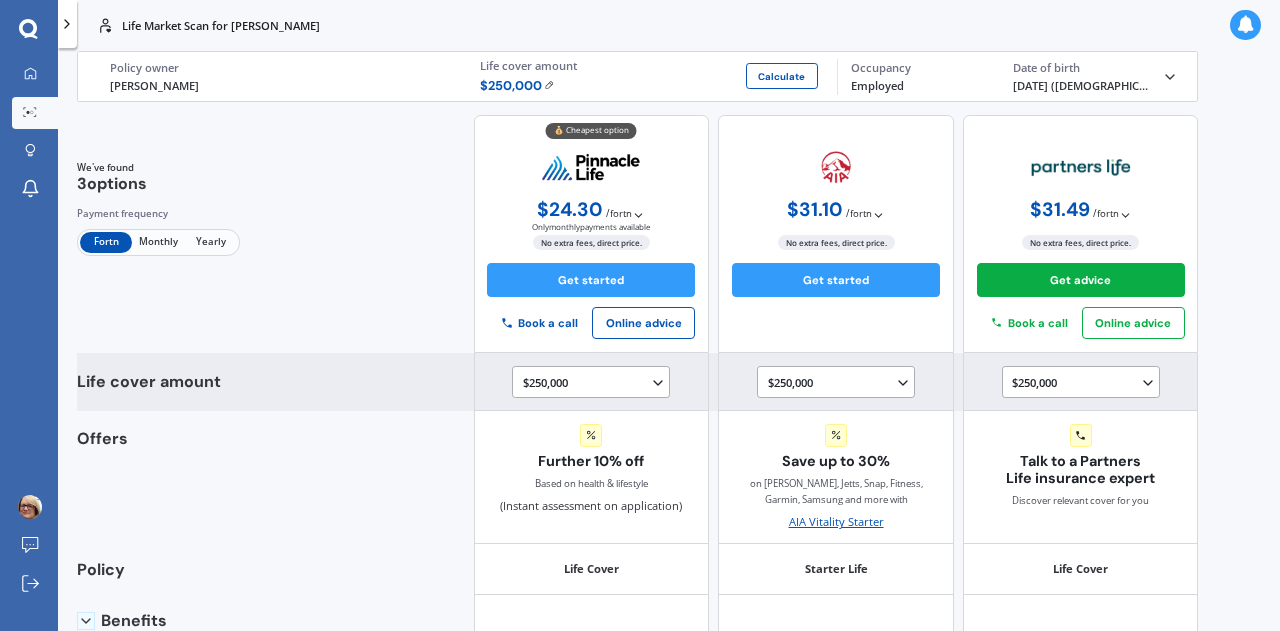 click on "$250,000 $100,000 $150,000 $200,000 $250,000 $300,000 $350,000 $400,000 $500,000 $750,000 $1,000,000 $1,250,000 $1,500,000" at bounding box center (591, 382) 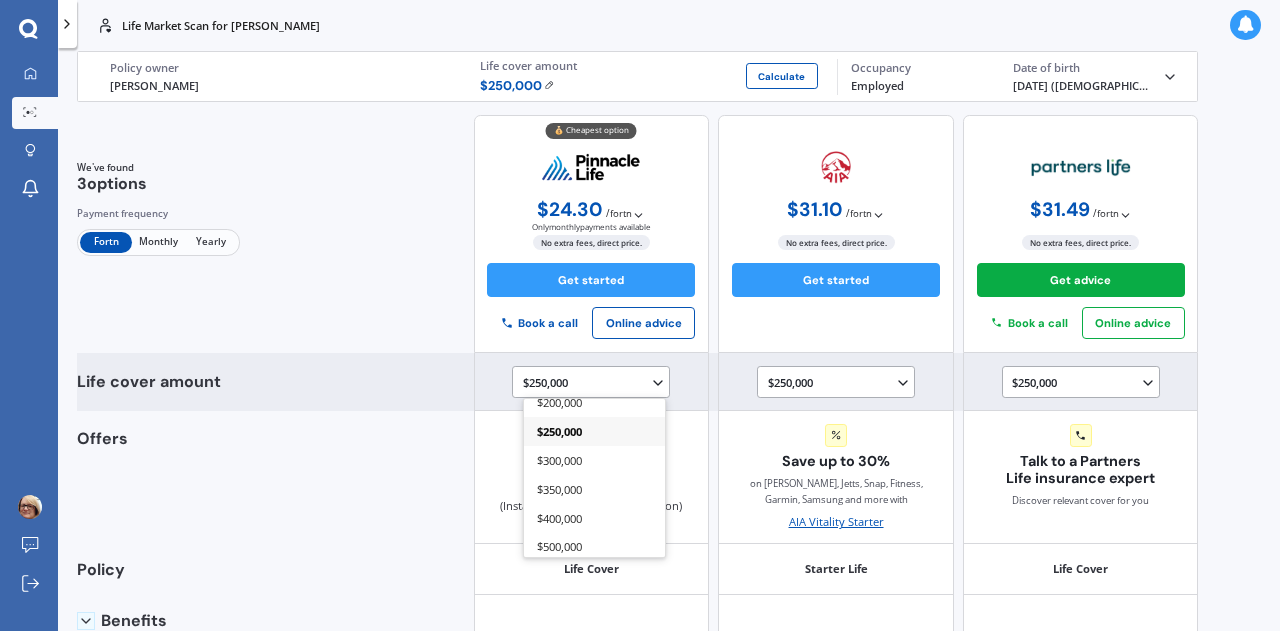 scroll, scrollTop: 124, scrollLeft: 0, axis: vertical 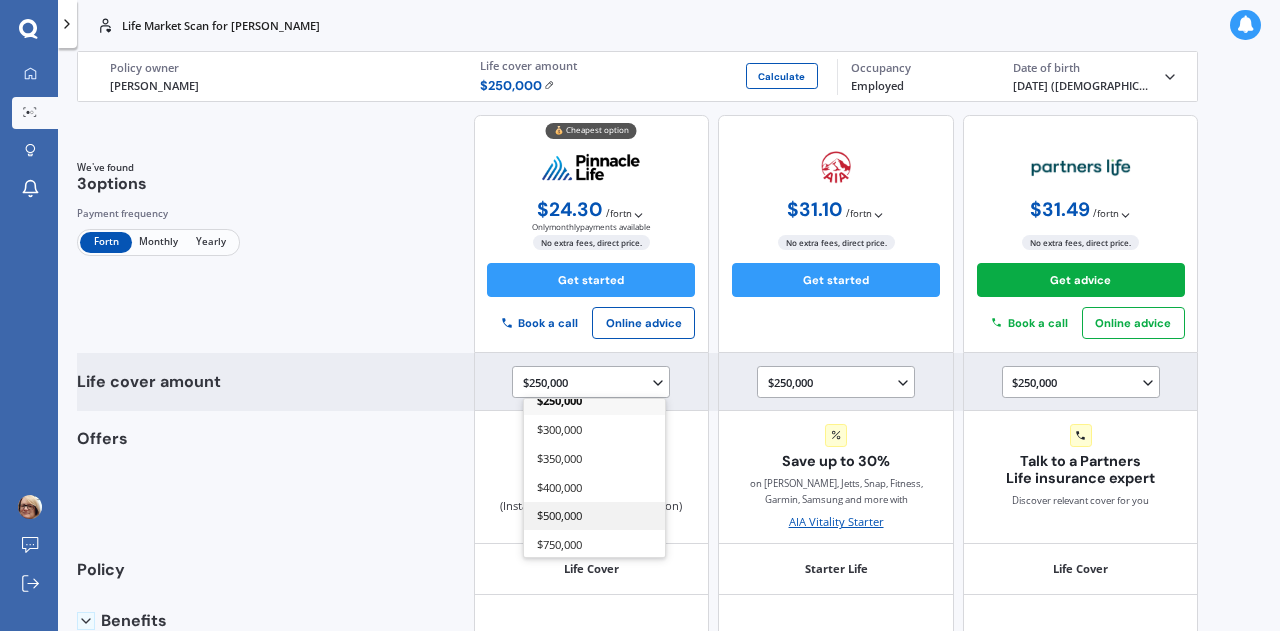 click on "$500,000" at bounding box center [559, 515] 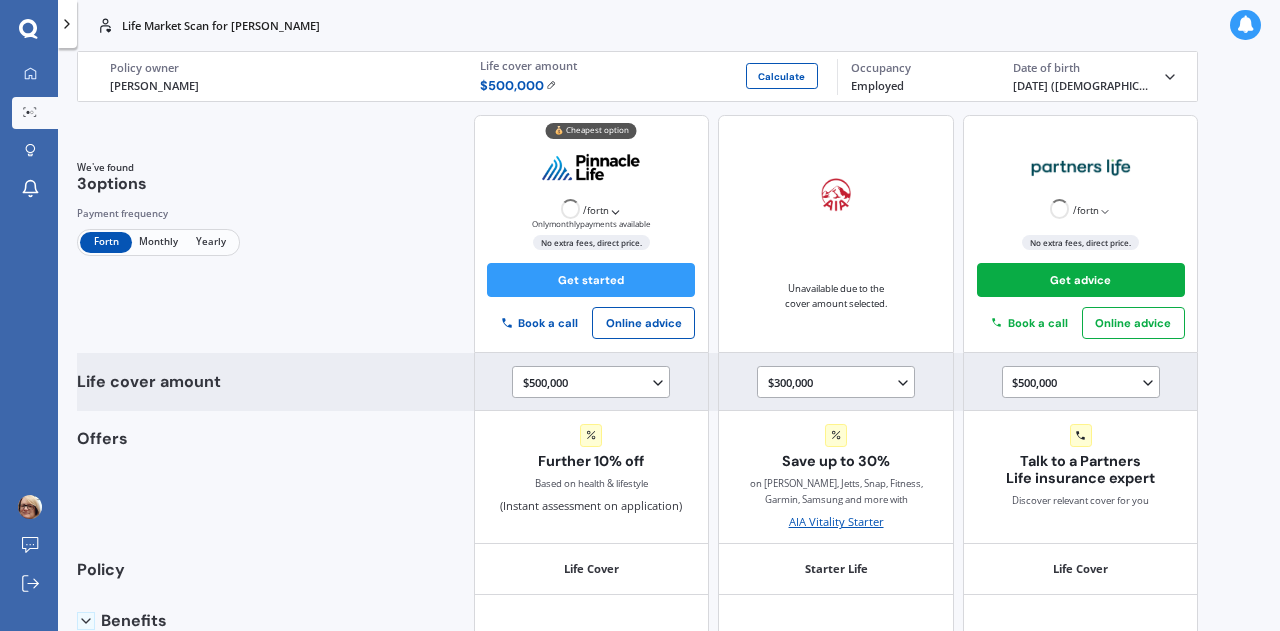 click on "$300,000 $100,000 $150,000 $200,000 $250,000 $300,000" at bounding box center [839, 382] 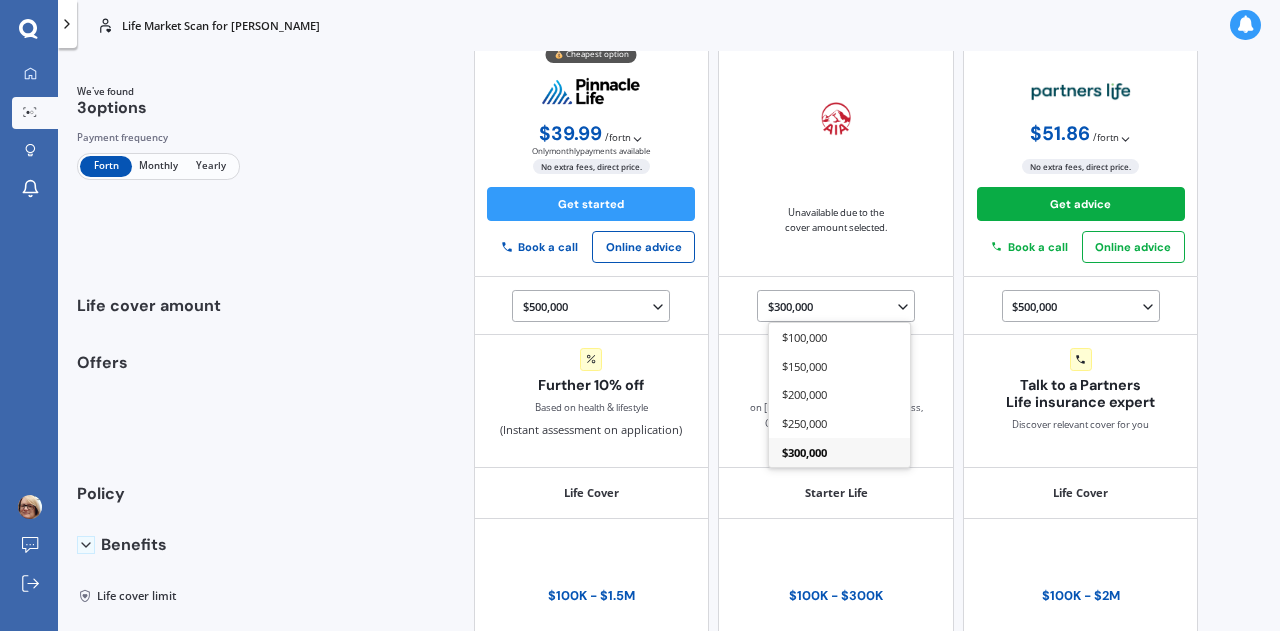 scroll, scrollTop: 0, scrollLeft: 0, axis: both 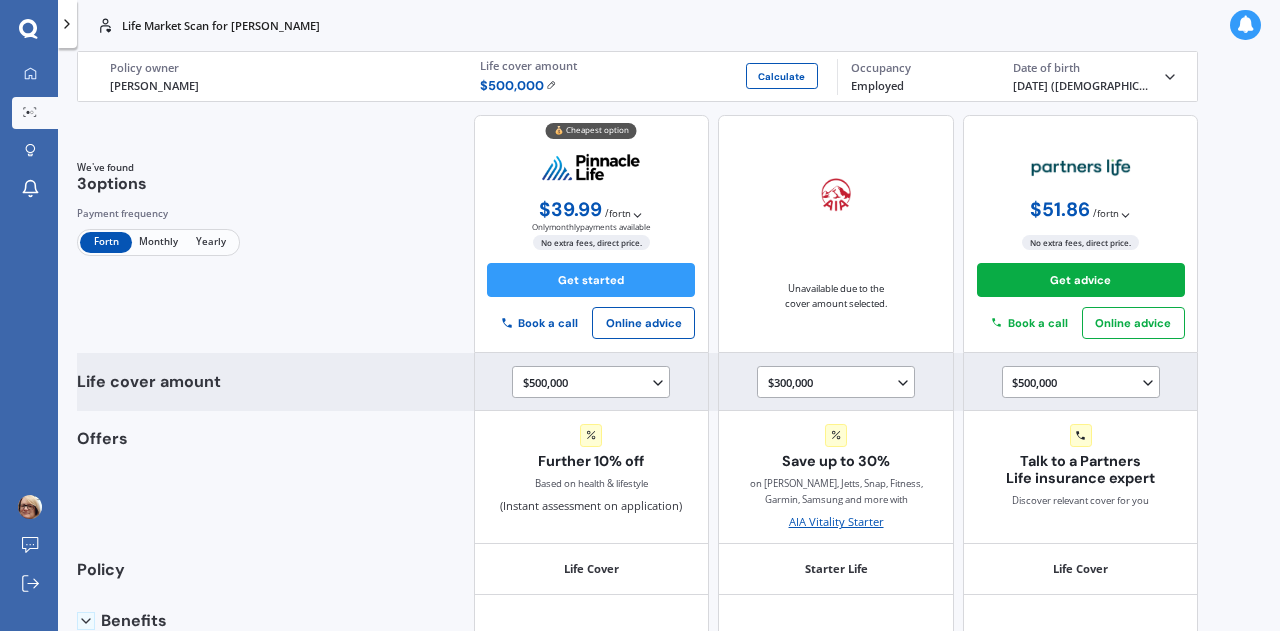 click on "Life cover amount $500,000 $100,000 $150,000 $200,000 $250,000 $300,000 $350,000 $400,000 $500,000 $750,000 $1,000,000 $1,250,000 $1,500,000 $300,000 $100,000 $150,000 $200,000 $250,000 $300,000 $500,000 $100,000 $150,000 $200,000 $250,000 $300,000 $350,000 $400,000 $500,000 $750,000 $1,000,000 $1,250,000 $1,500,000 $1,750,000 $2,000,000+" at bounding box center [638, 382] 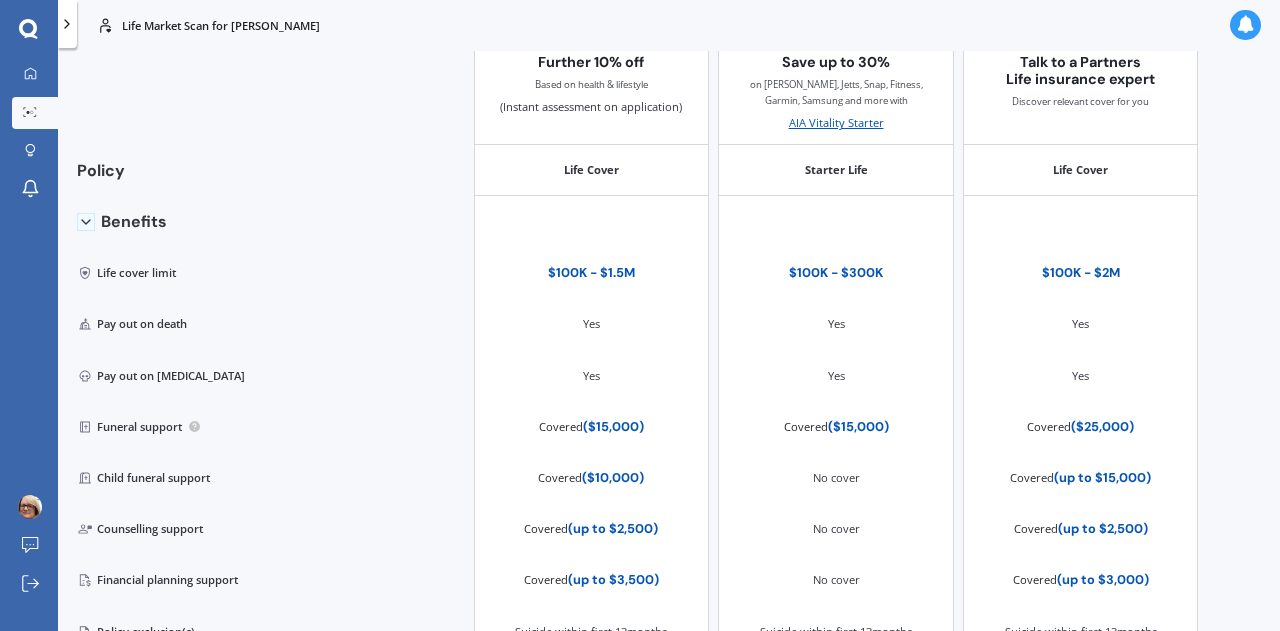 scroll, scrollTop: 0, scrollLeft: 0, axis: both 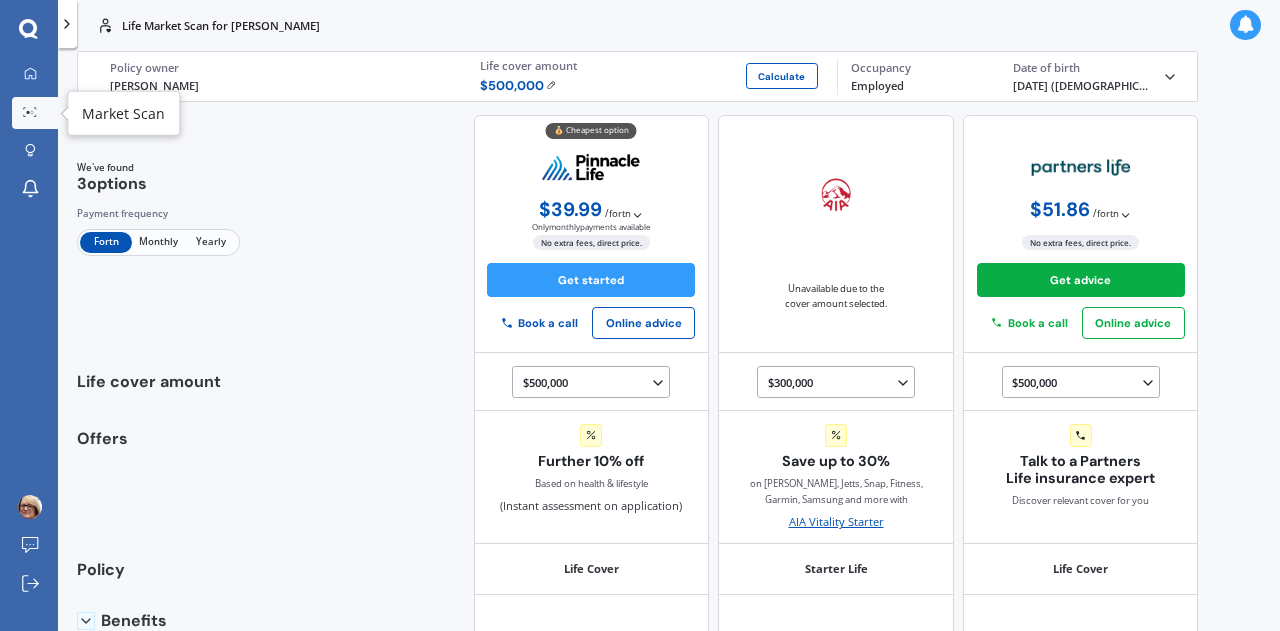 click 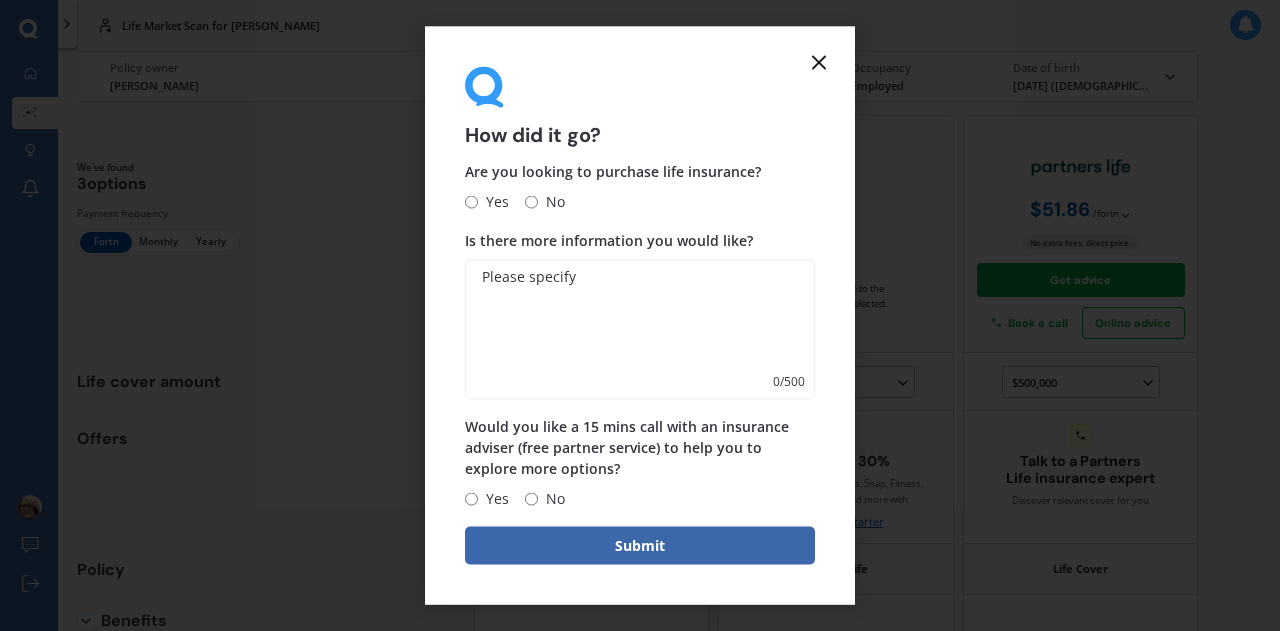 click 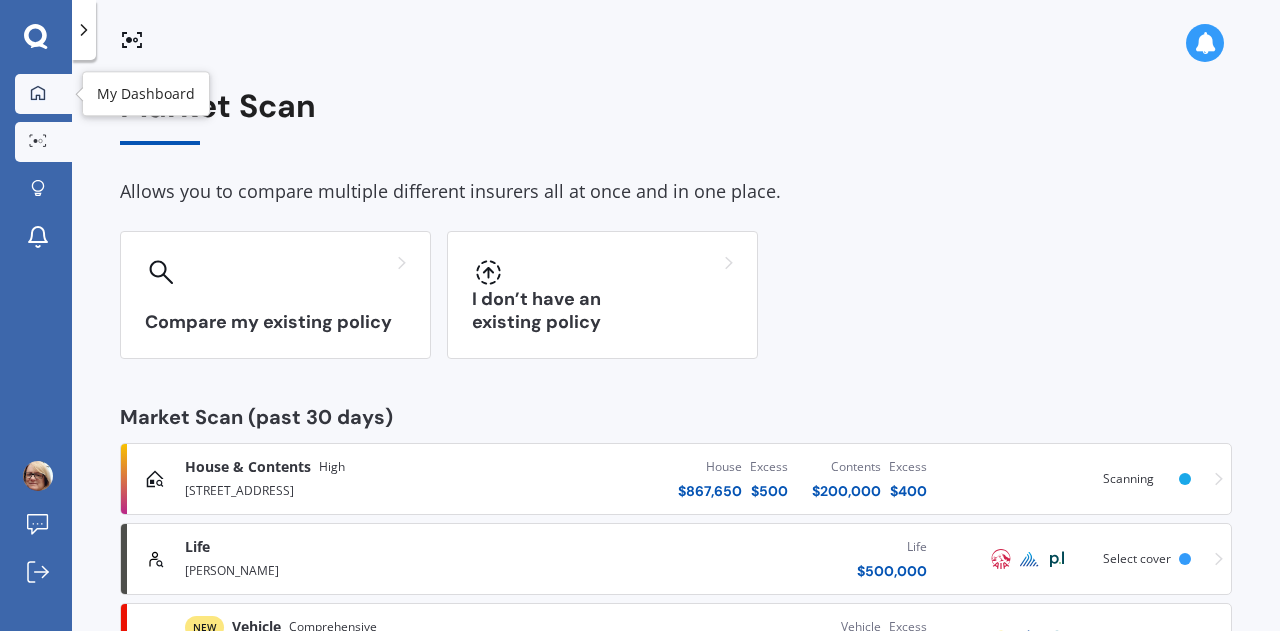 click at bounding box center (38, 94) 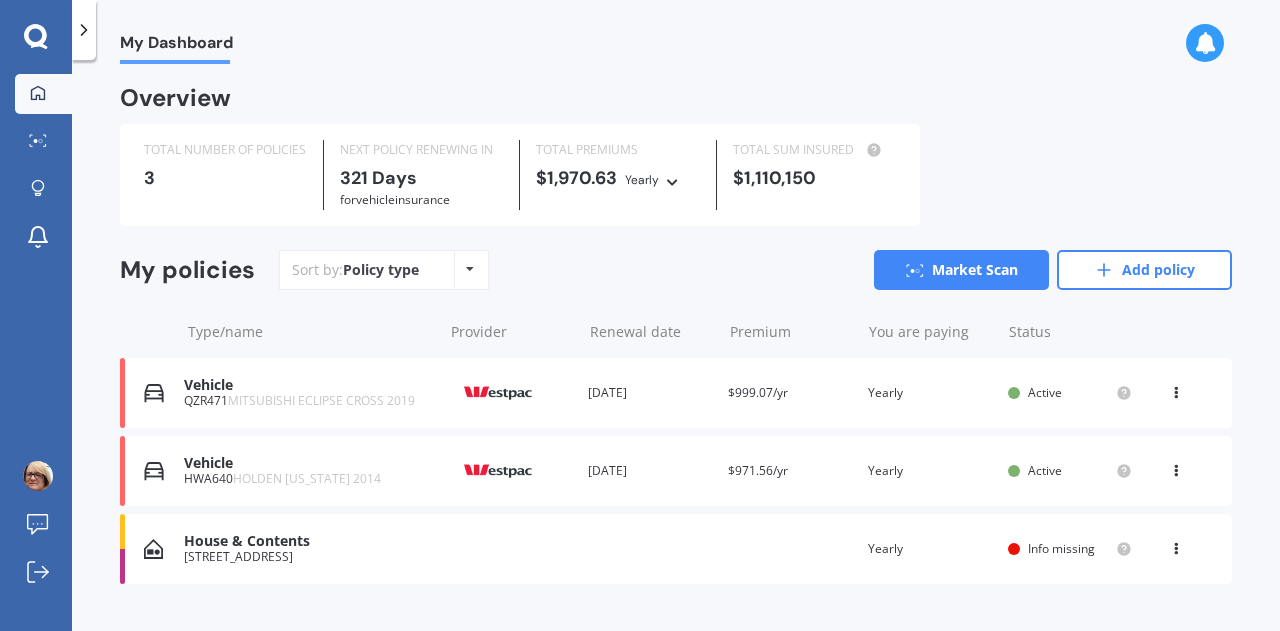 click on "Vehicle" at bounding box center (308, 385) 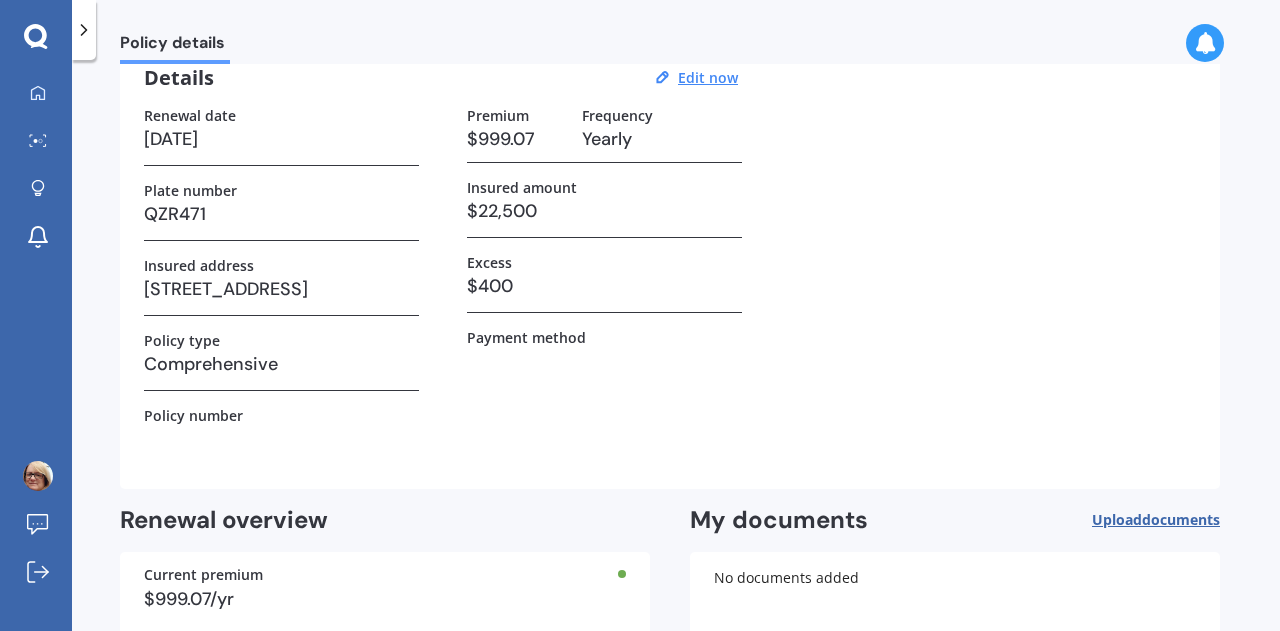 scroll, scrollTop: 0, scrollLeft: 0, axis: both 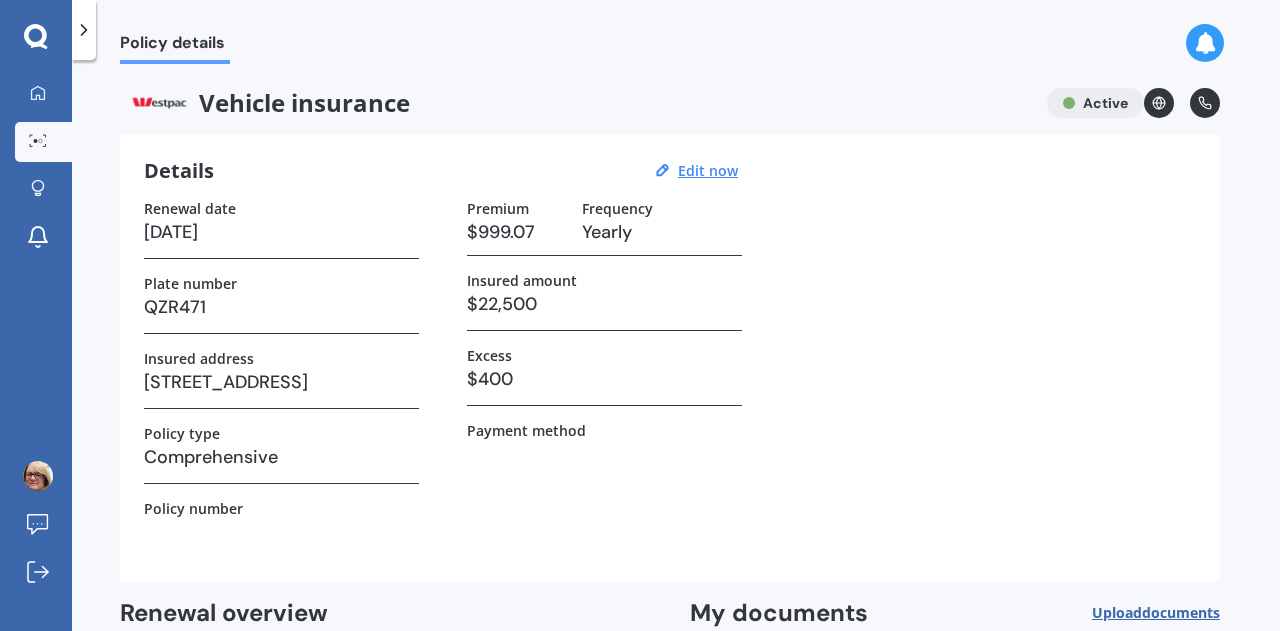 click on "Market Scan" at bounding box center (43, 142) 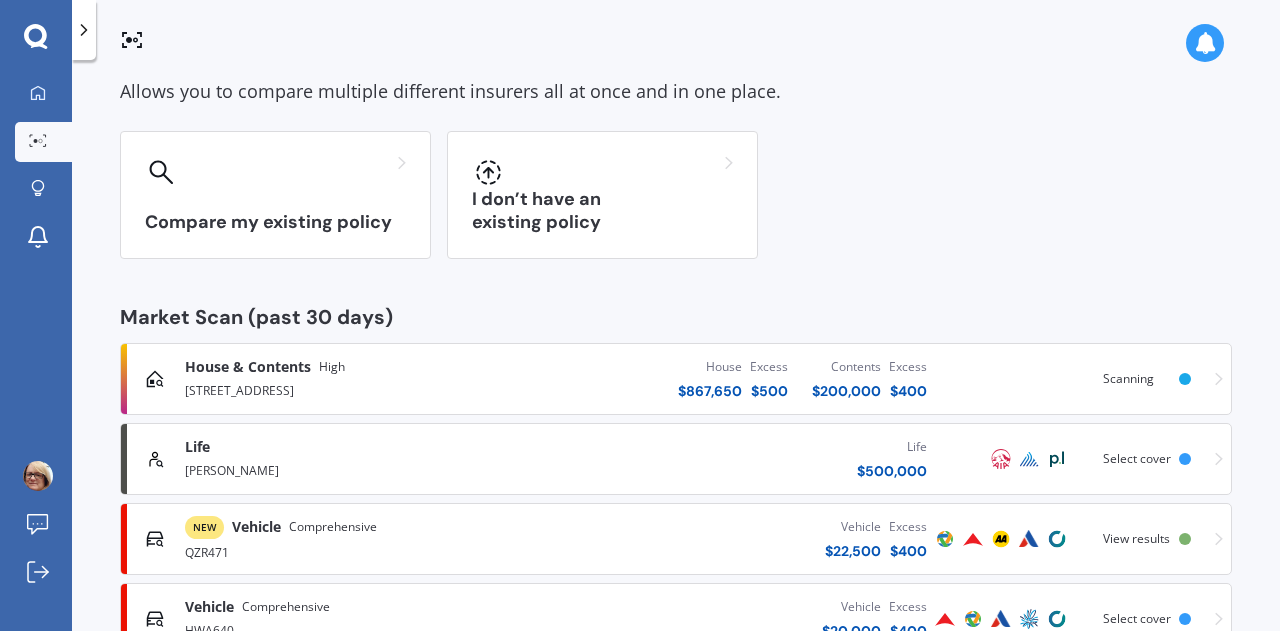 scroll, scrollTop: 168, scrollLeft: 0, axis: vertical 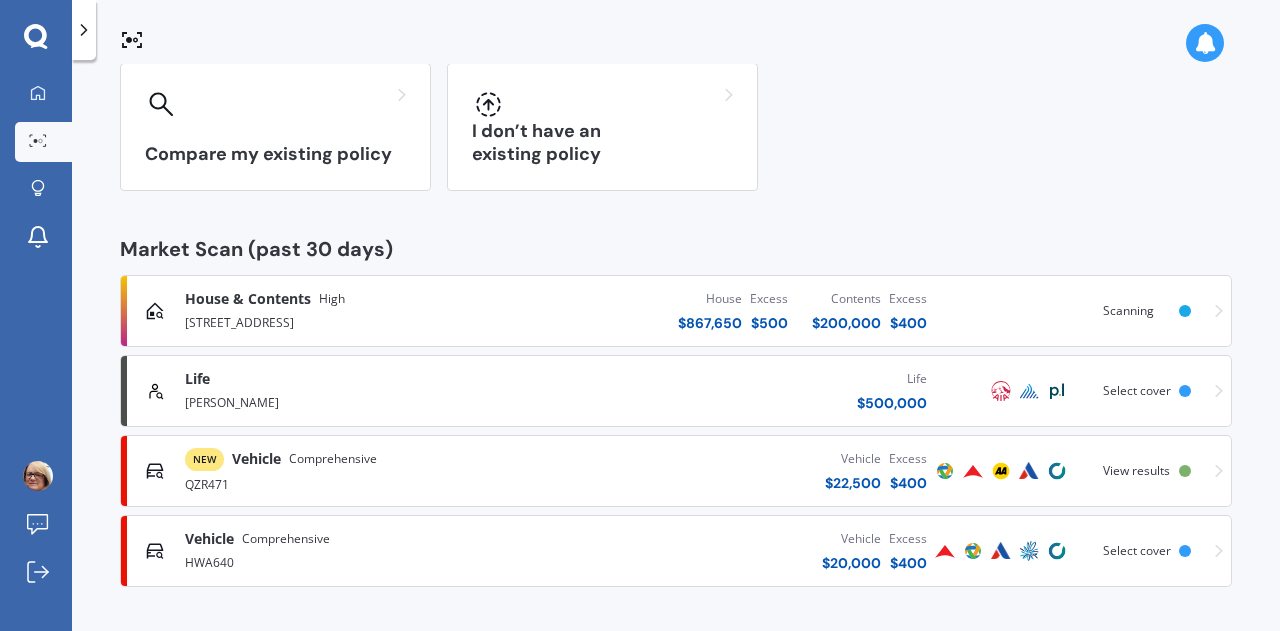 click on "NEW Vehicle Comprehensive" at bounding box center [361, 459] 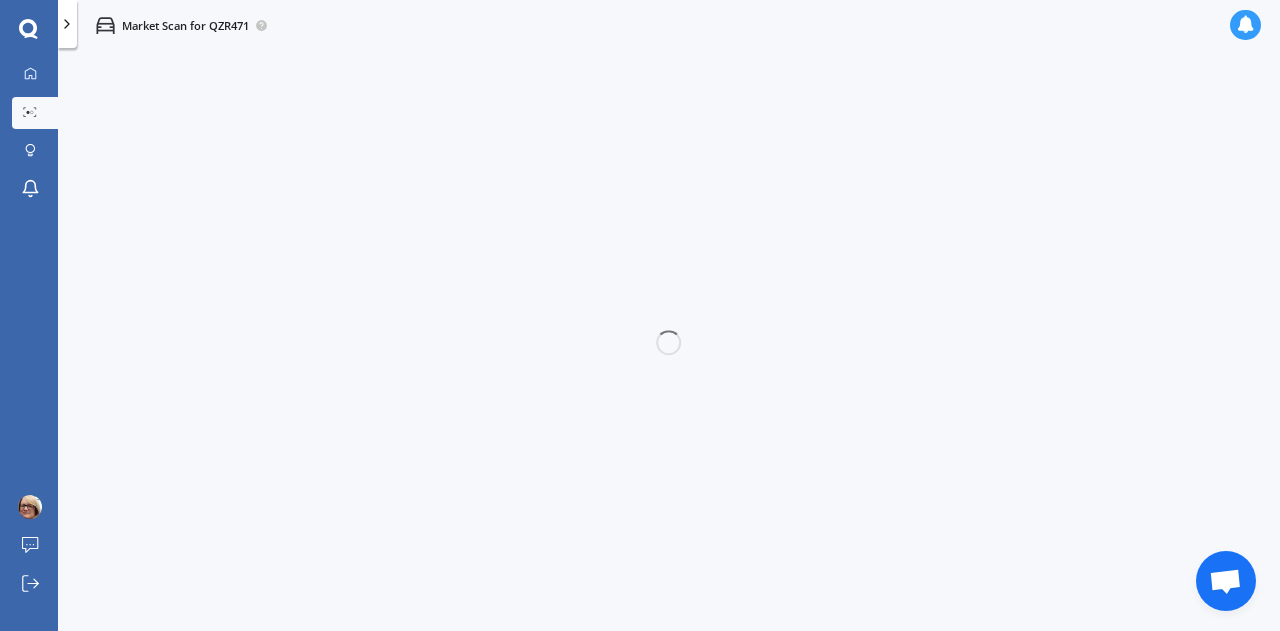 scroll, scrollTop: 0, scrollLeft: 0, axis: both 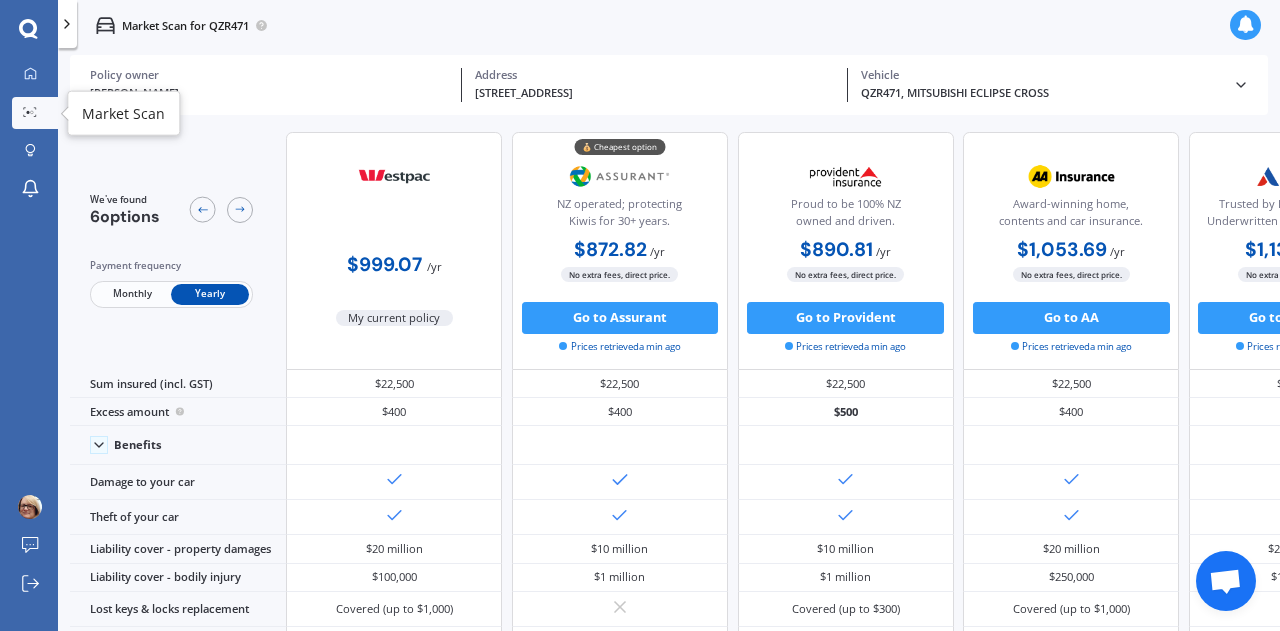 click 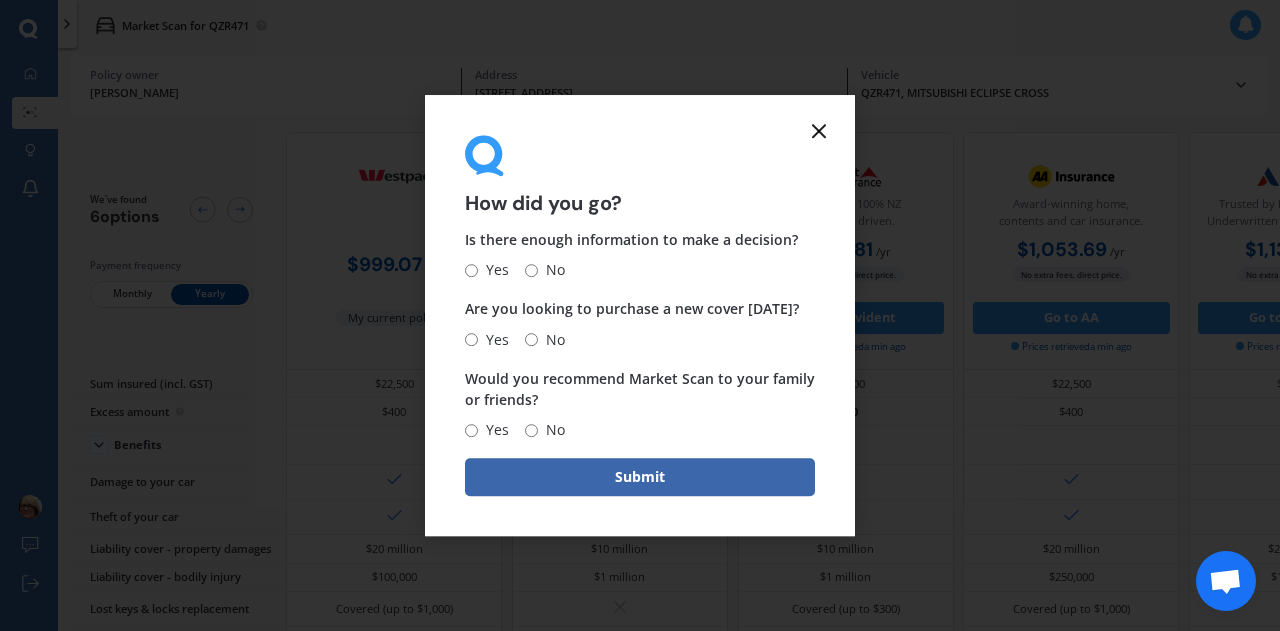 click 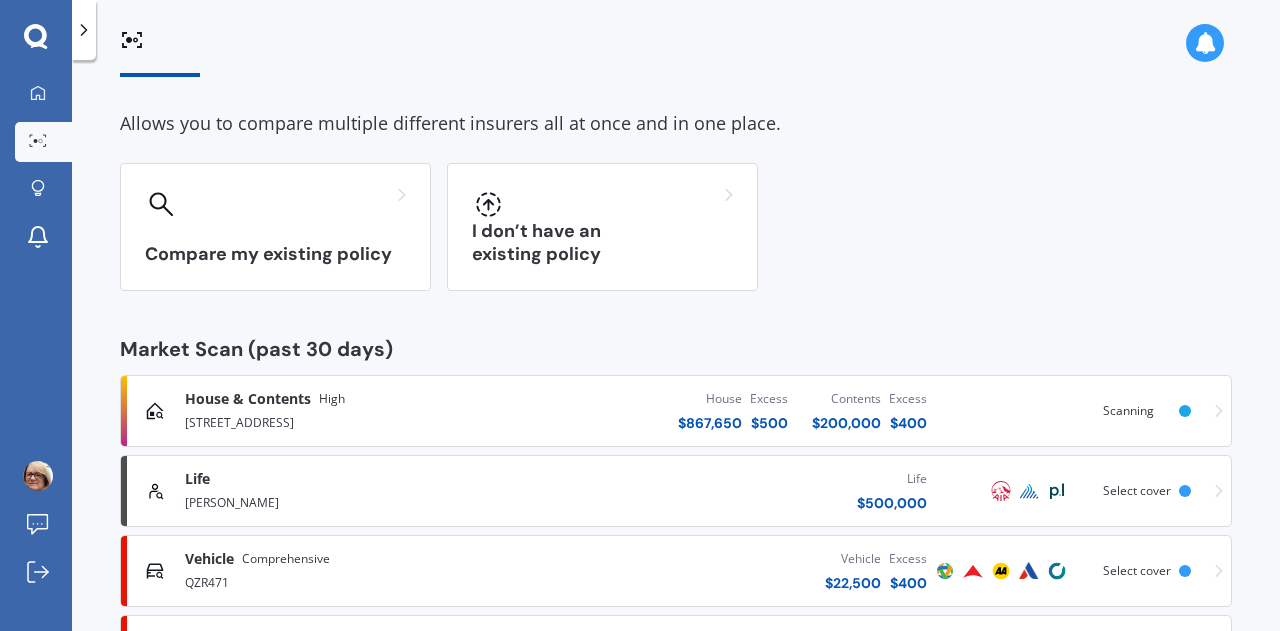 scroll, scrollTop: 168, scrollLeft: 0, axis: vertical 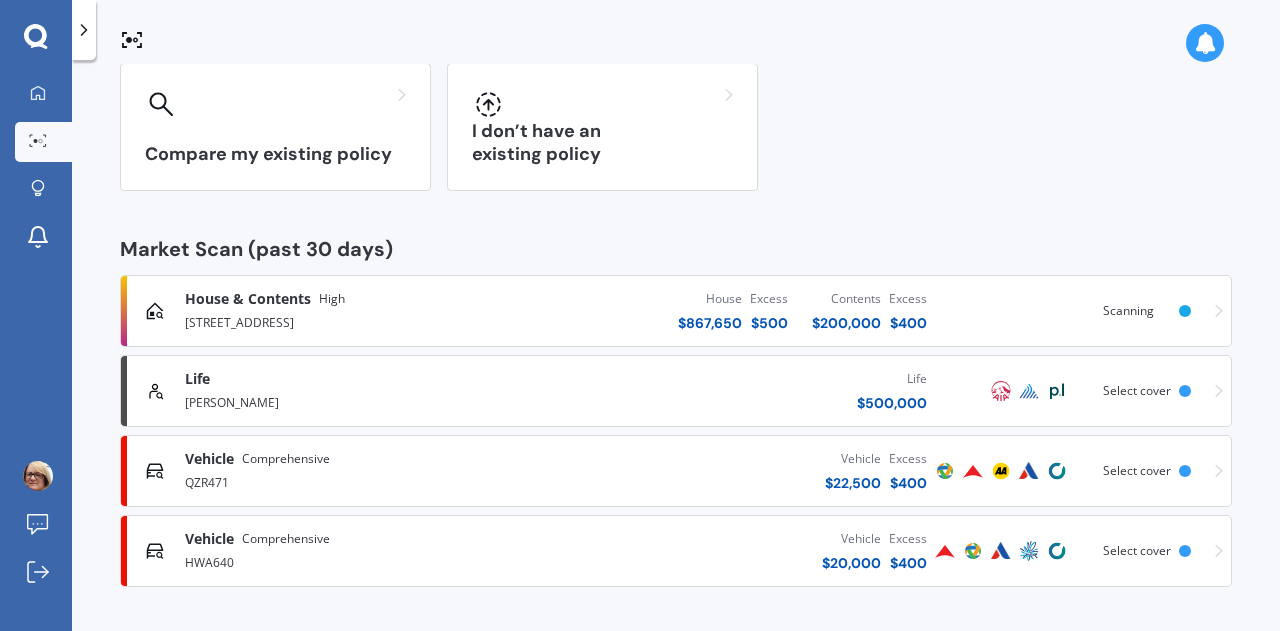 click on "Comprehensive" at bounding box center (286, 539) 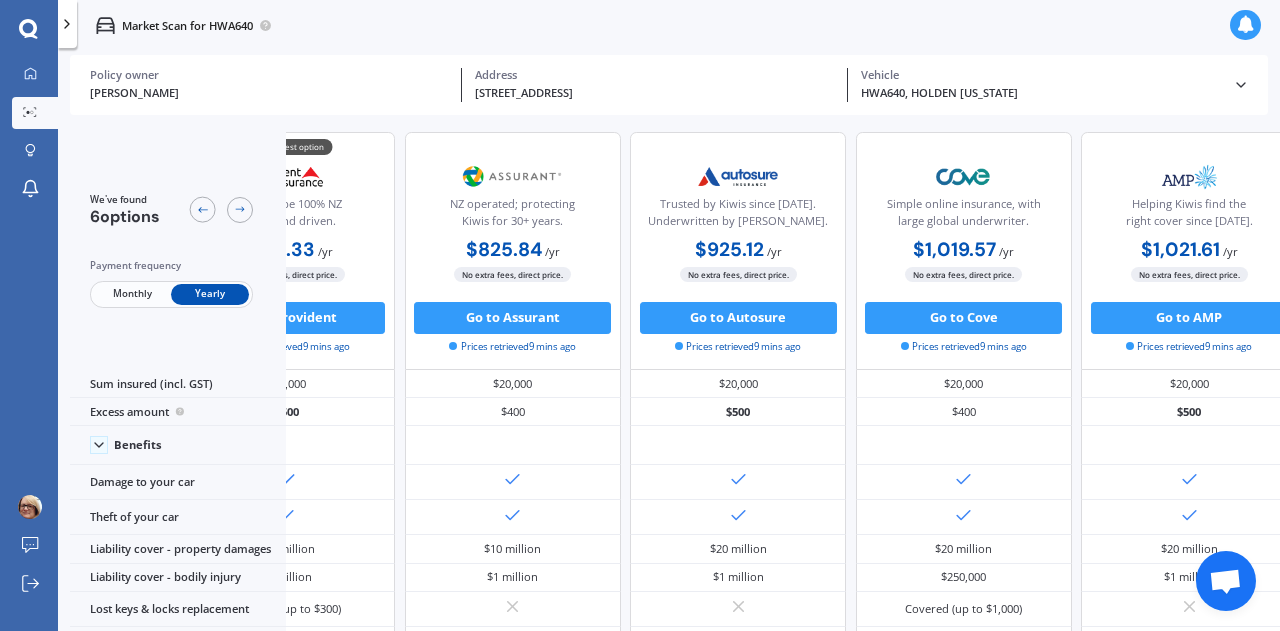 scroll, scrollTop: 0, scrollLeft: 448, axis: horizontal 